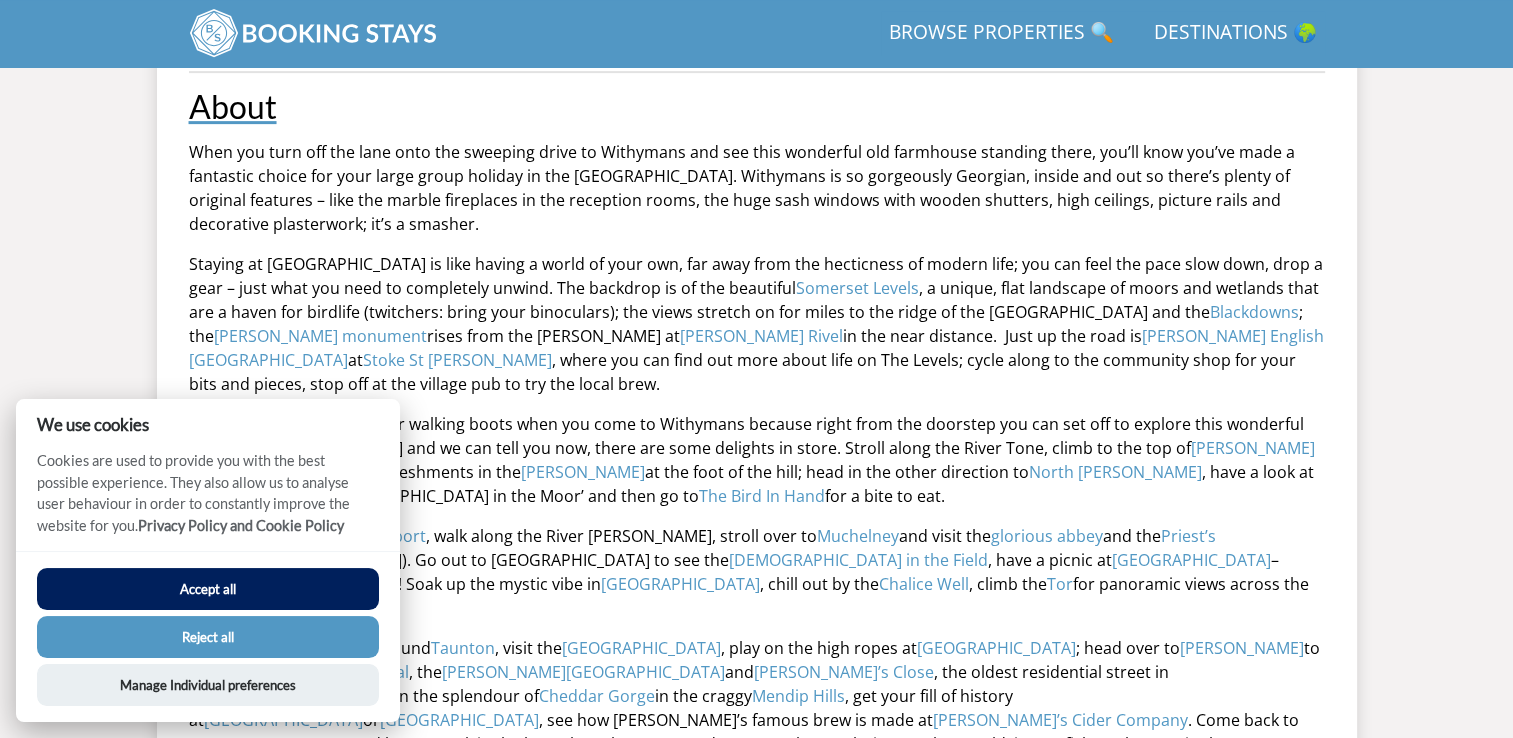 scroll, scrollTop: 600, scrollLeft: 0, axis: vertical 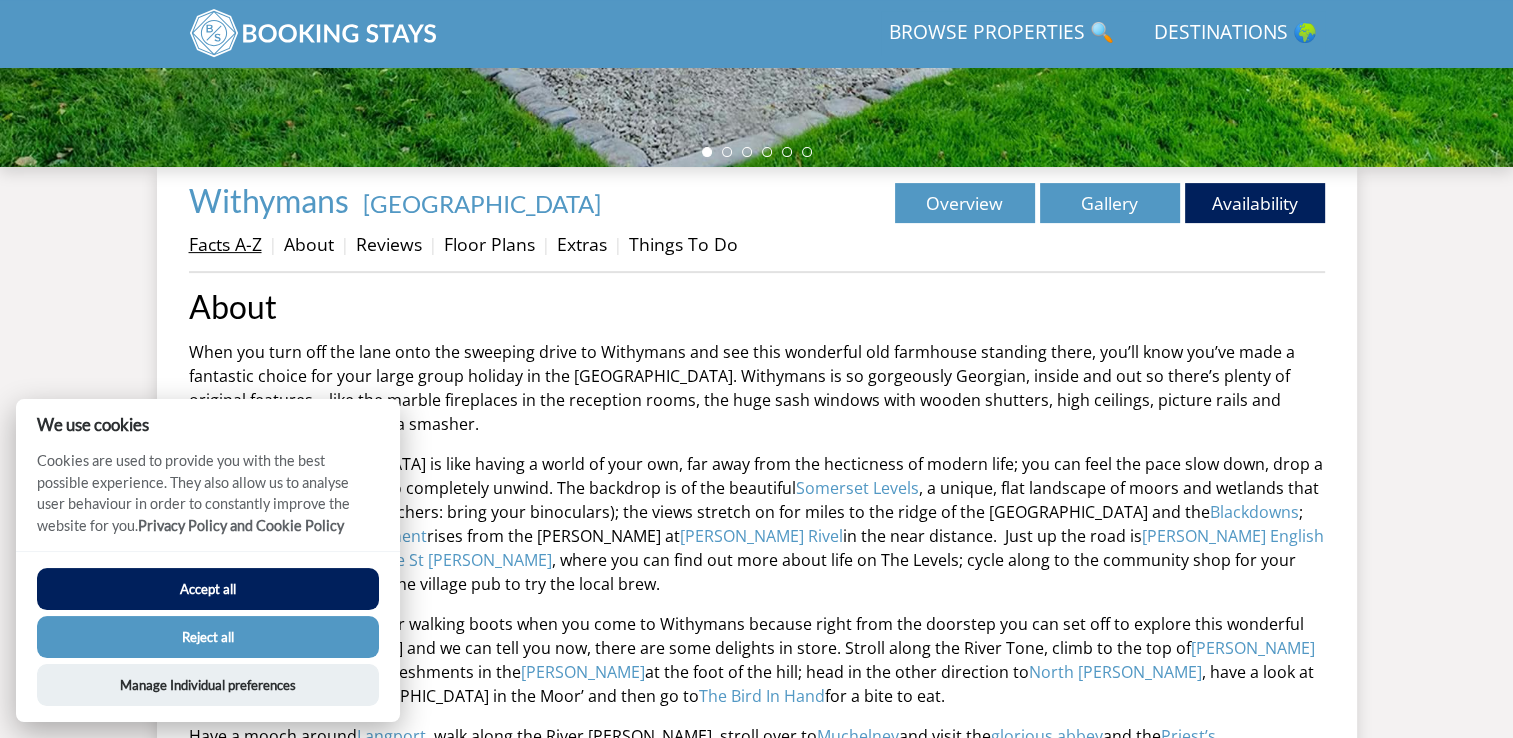 click on "Facts A-Z" at bounding box center [225, 244] 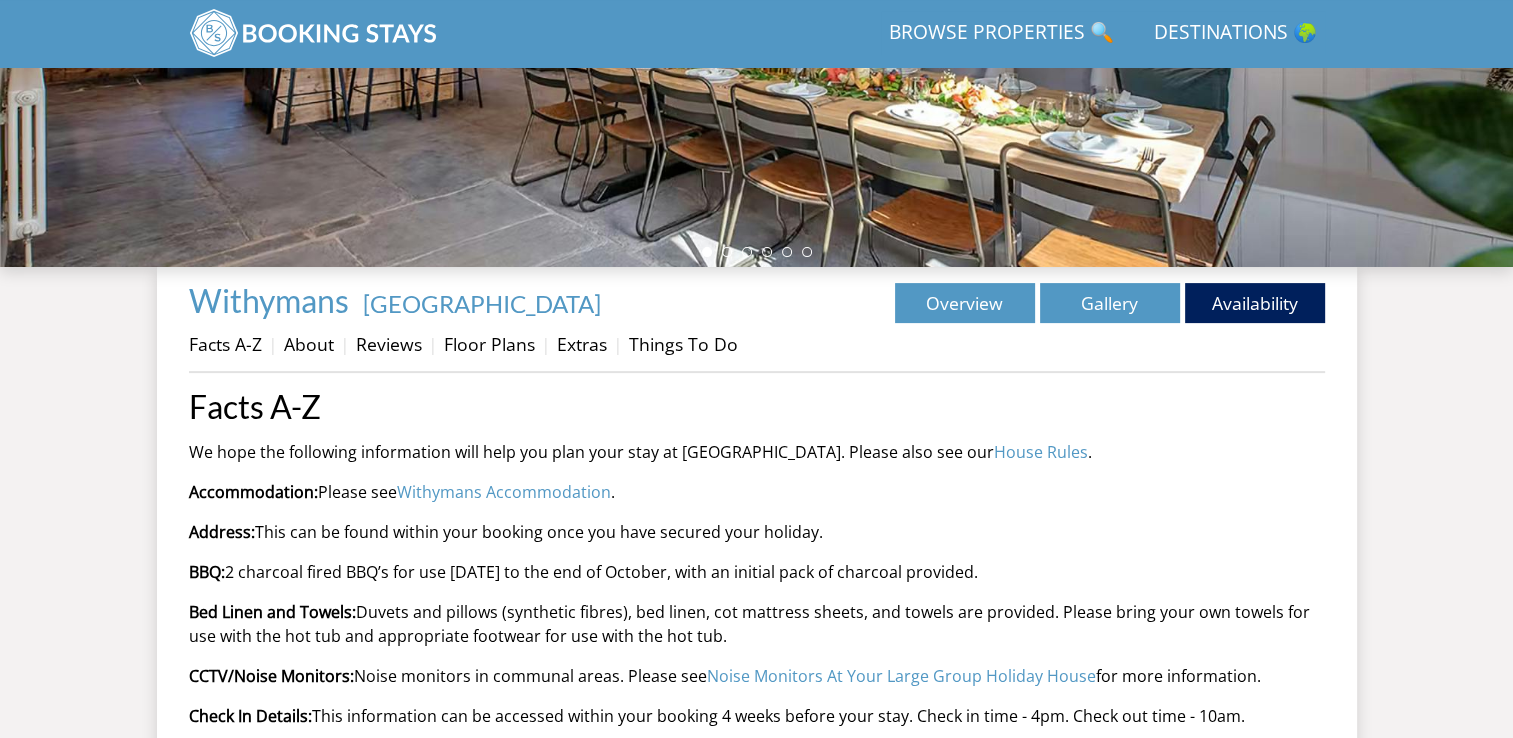 scroll, scrollTop: 400, scrollLeft: 0, axis: vertical 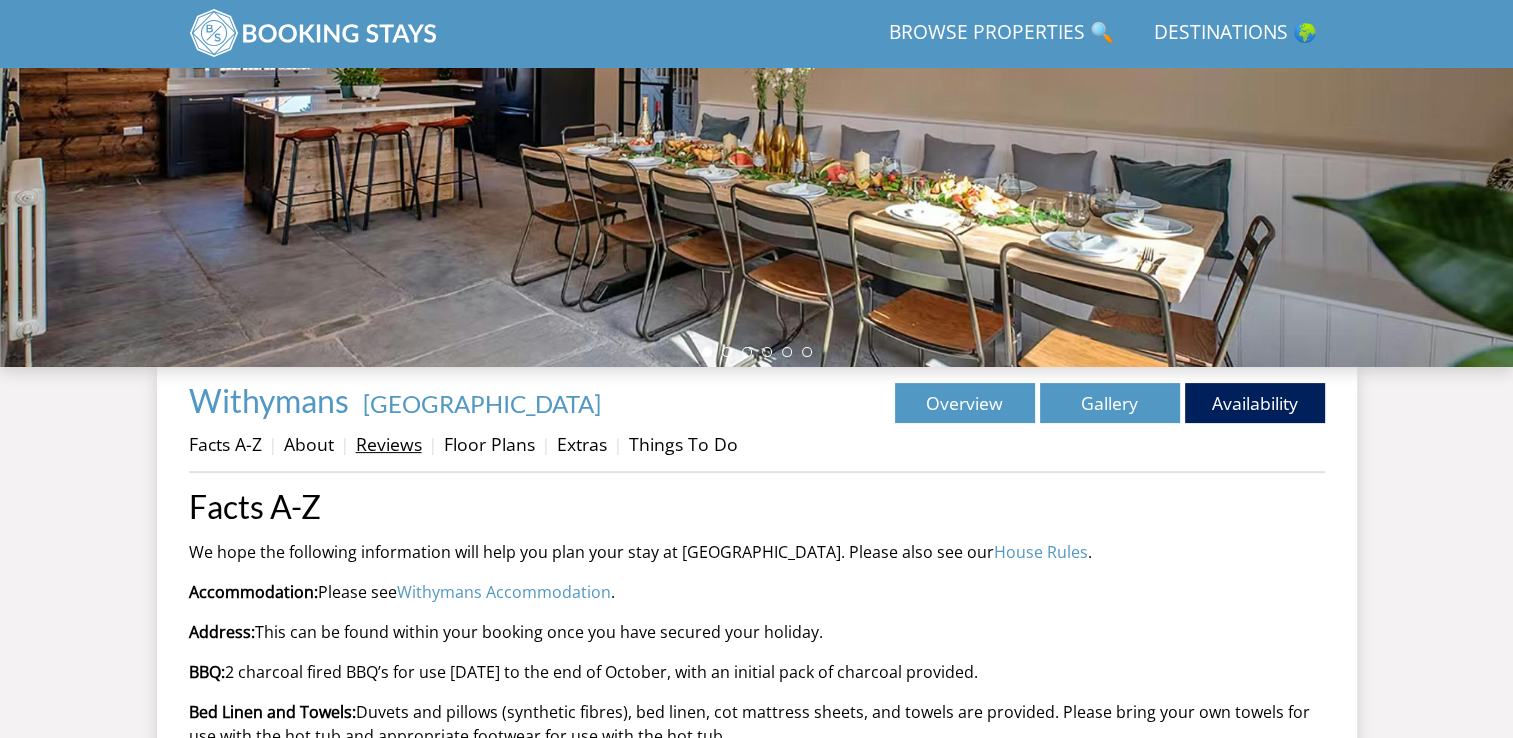 click on "Reviews" at bounding box center [389, 444] 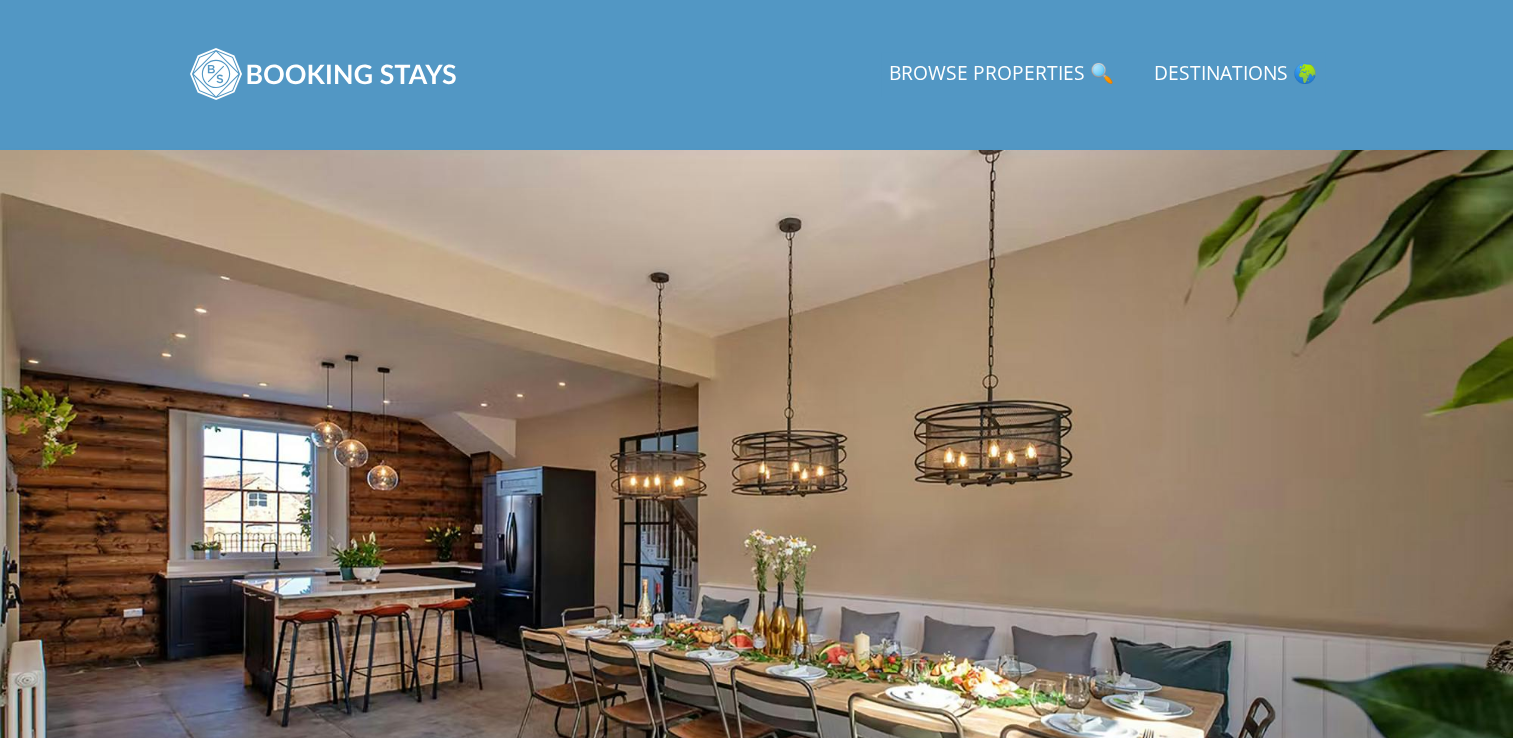 scroll, scrollTop: 600, scrollLeft: 0, axis: vertical 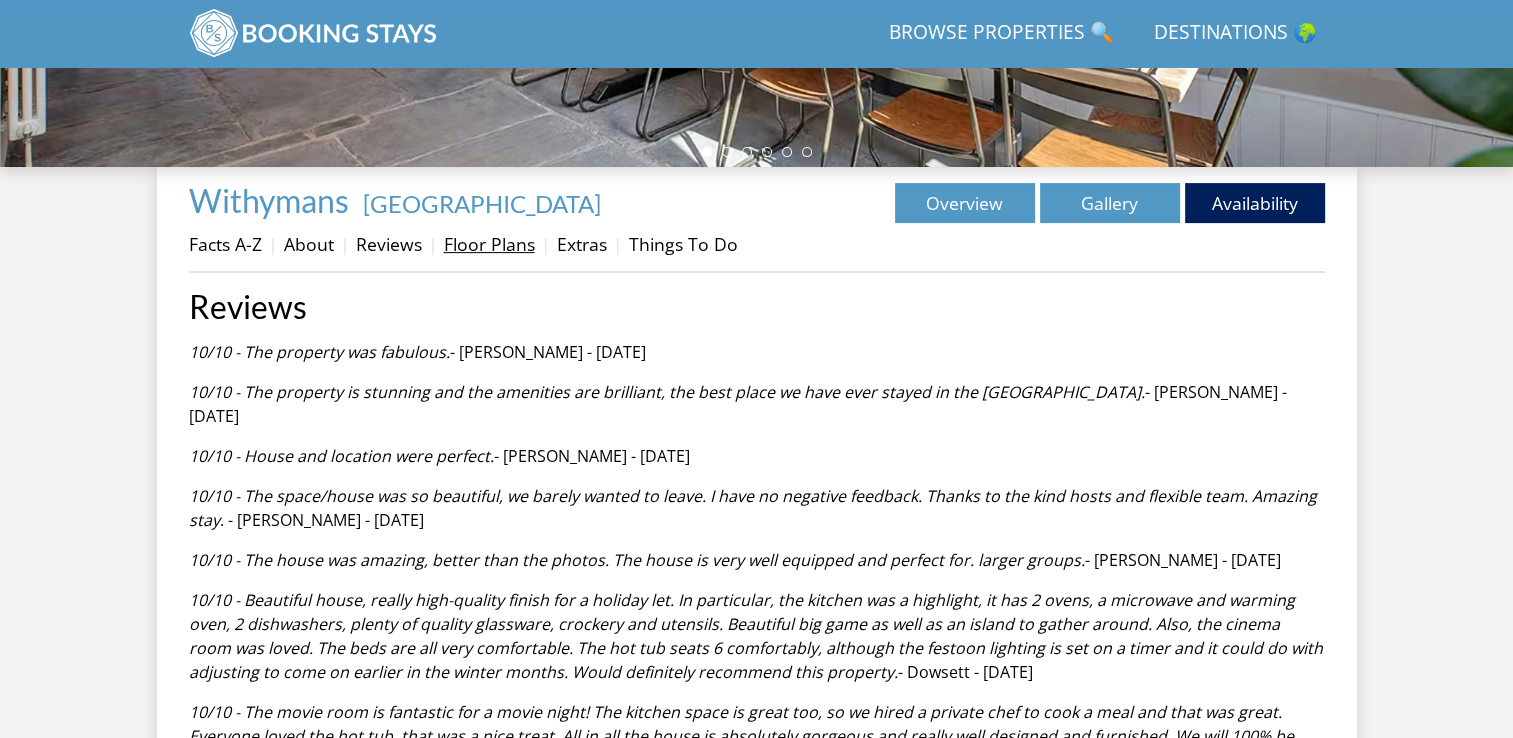 click on "Floor Plans" at bounding box center (489, 244) 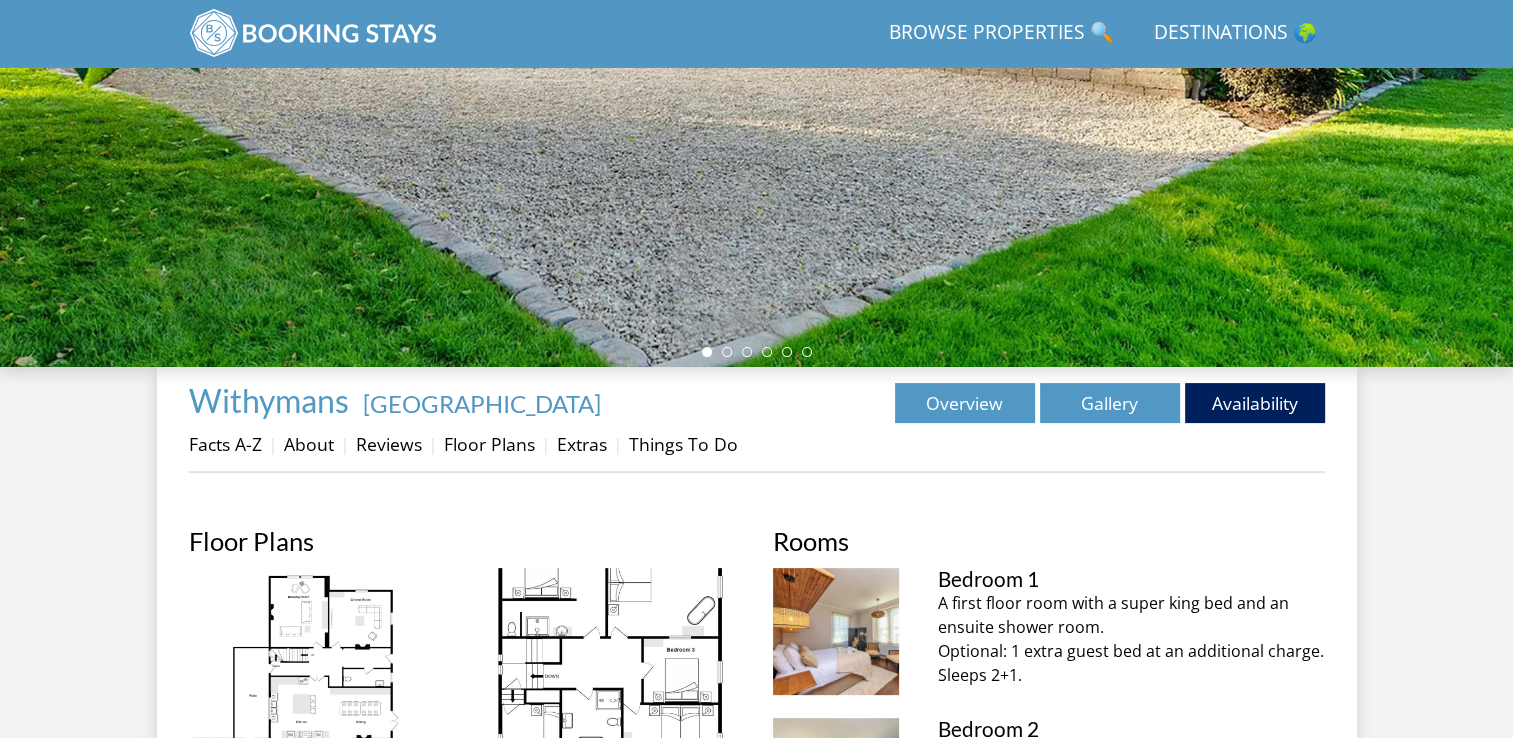 scroll, scrollTop: 500, scrollLeft: 0, axis: vertical 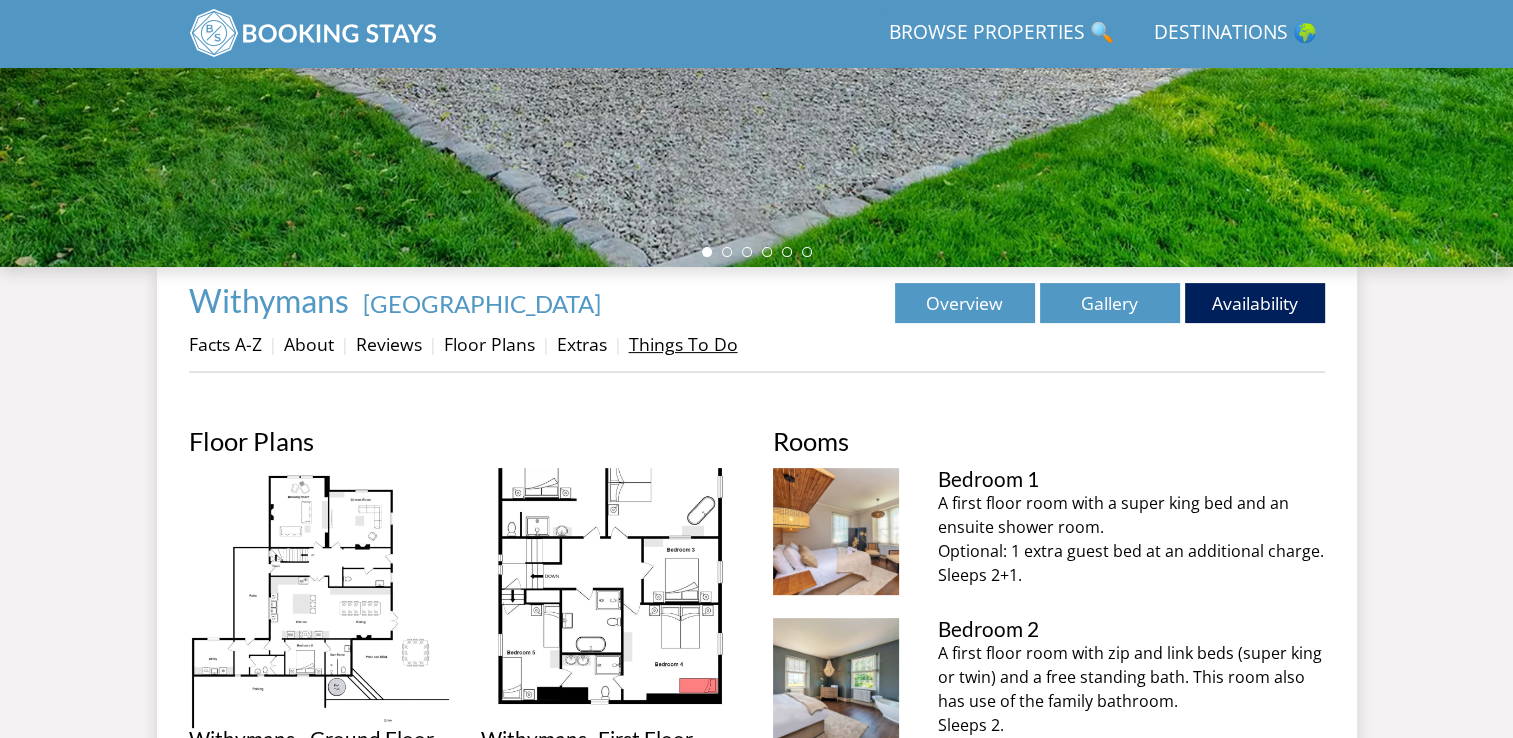 click on "Things To Do" at bounding box center (683, 344) 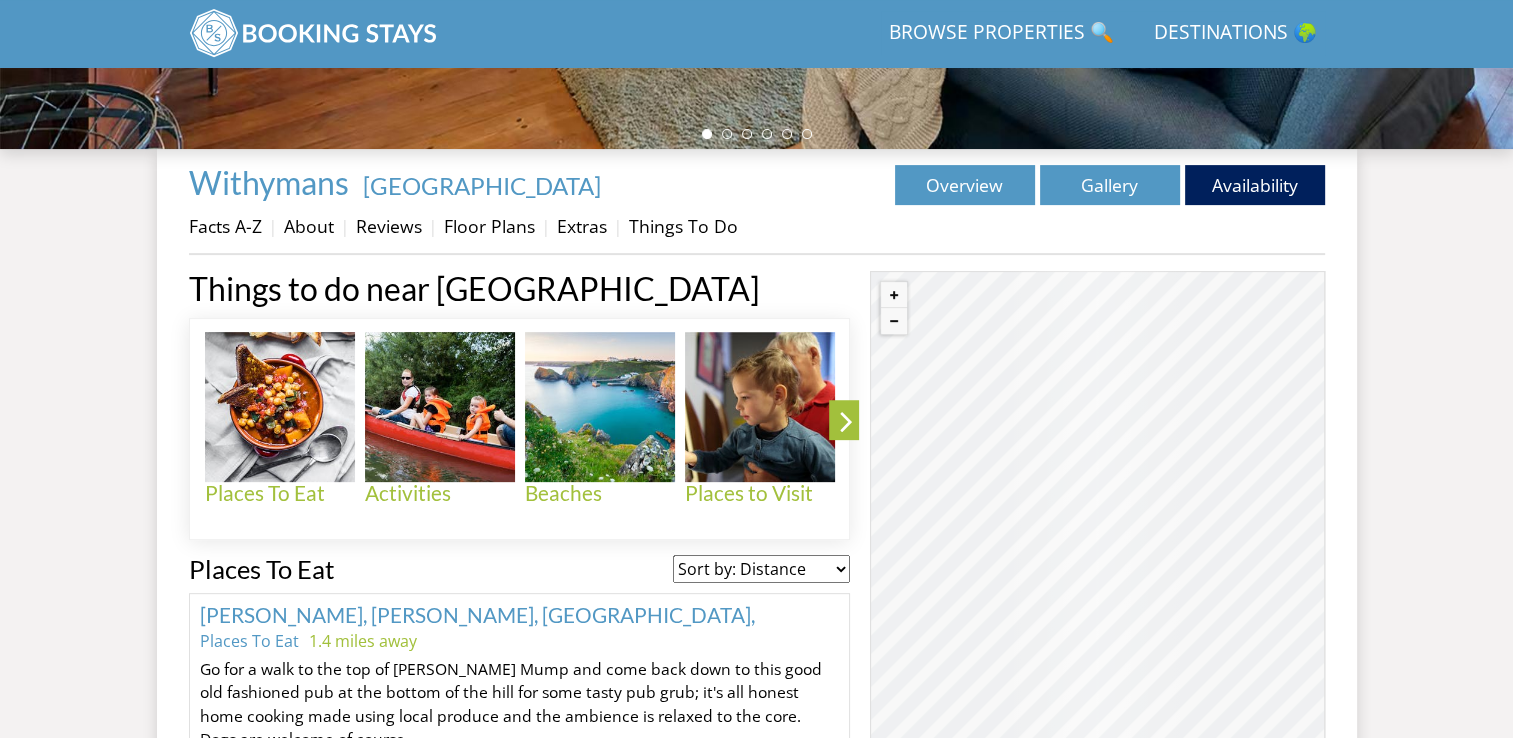 scroll, scrollTop: 718, scrollLeft: 0, axis: vertical 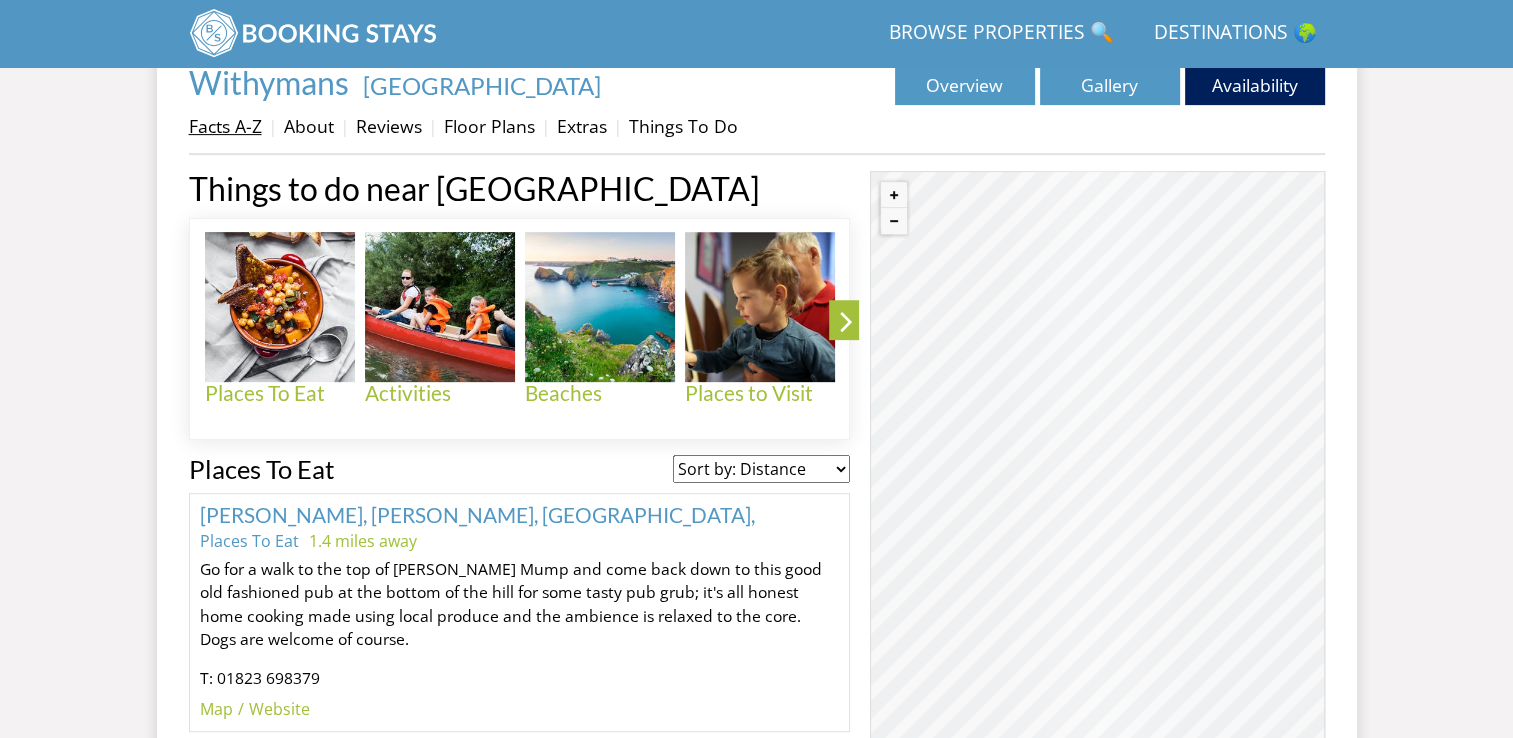 click on "Facts A-Z" at bounding box center (225, 126) 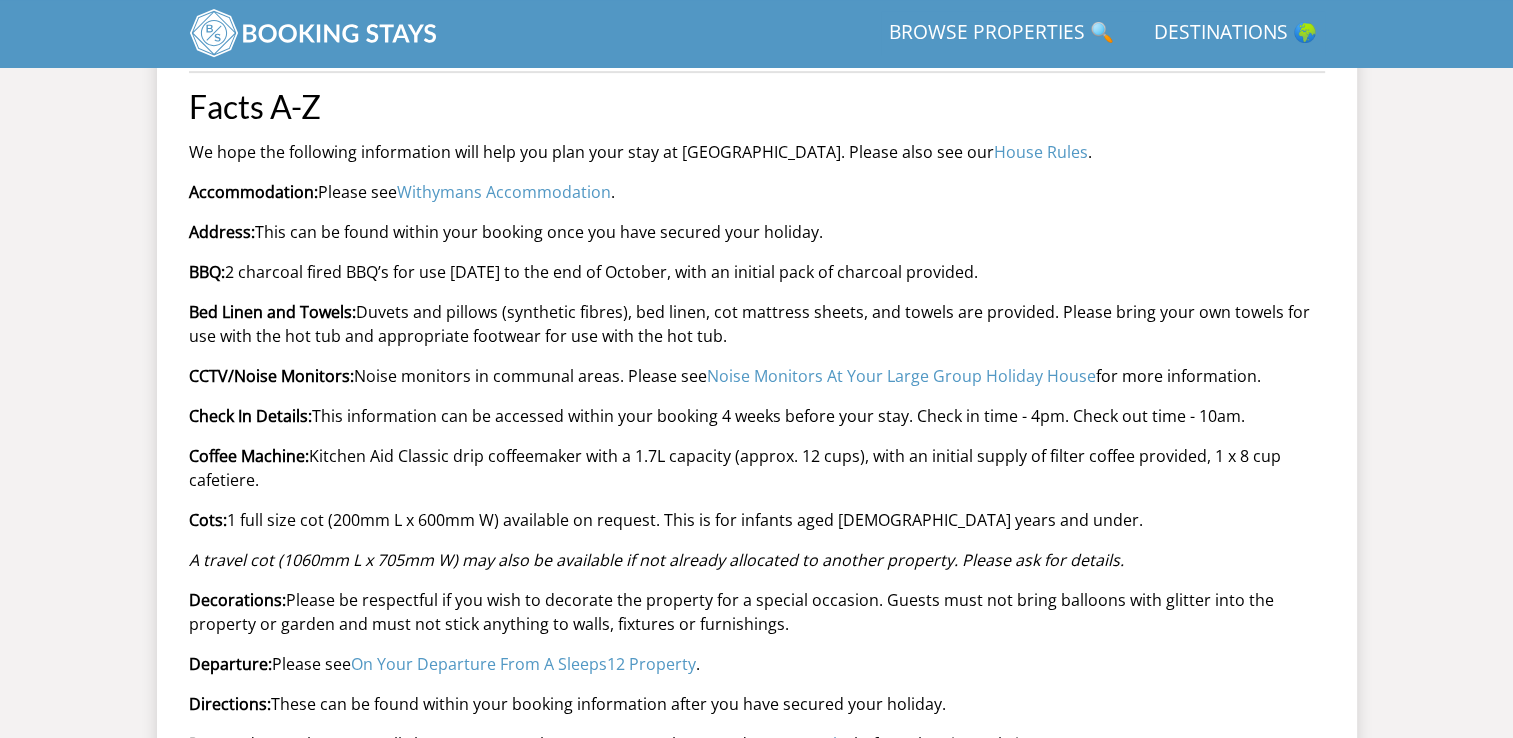 scroll, scrollTop: 500, scrollLeft: 0, axis: vertical 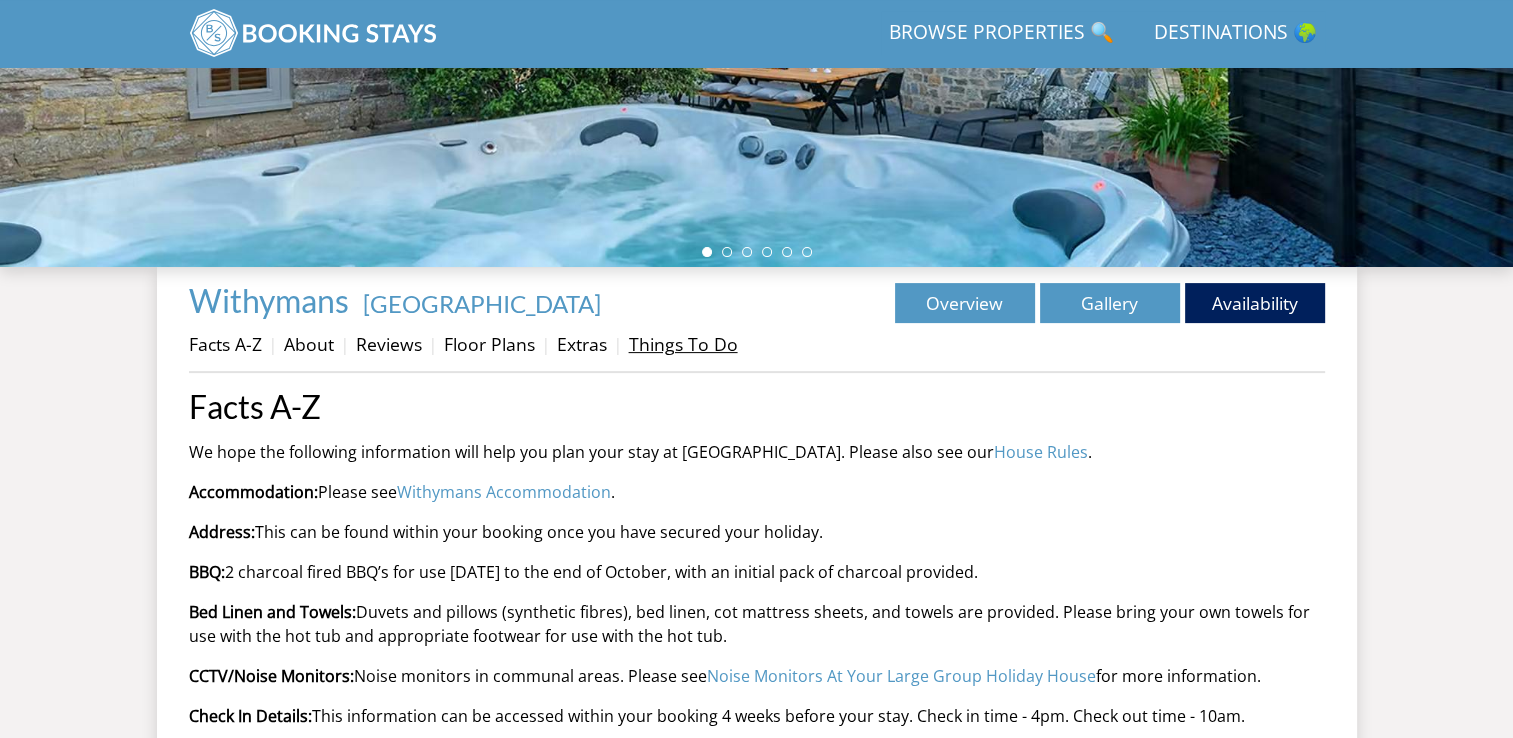 click on "Things To Do" at bounding box center [683, 344] 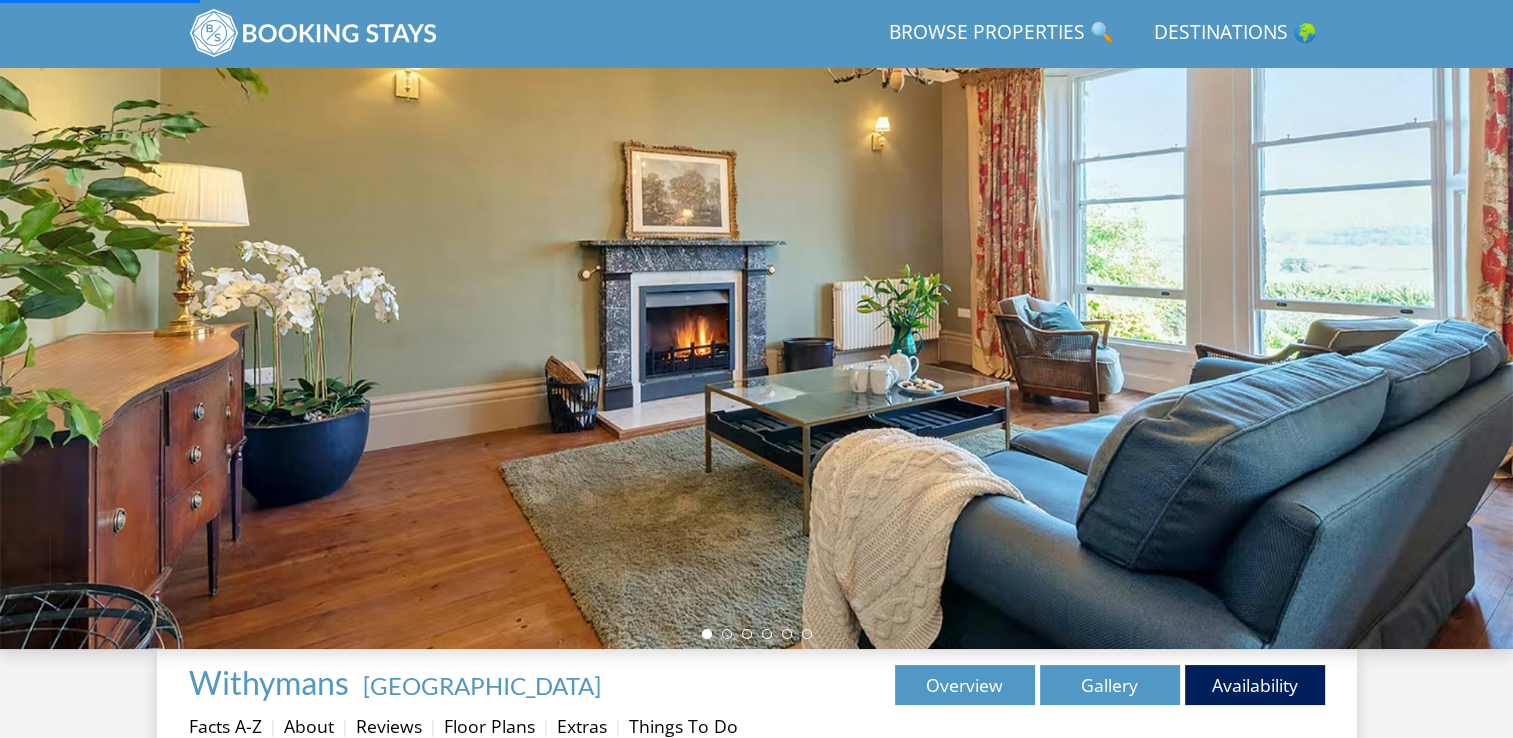 scroll, scrollTop: 418, scrollLeft: 0, axis: vertical 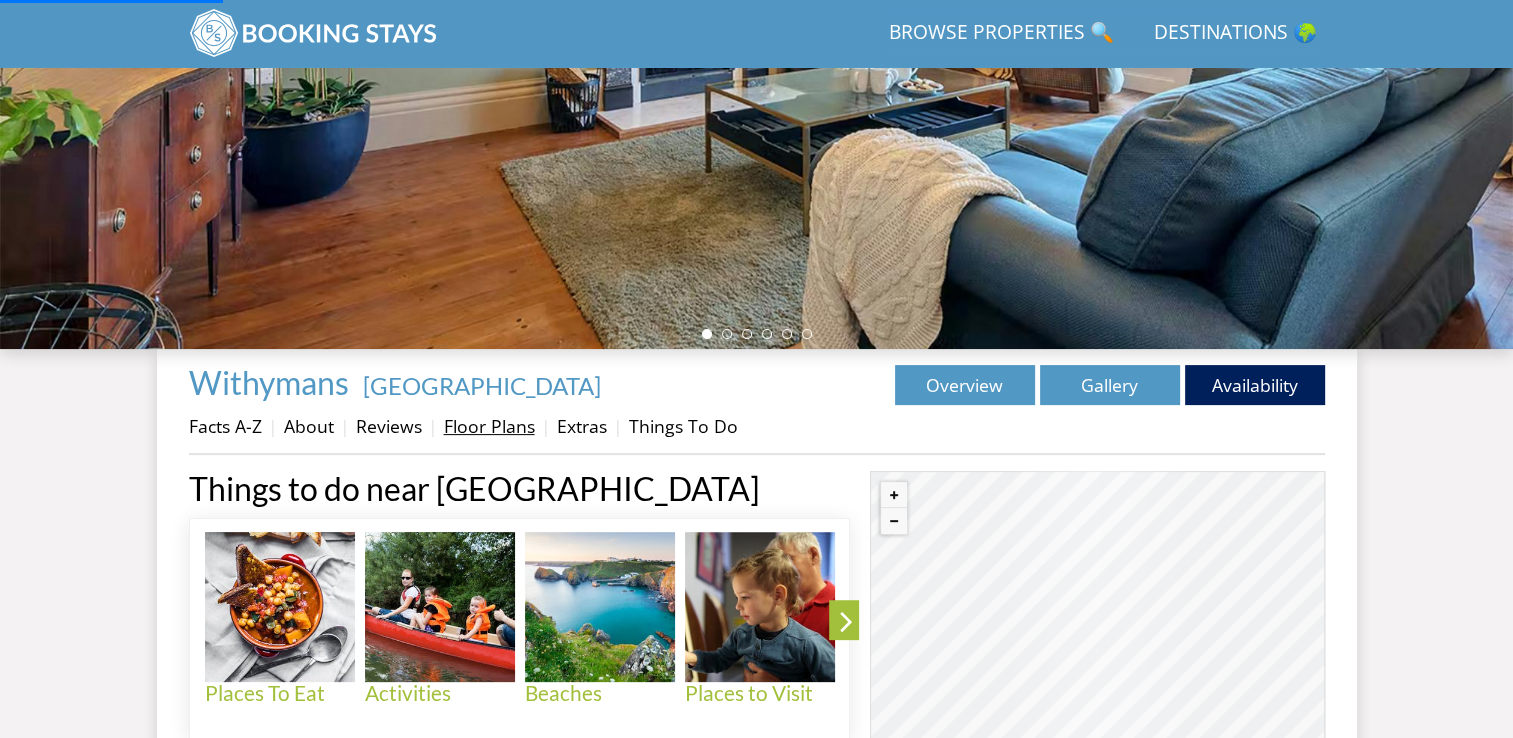 click on "Floor Plans" at bounding box center [489, 426] 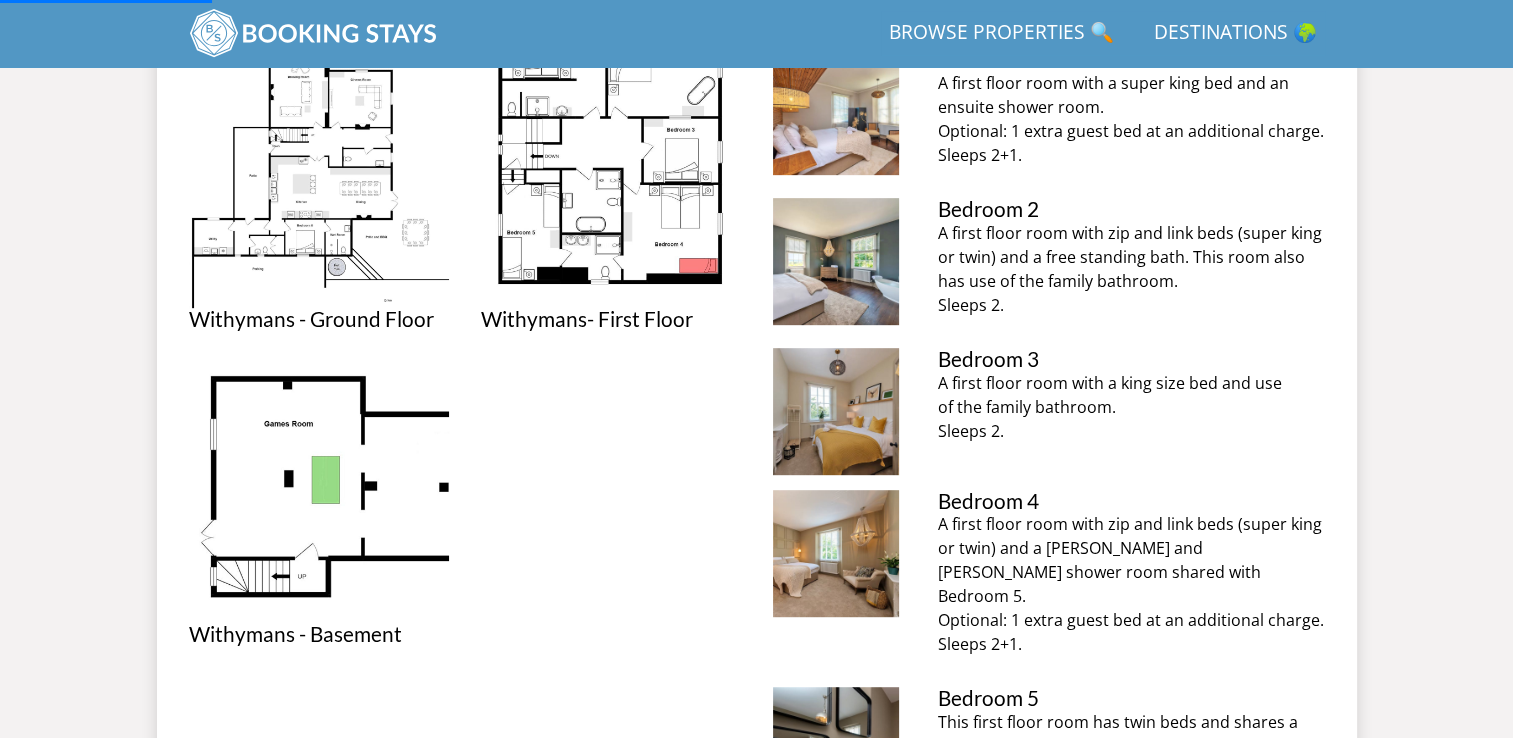 scroll, scrollTop: 220, scrollLeft: 0, axis: vertical 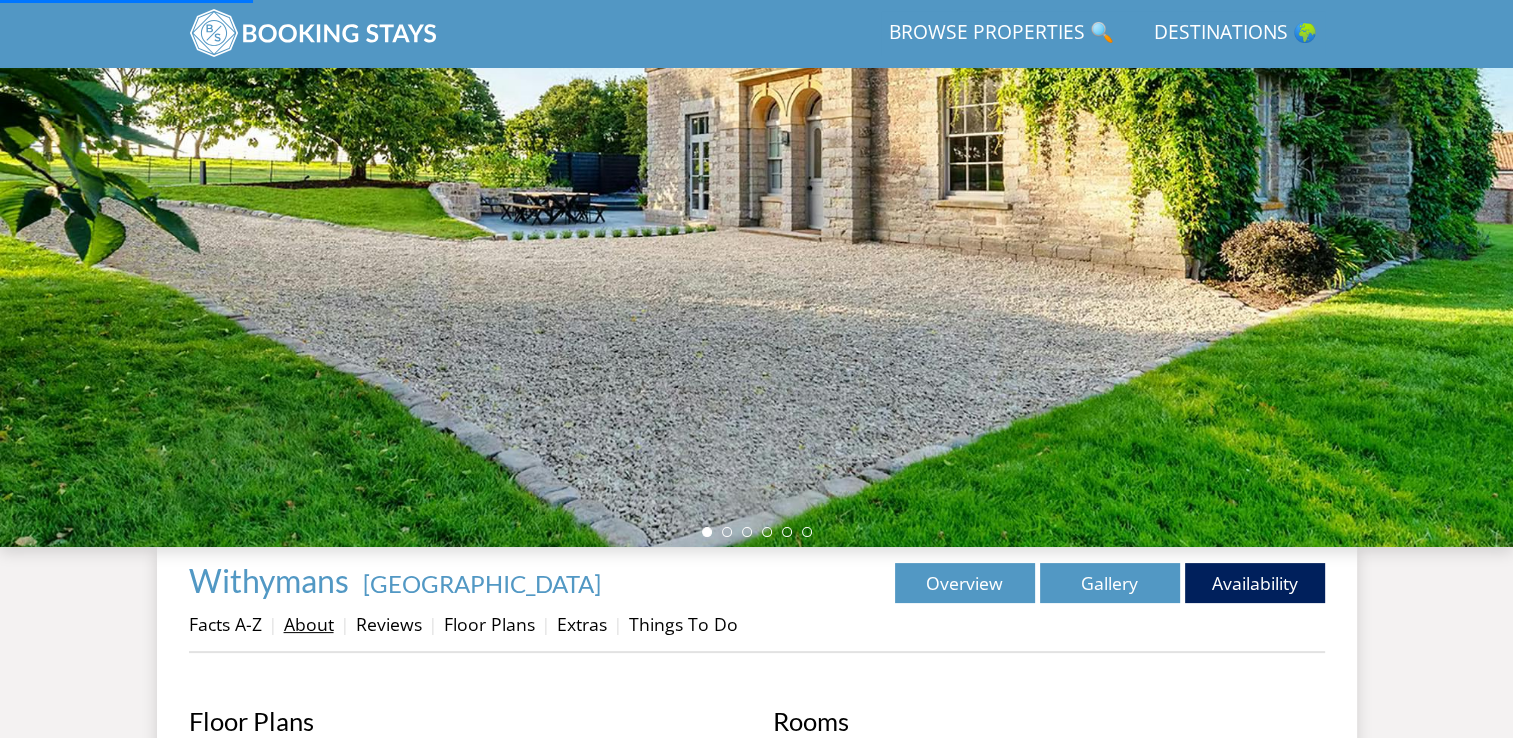 click on "About" at bounding box center (309, 624) 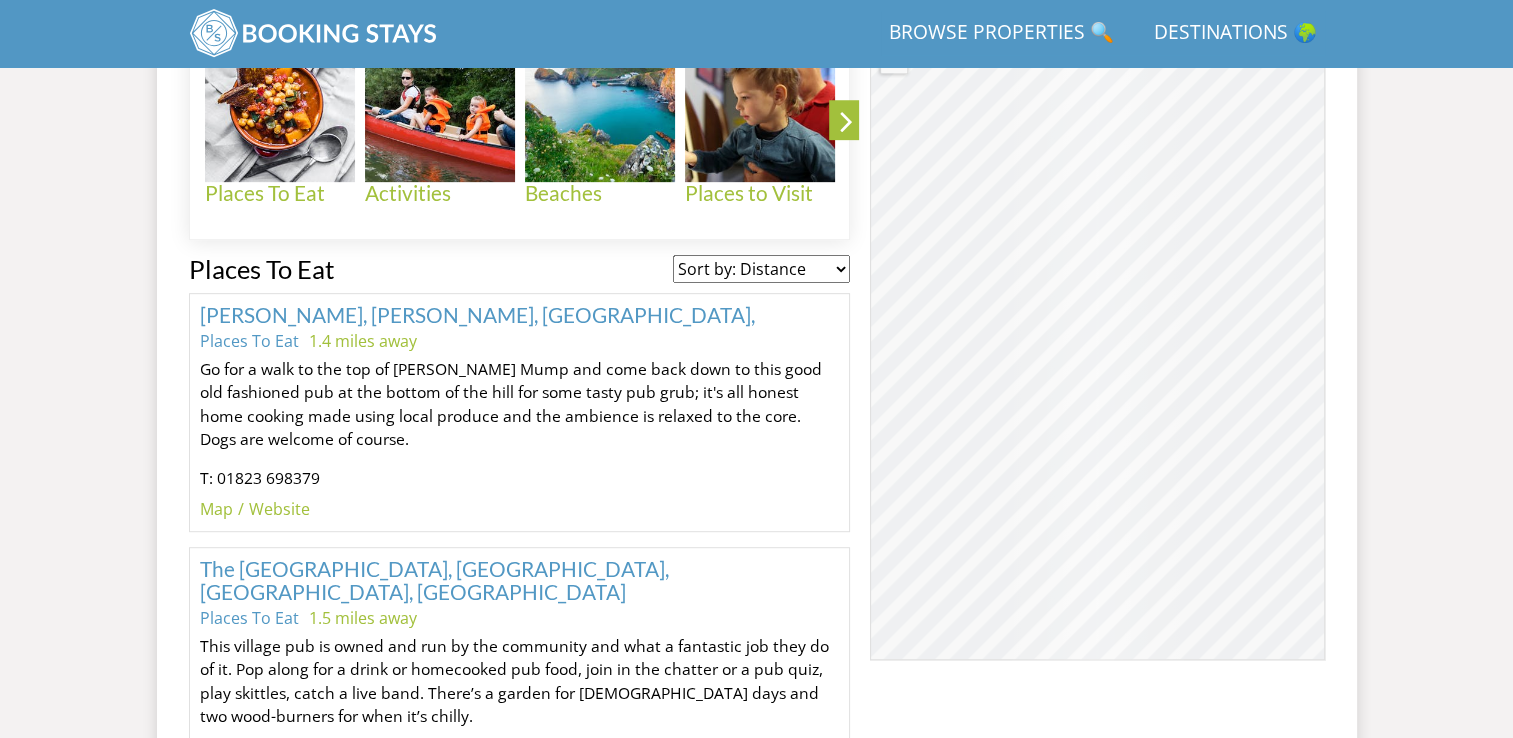 scroll, scrollTop: 418, scrollLeft: 0, axis: vertical 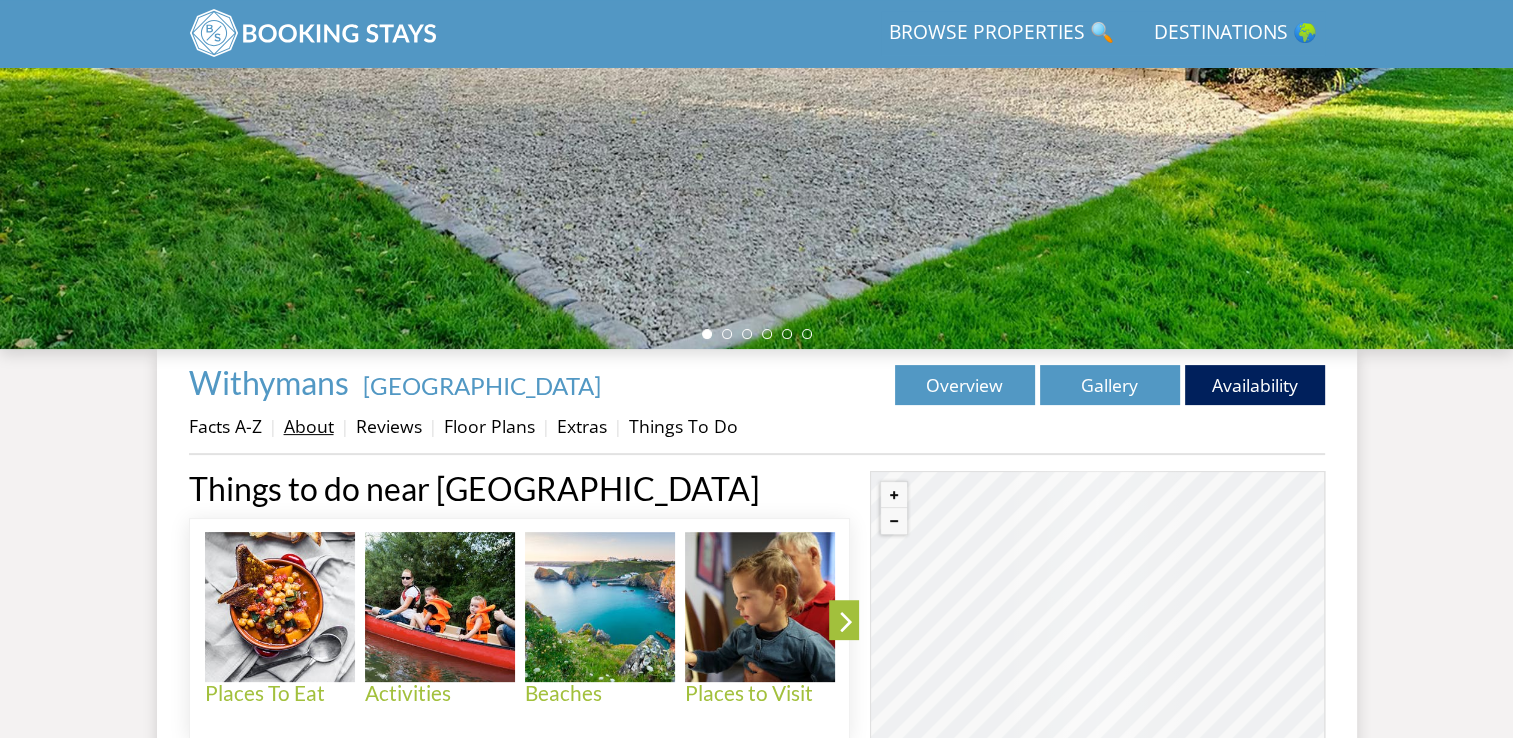 click on "About" at bounding box center (309, 426) 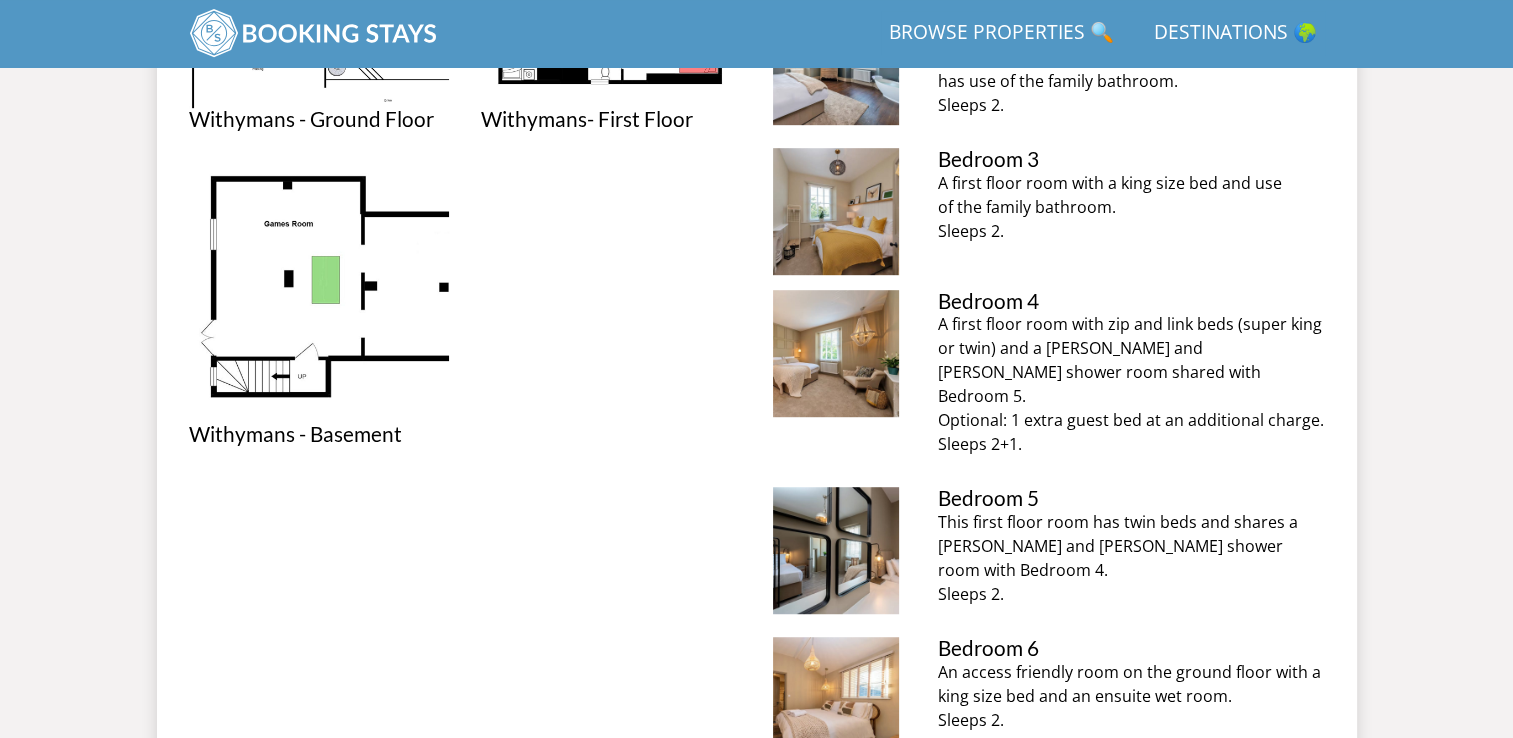 scroll, scrollTop: 320, scrollLeft: 0, axis: vertical 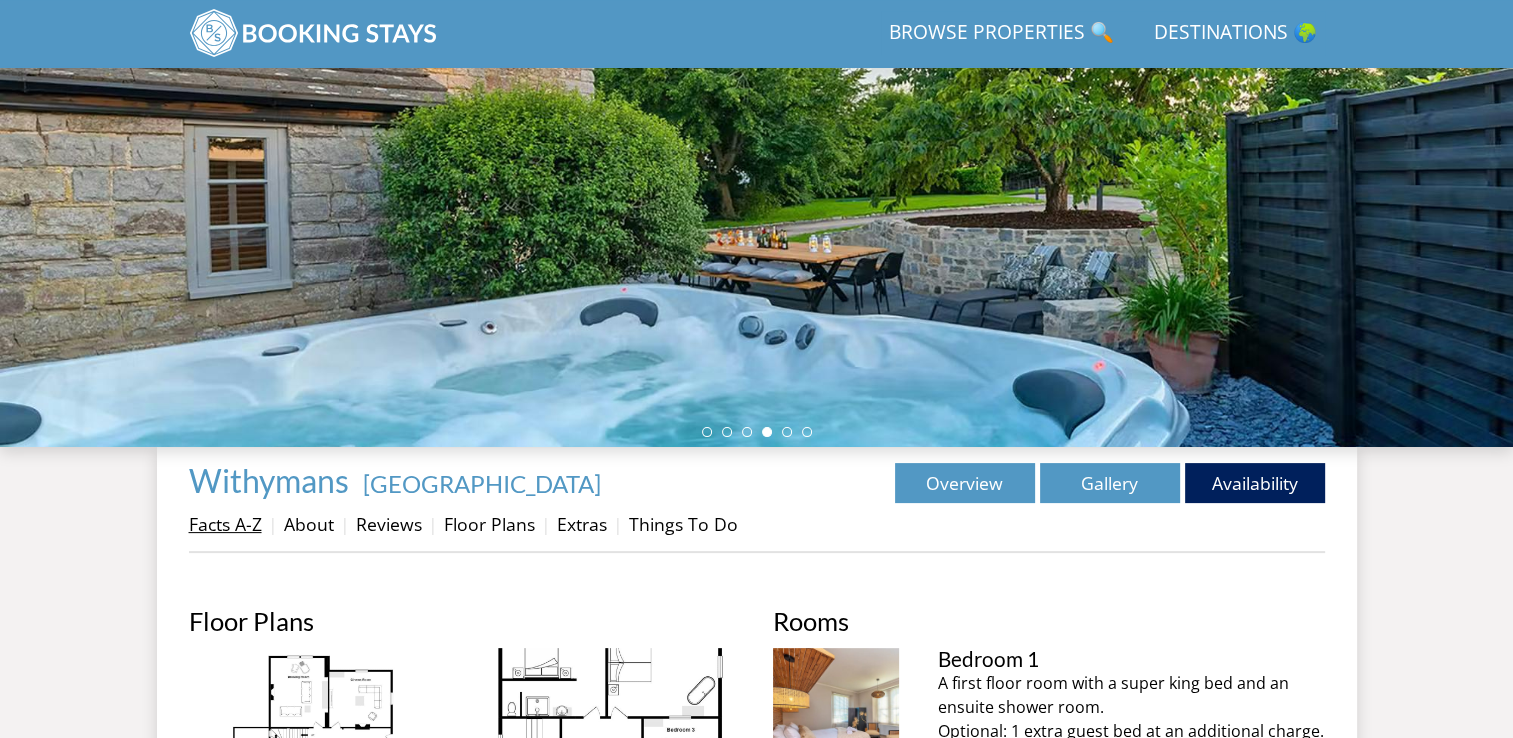click on "Facts A-Z" at bounding box center [225, 524] 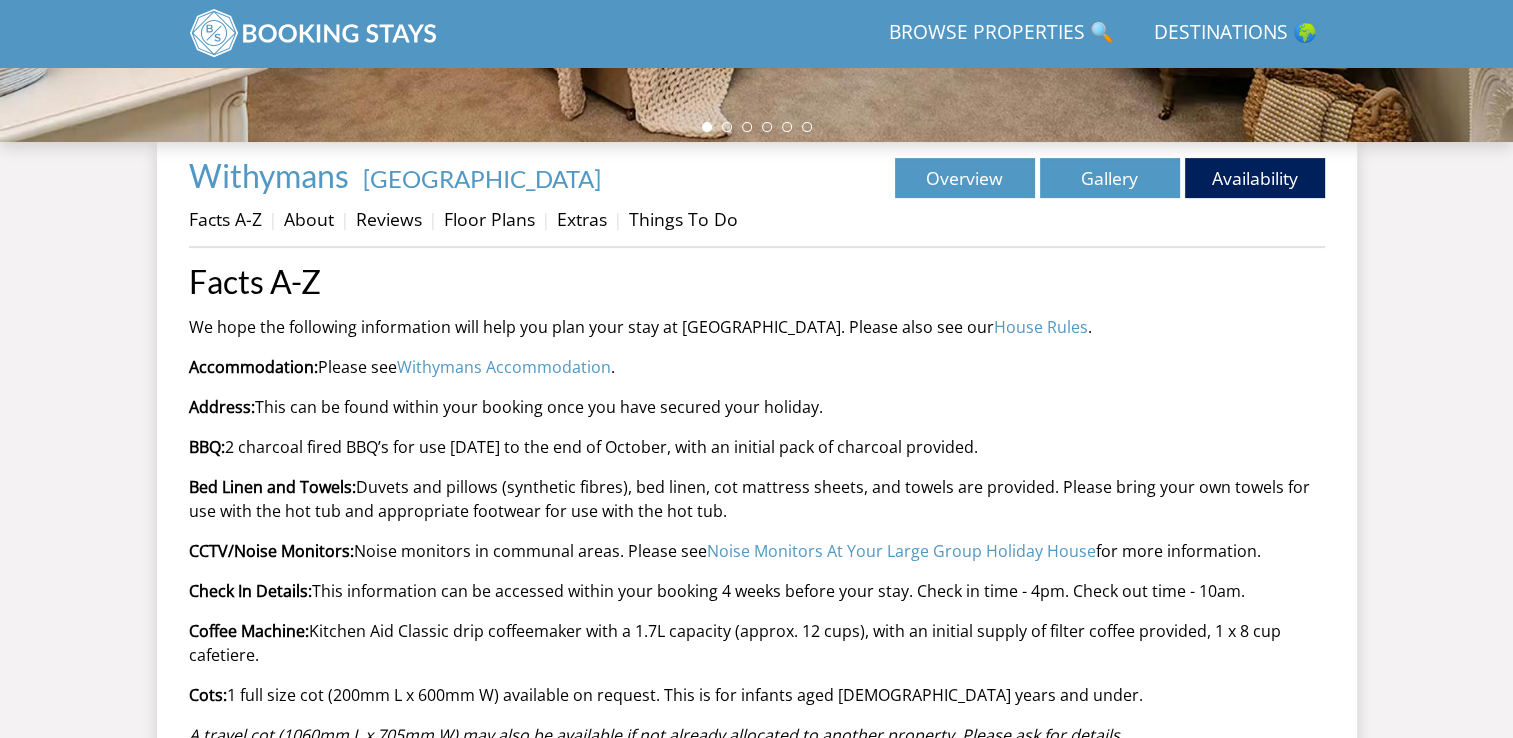 scroll, scrollTop: 725, scrollLeft: 0, axis: vertical 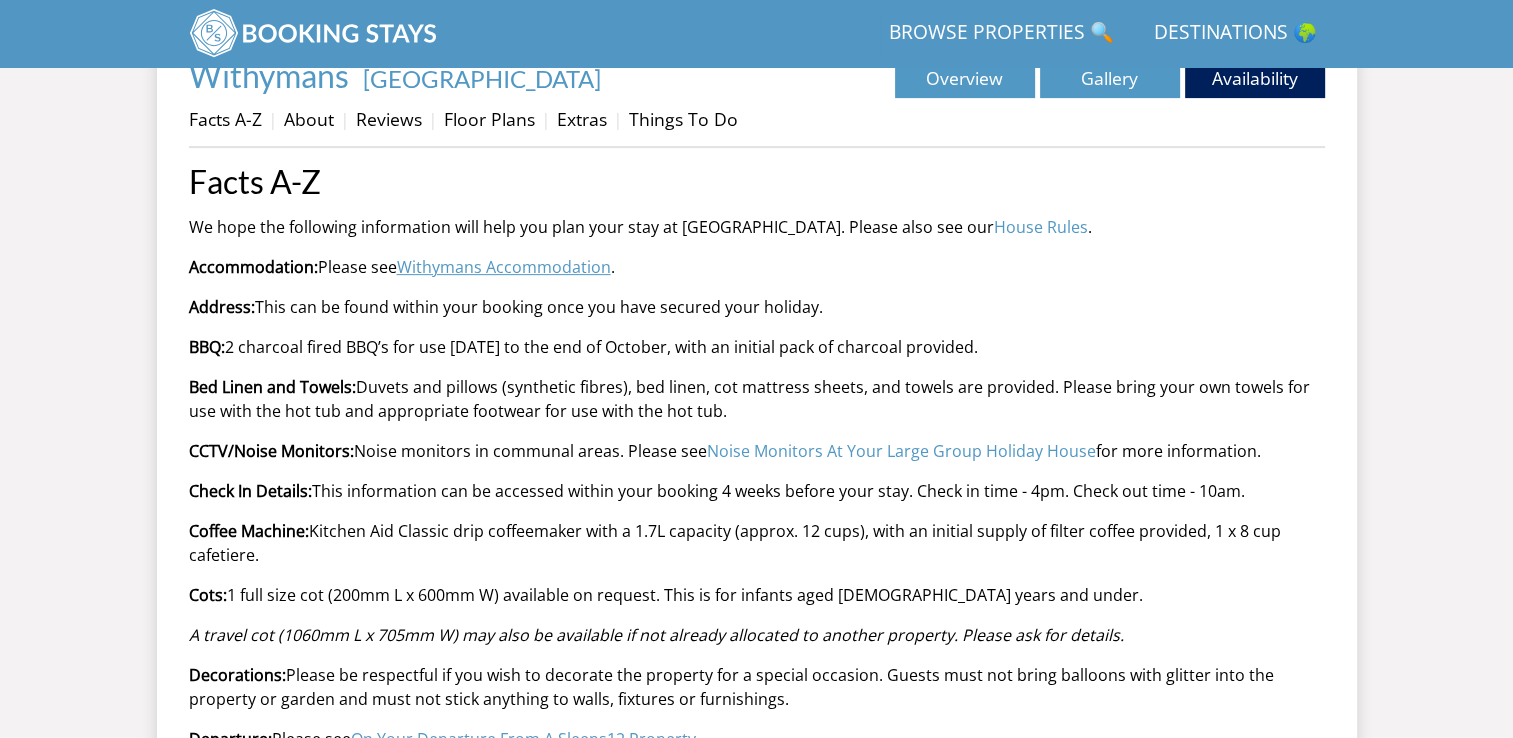 click on "Withymans Accommodation" at bounding box center [504, 267] 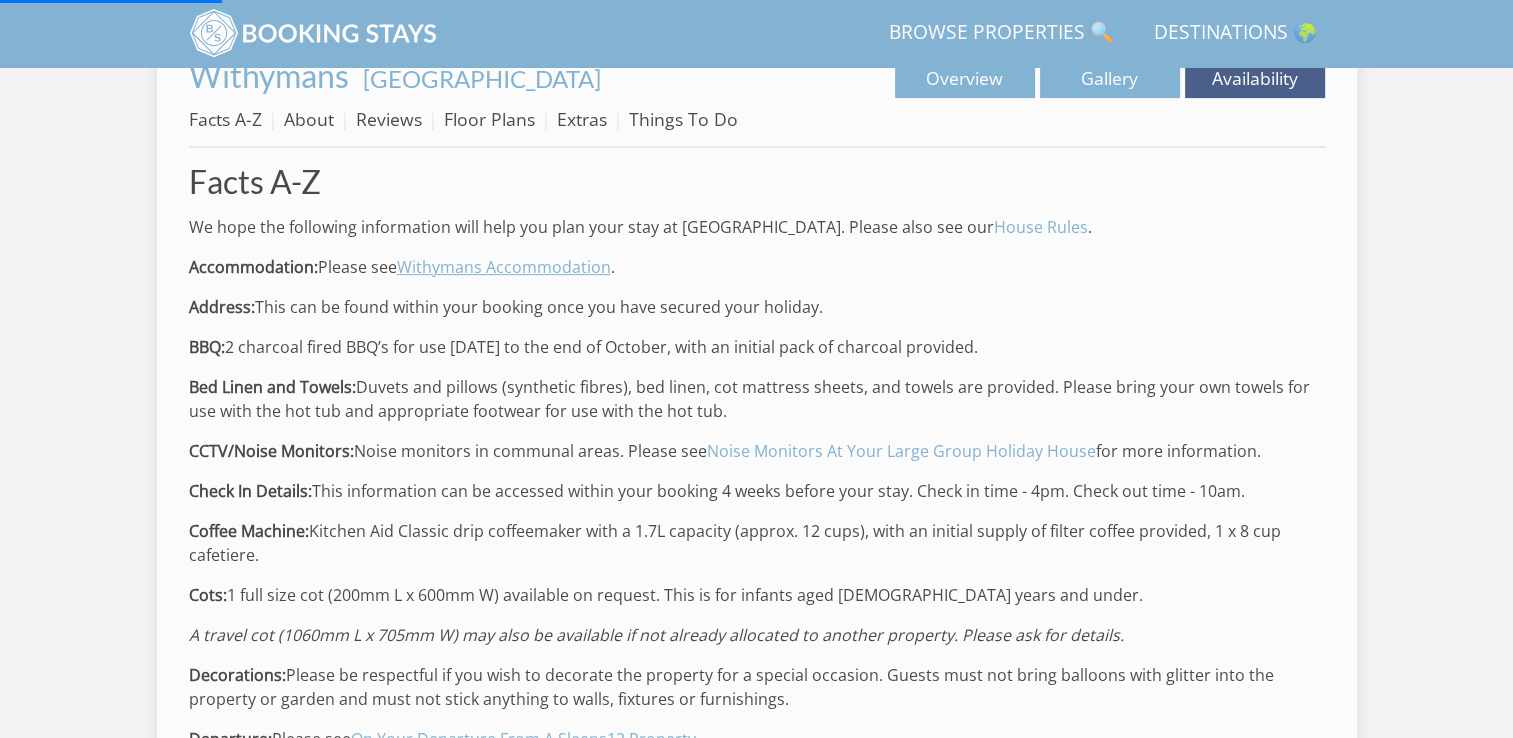 click on "Withymans Accommodation" at bounding box center (504, 267) 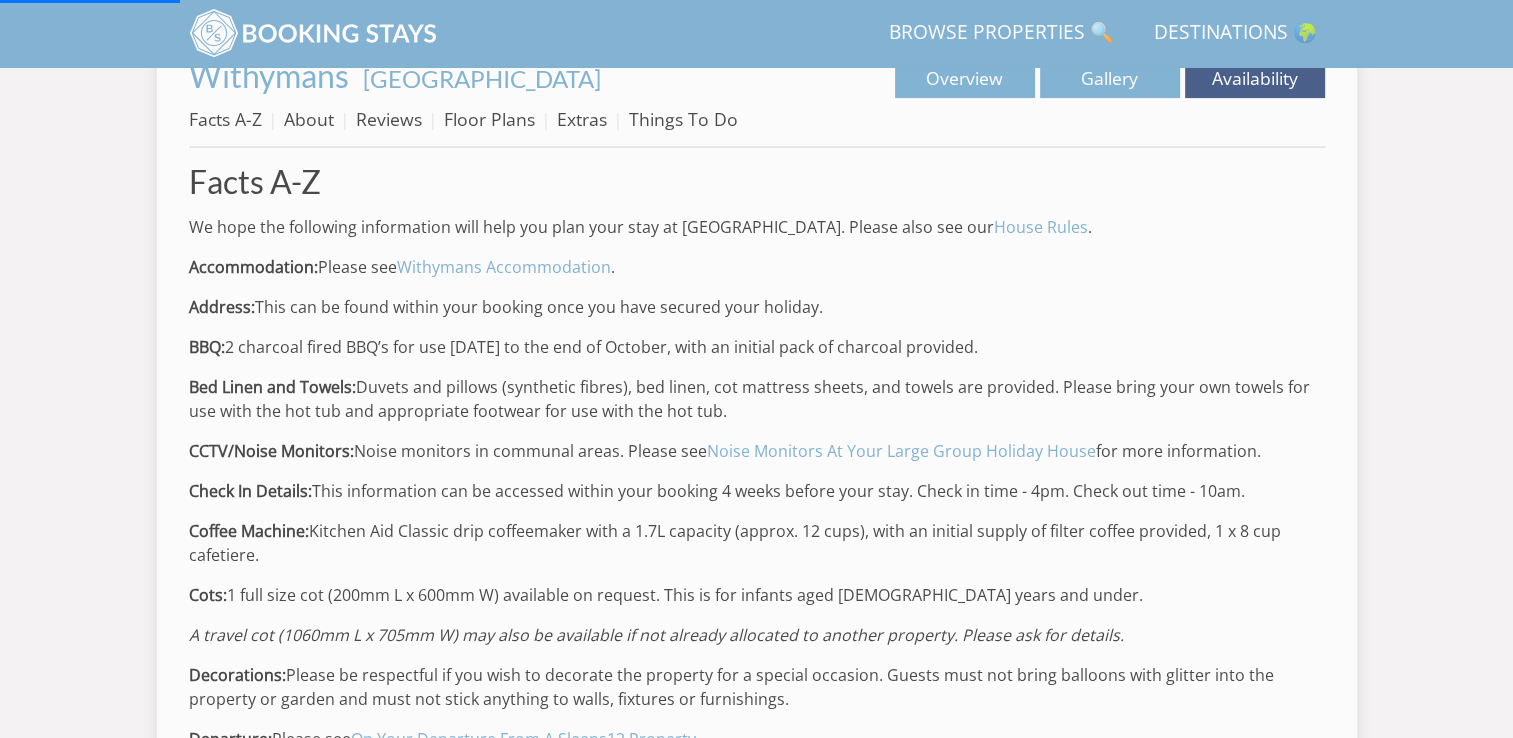 scroll, scrollTop: 1325, scrollLeft: 0, axis: vertical 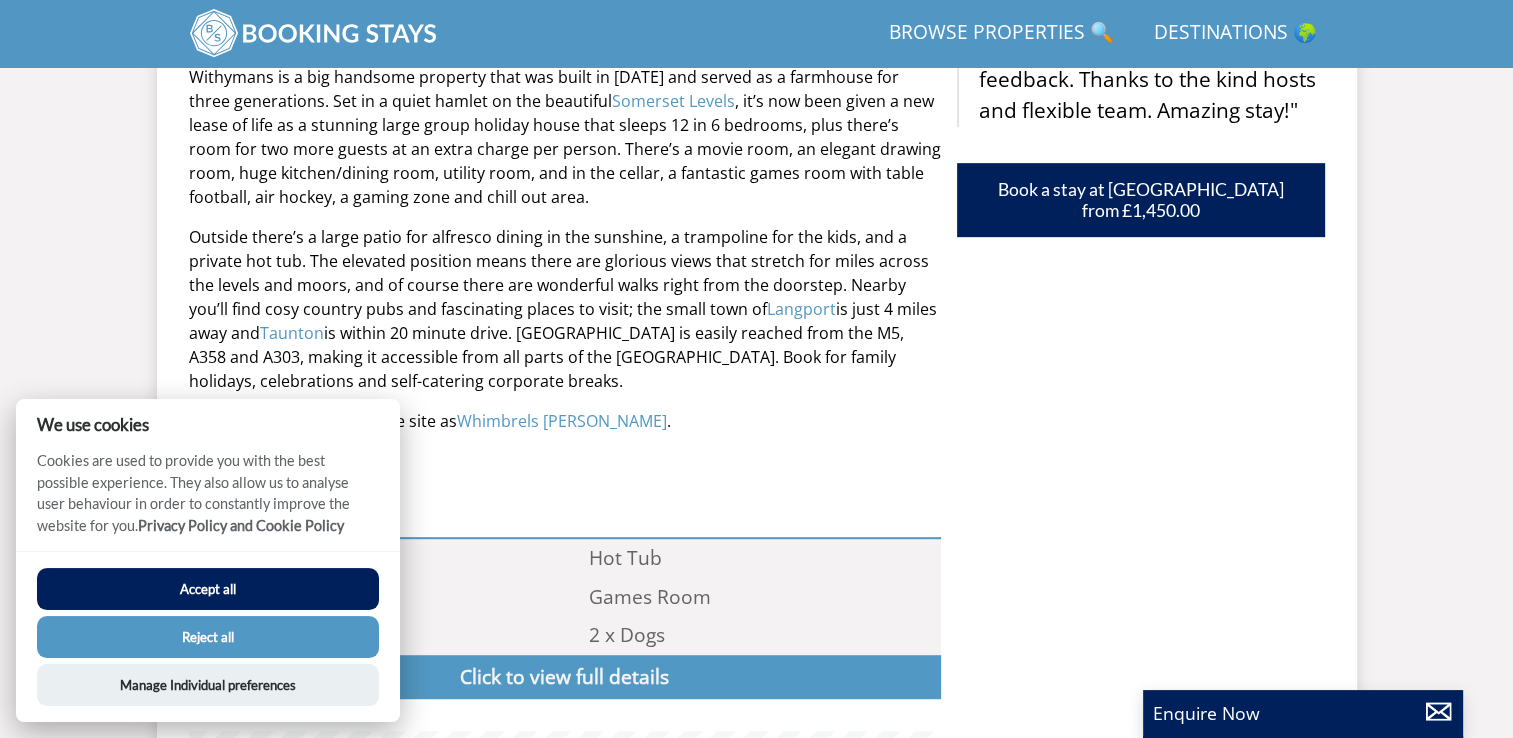click on "Accept all" at bounding box center (208, 589) 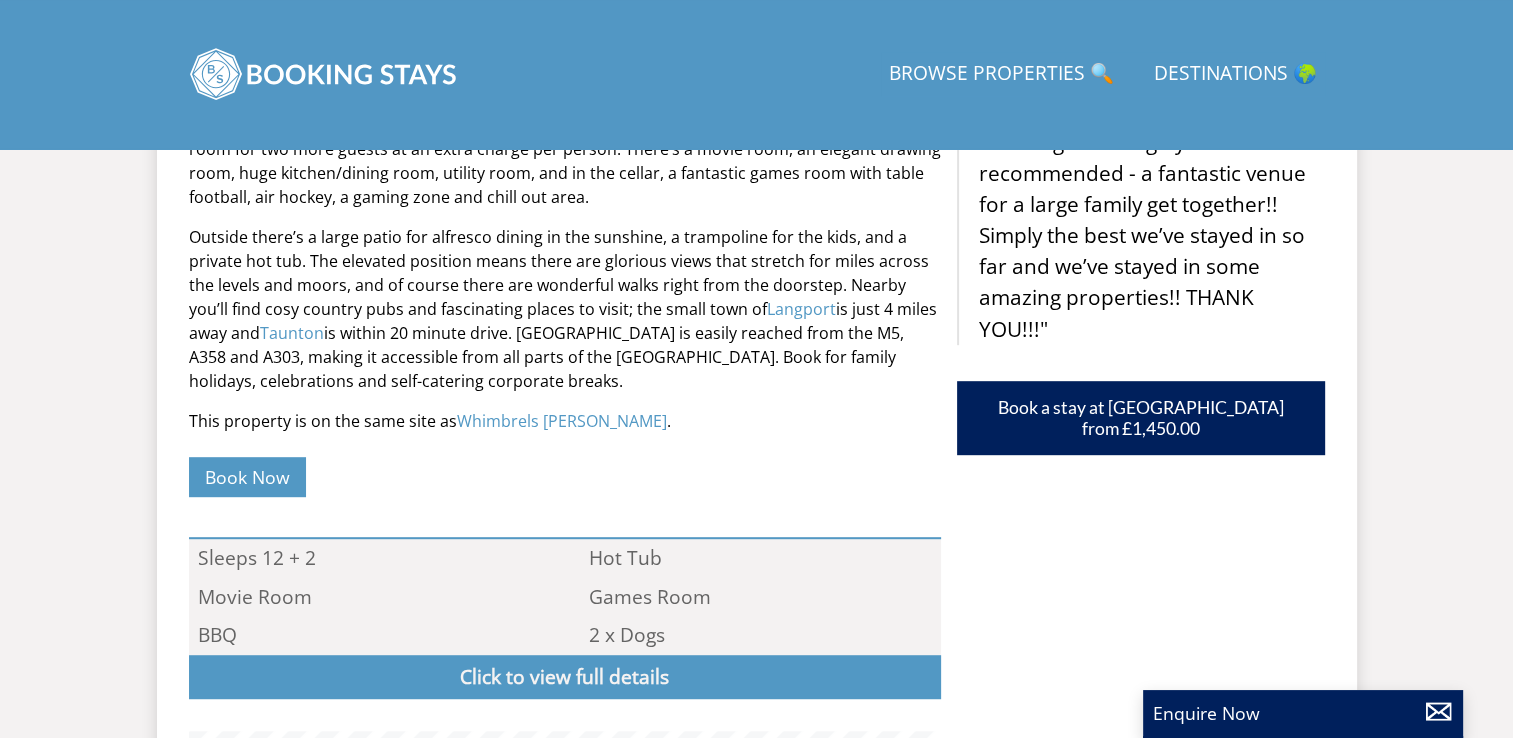 scroll, scrollTop: 1000, scrollLeft: 0, axis: vertical 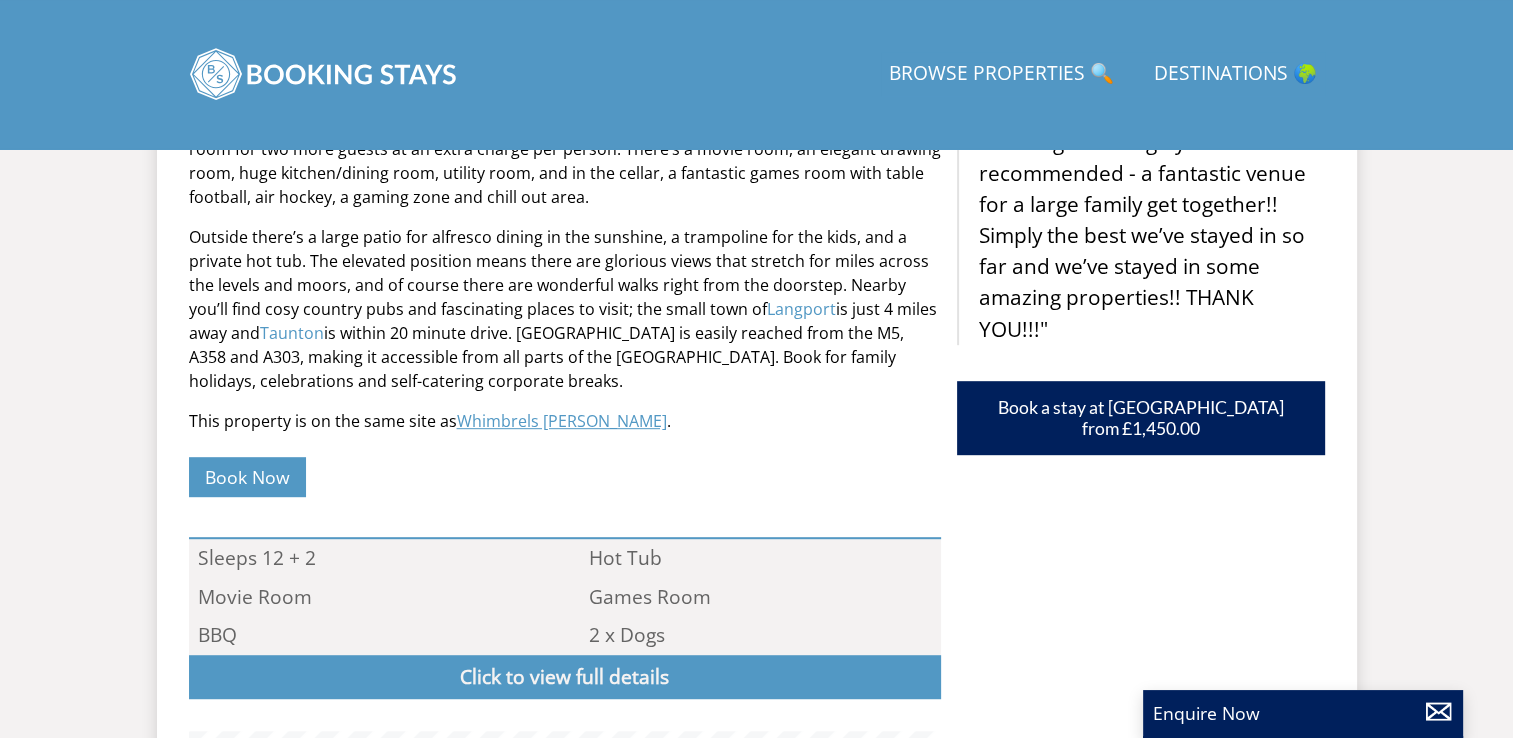 click on "Whimbrels [PERSON_NAME]" at bounding box center (562, 421) 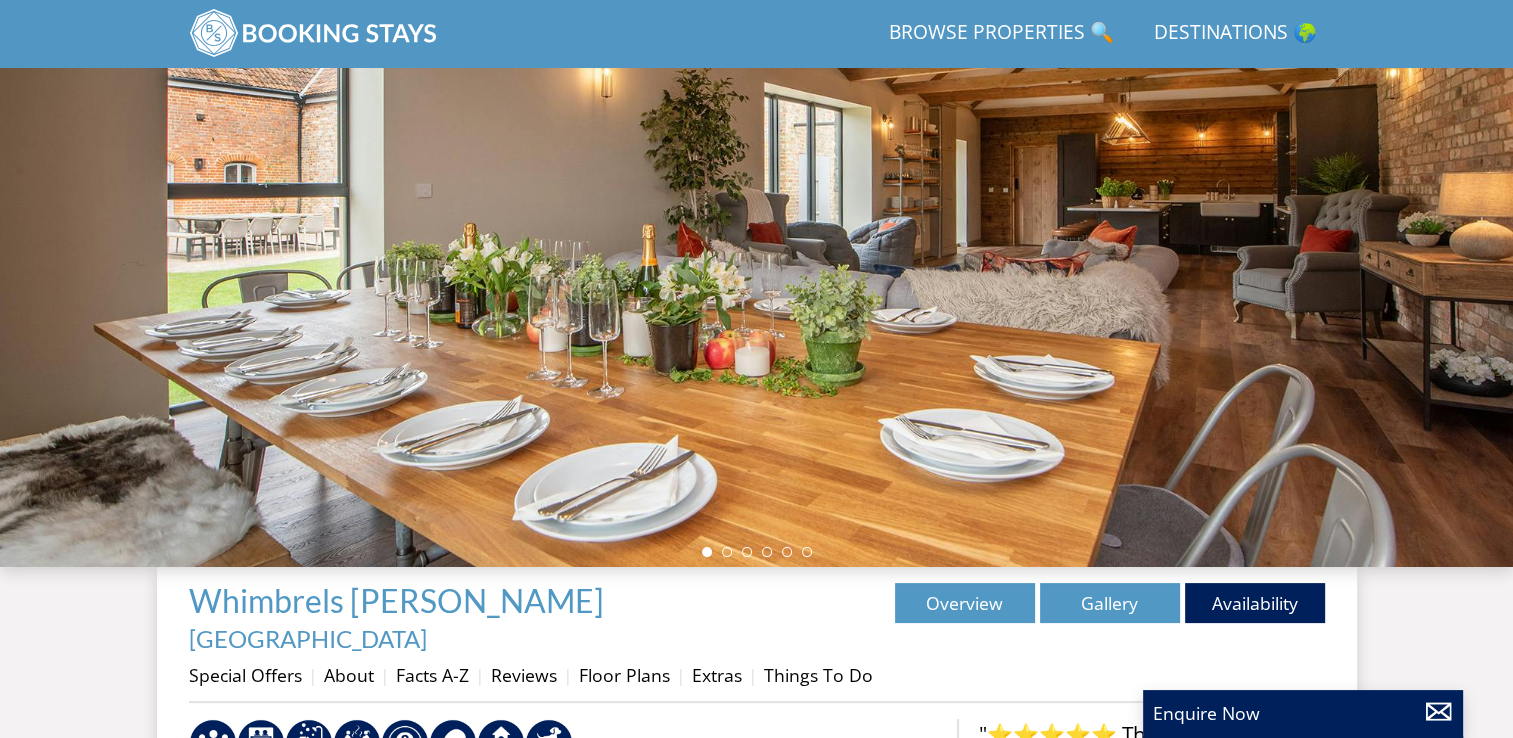 scroll, scrollTop: 400, scrollLeft: 0, axis: vertical 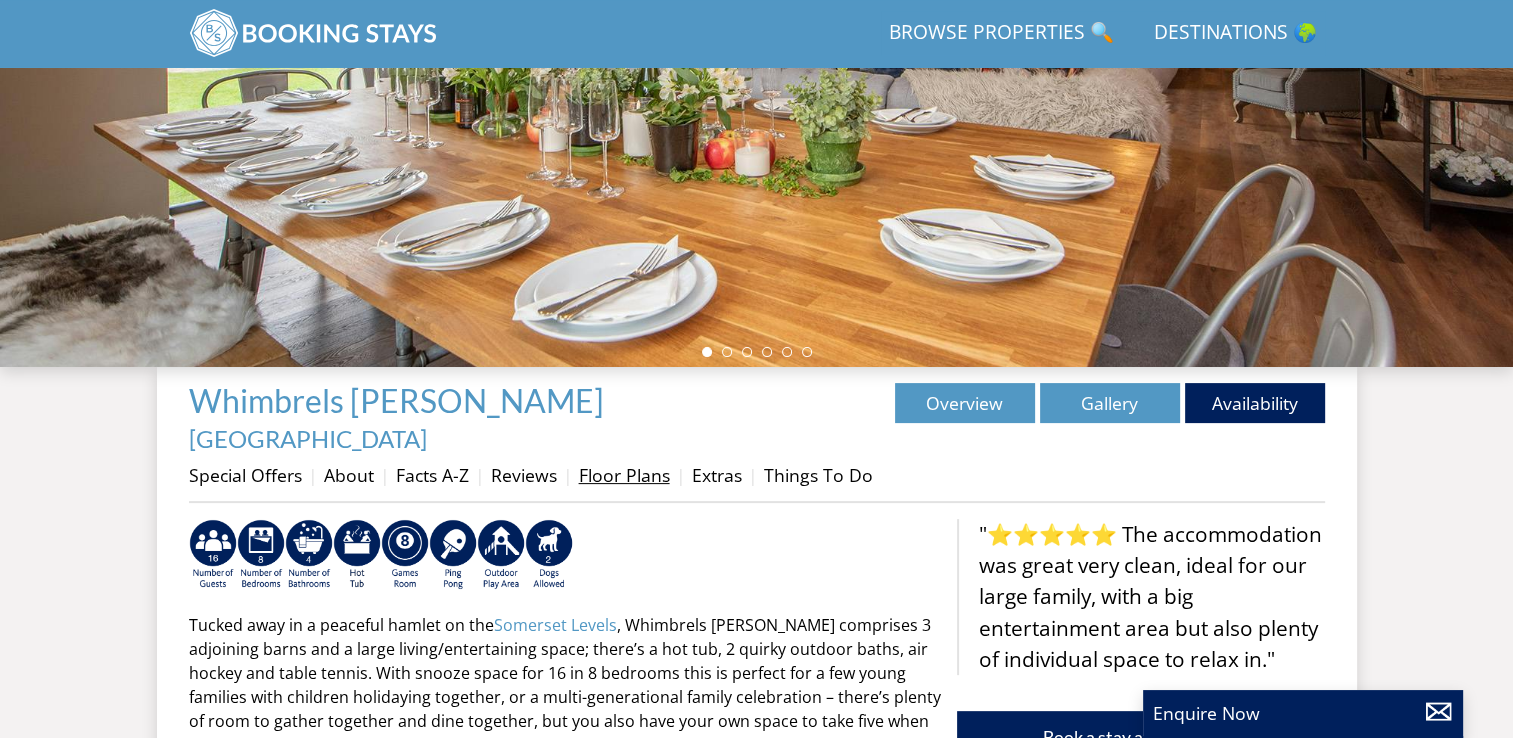 click on "Floor Plans" at bounding box center (624, 475) 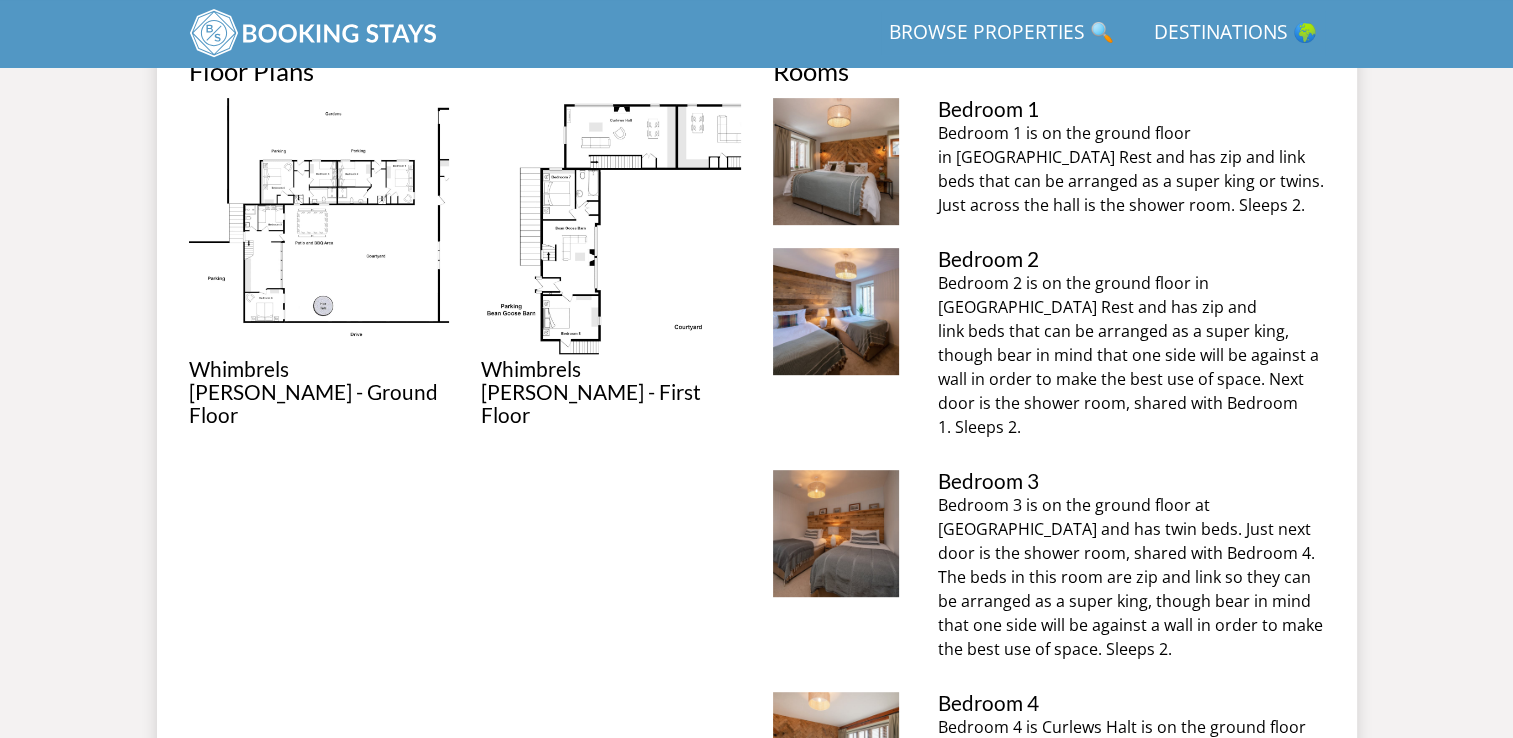 scroll, scrollTop: 800, scrollLeft: 0, axis: vertical 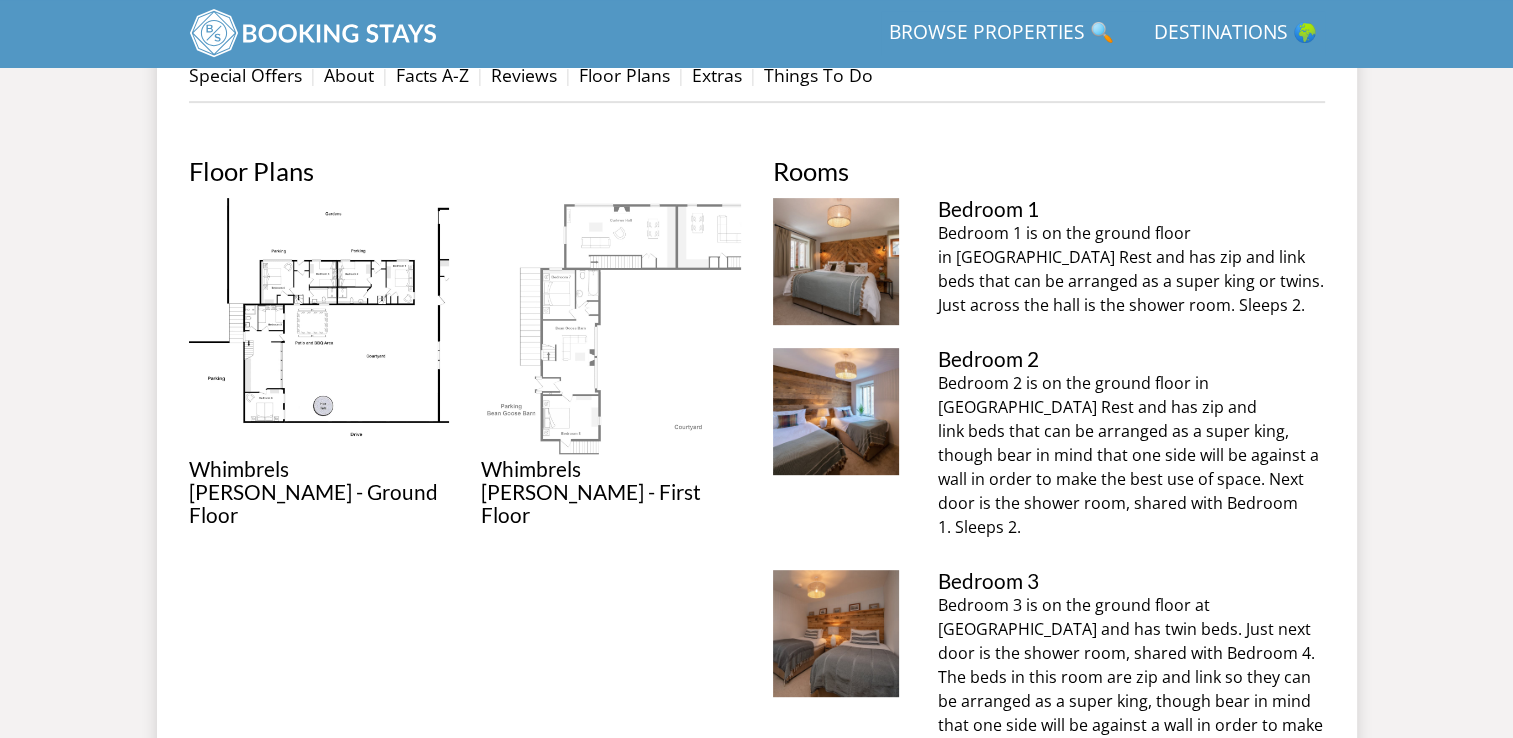 click at bounding box center [611, 328] 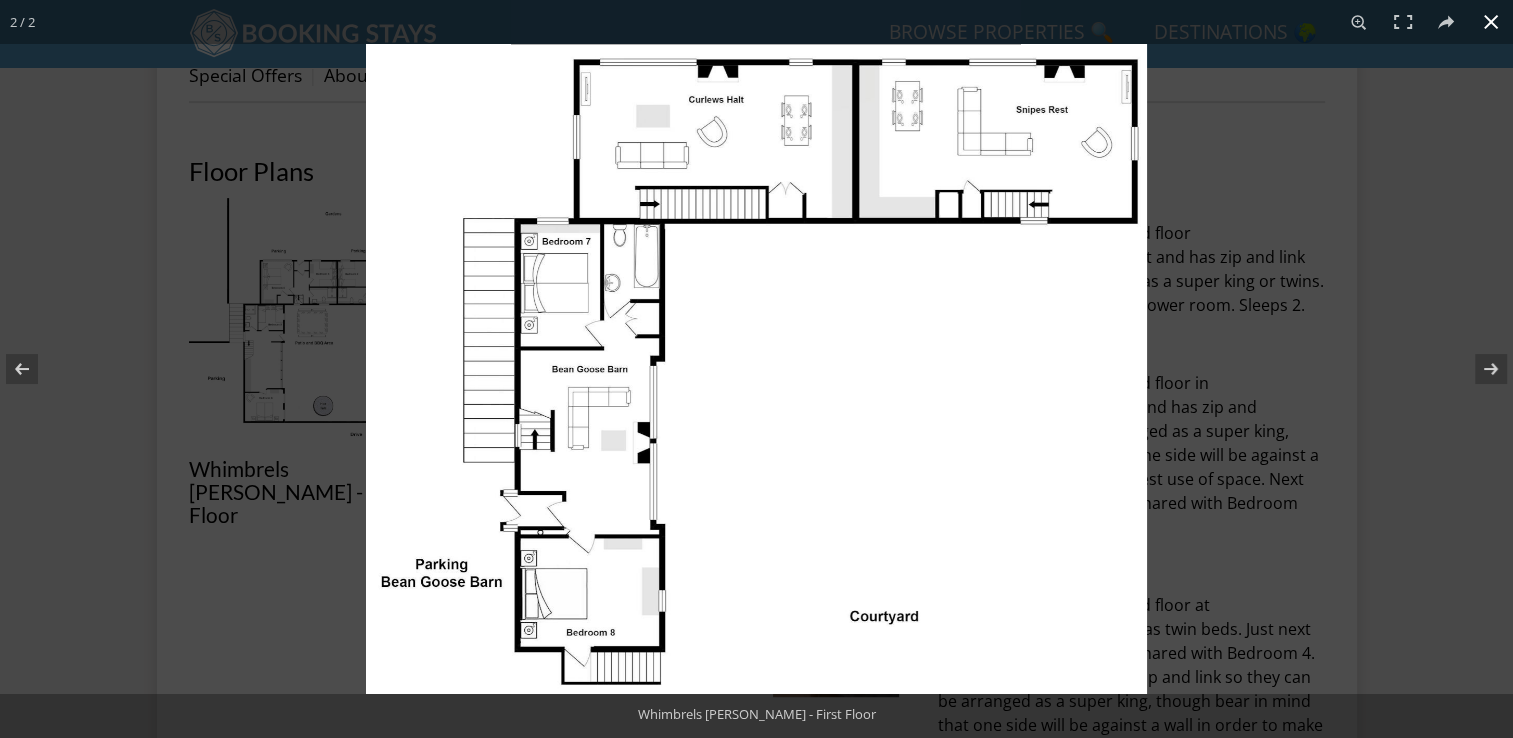 click at bounding box center [756, 369] 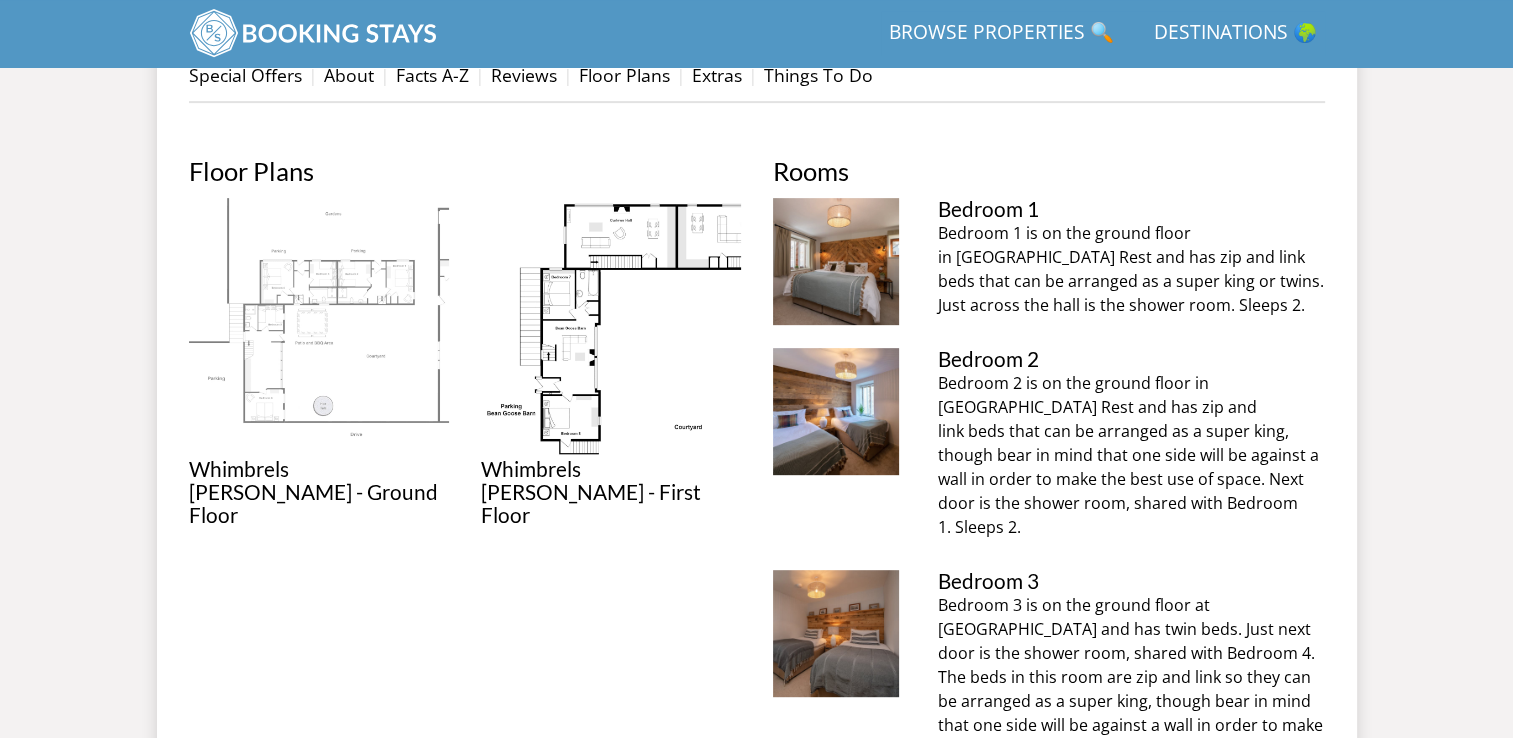 click at bounding box center (319, 328) 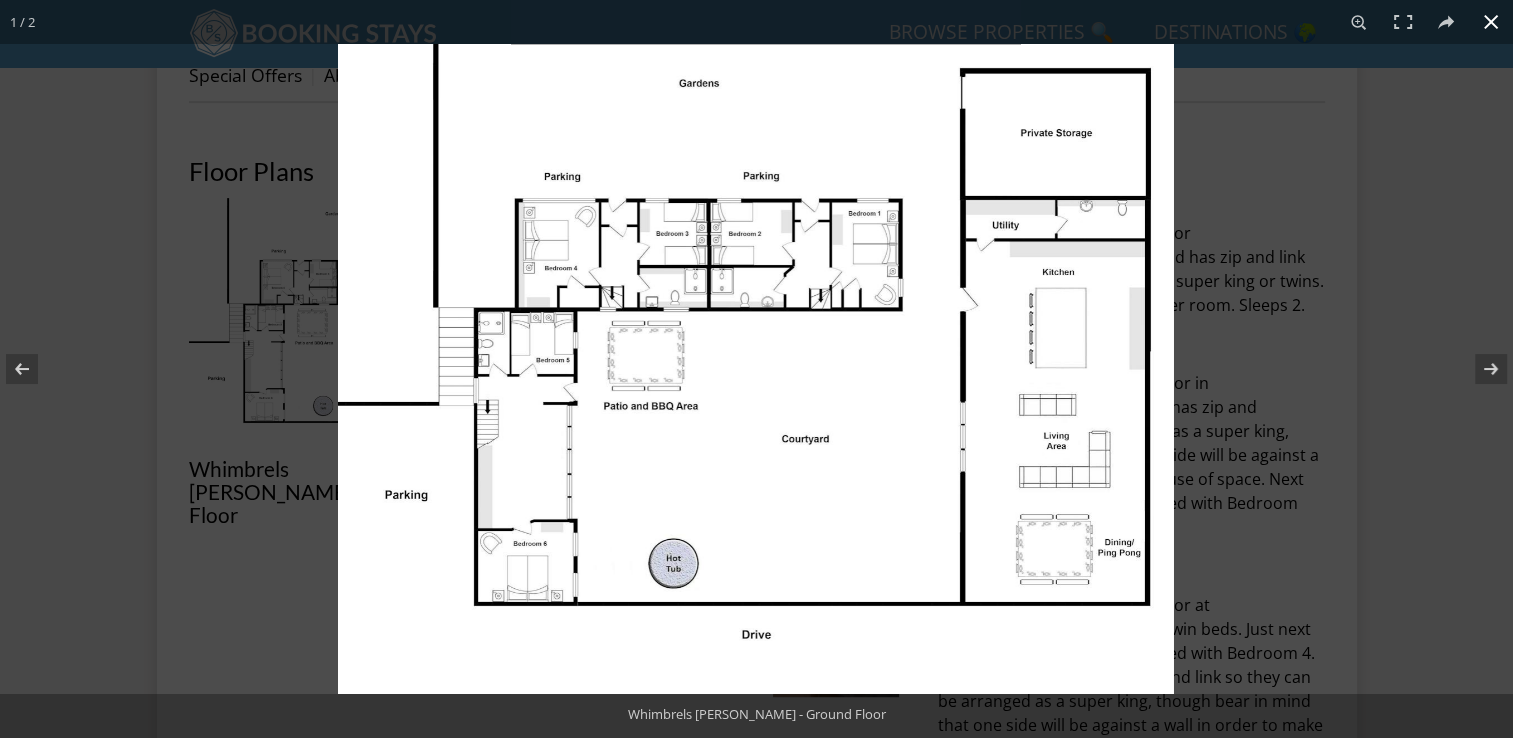 click at bounding box center (1094, 413) 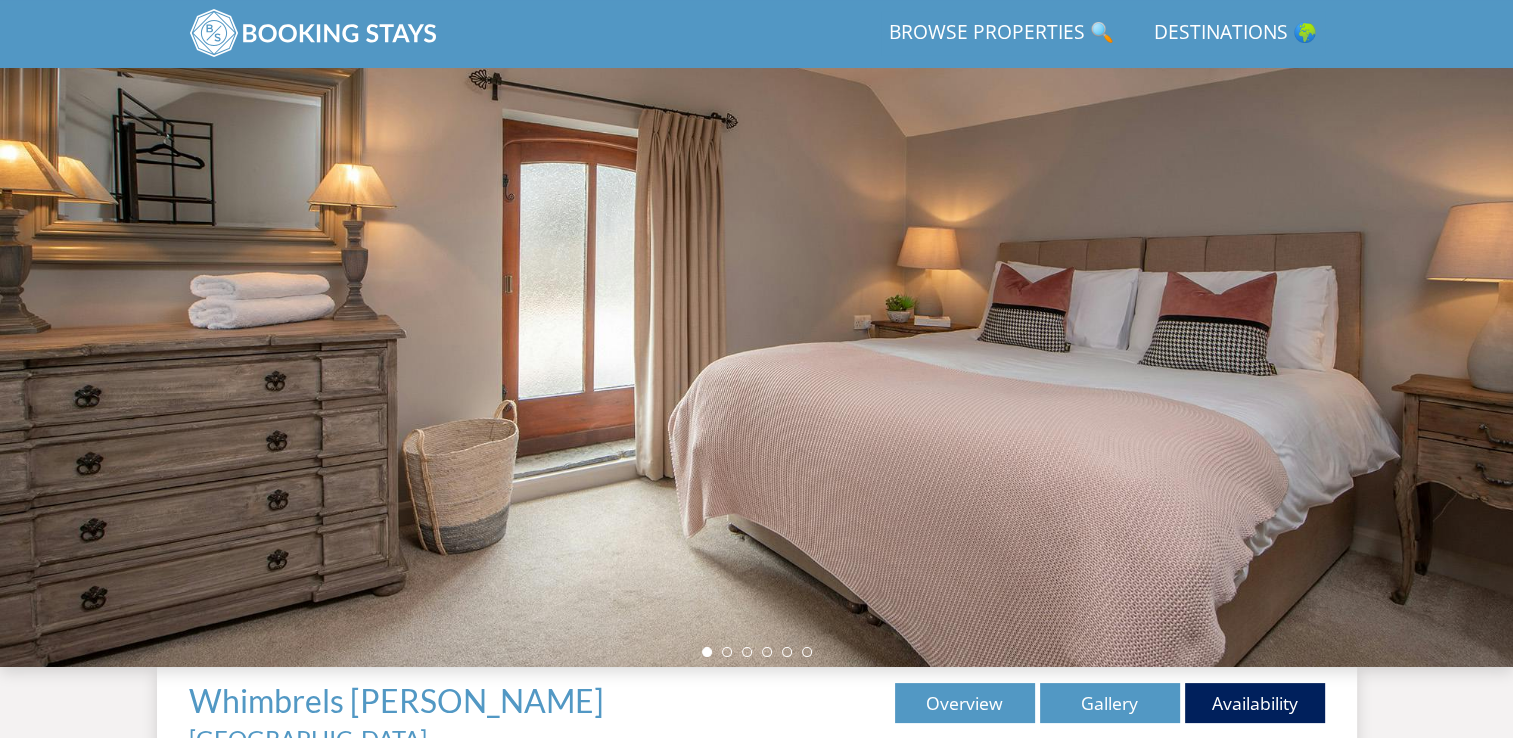 scroll, scrollTop: 500, scrollLeft: 0, axis: vertical 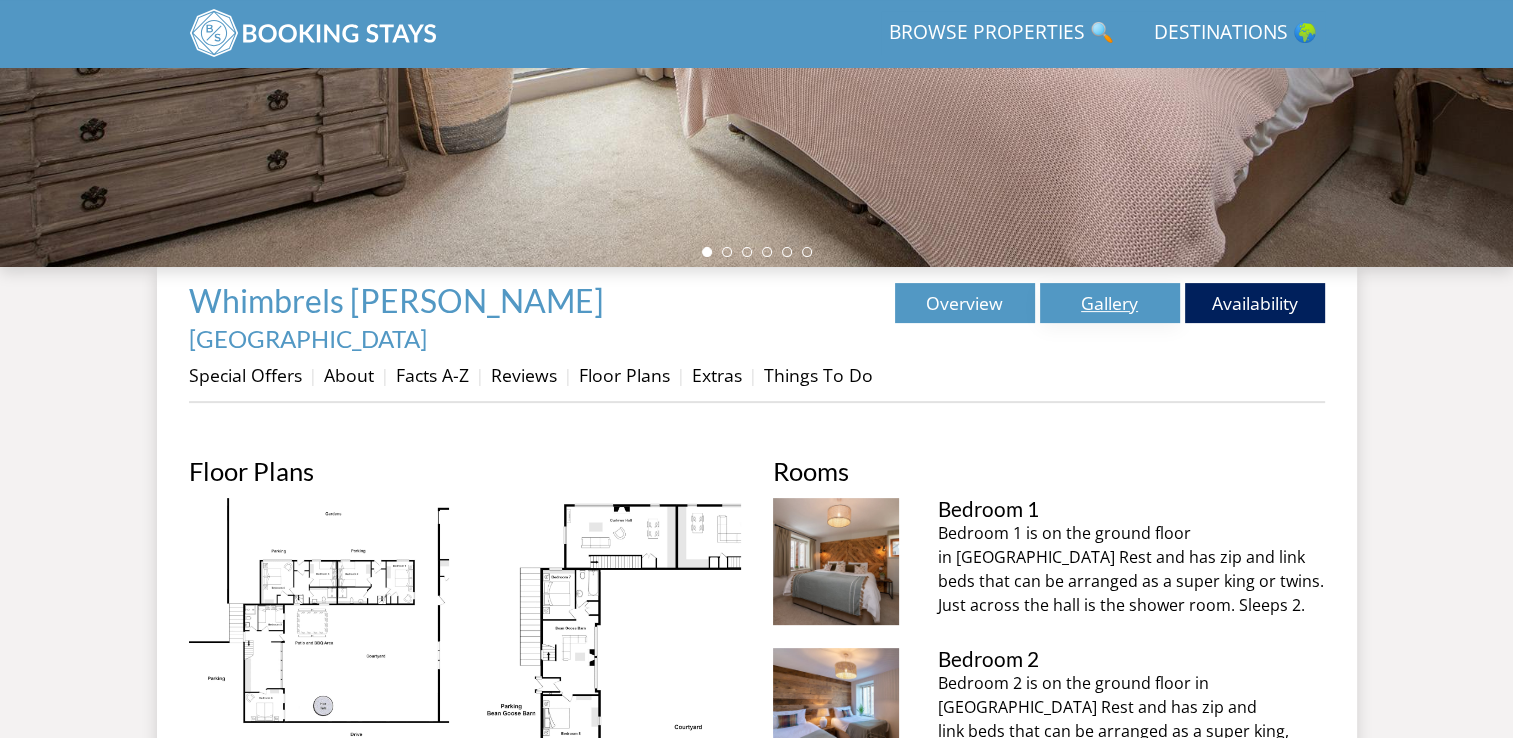 click on "Gallery" at bounding box center [1110, 303] 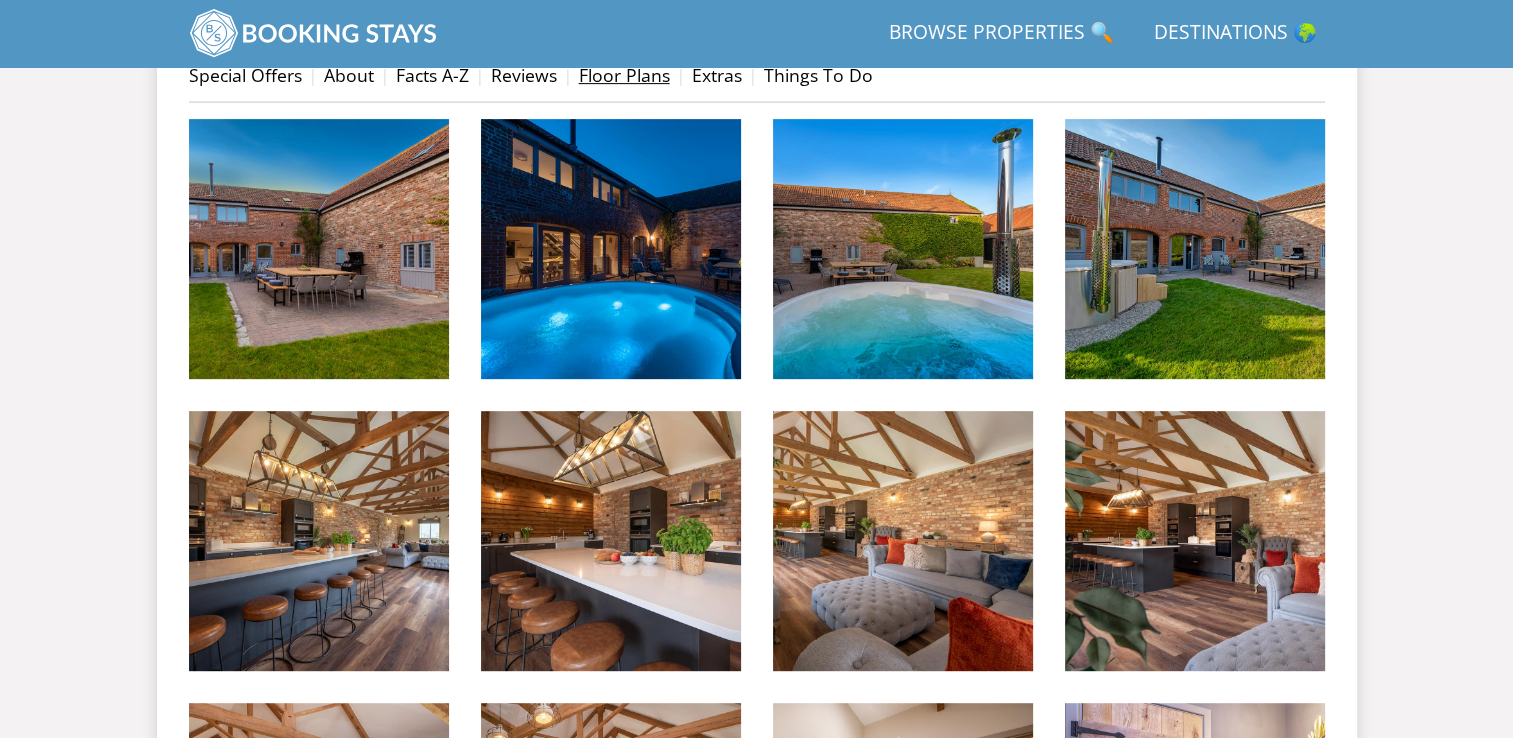 scroll, scrollTop: 400, scrollLeft: 0, axis: vertical 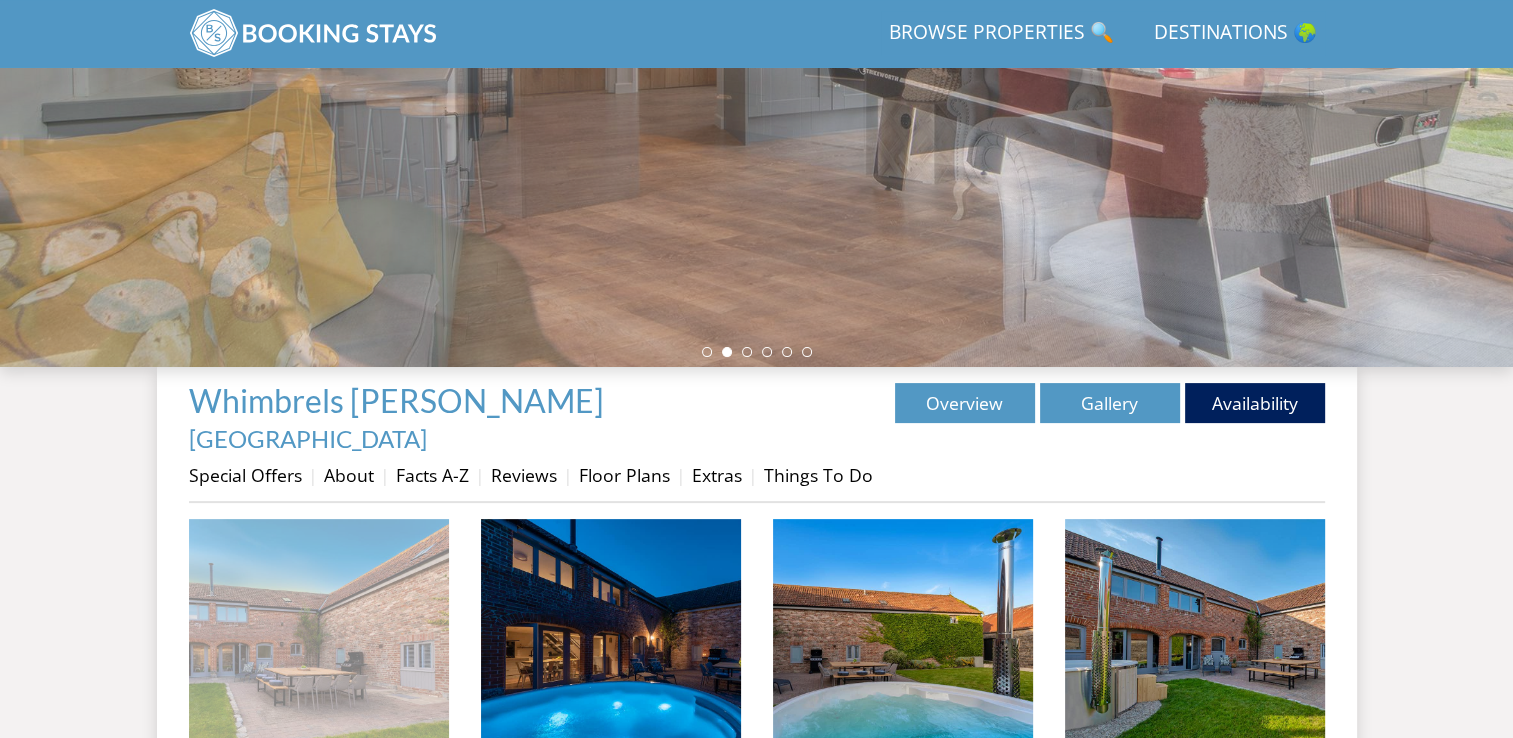 click at bounding box center [319, 649] 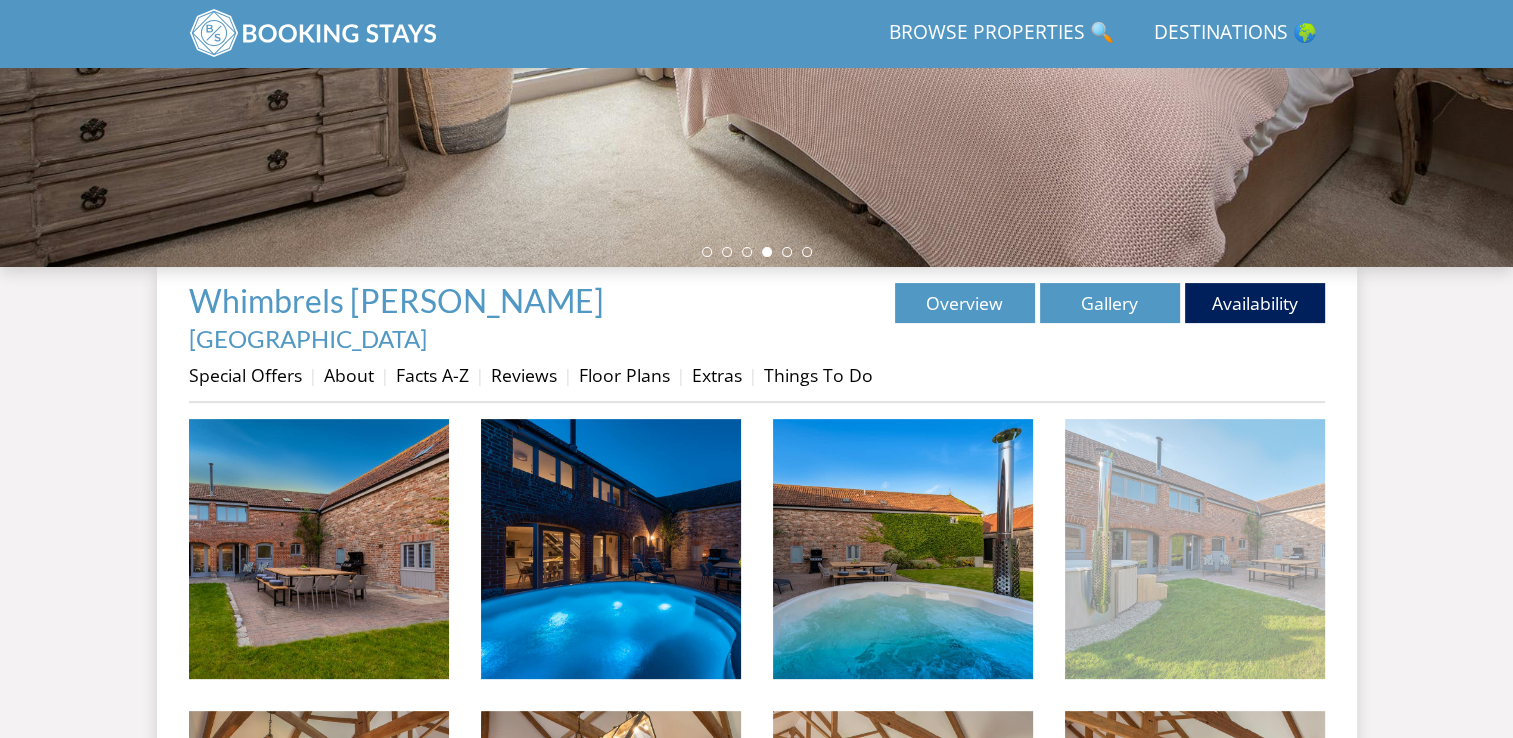 scroll, scrollTop: 600, scrollLeft: 0, axis: vertical 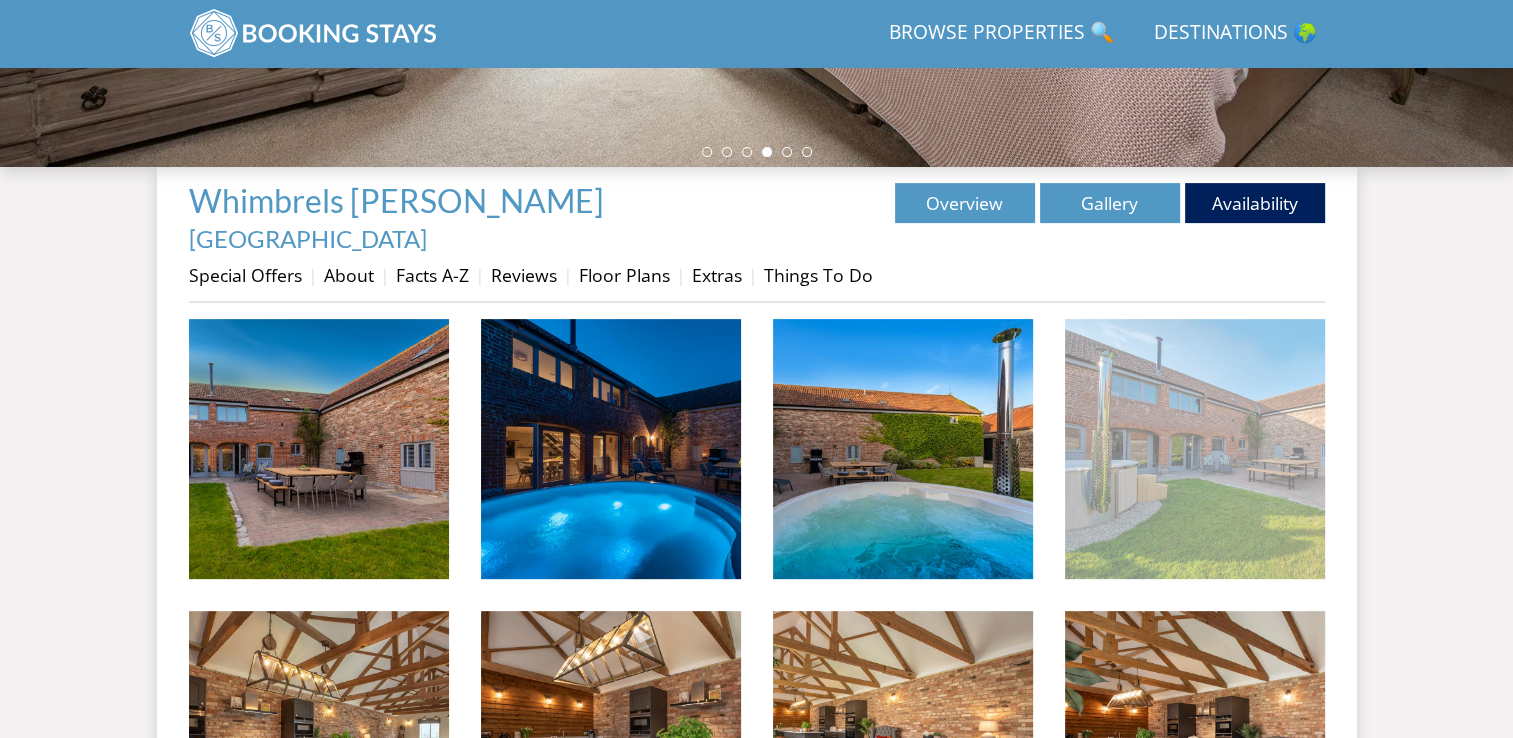 click at bounding box center [1195, 449] 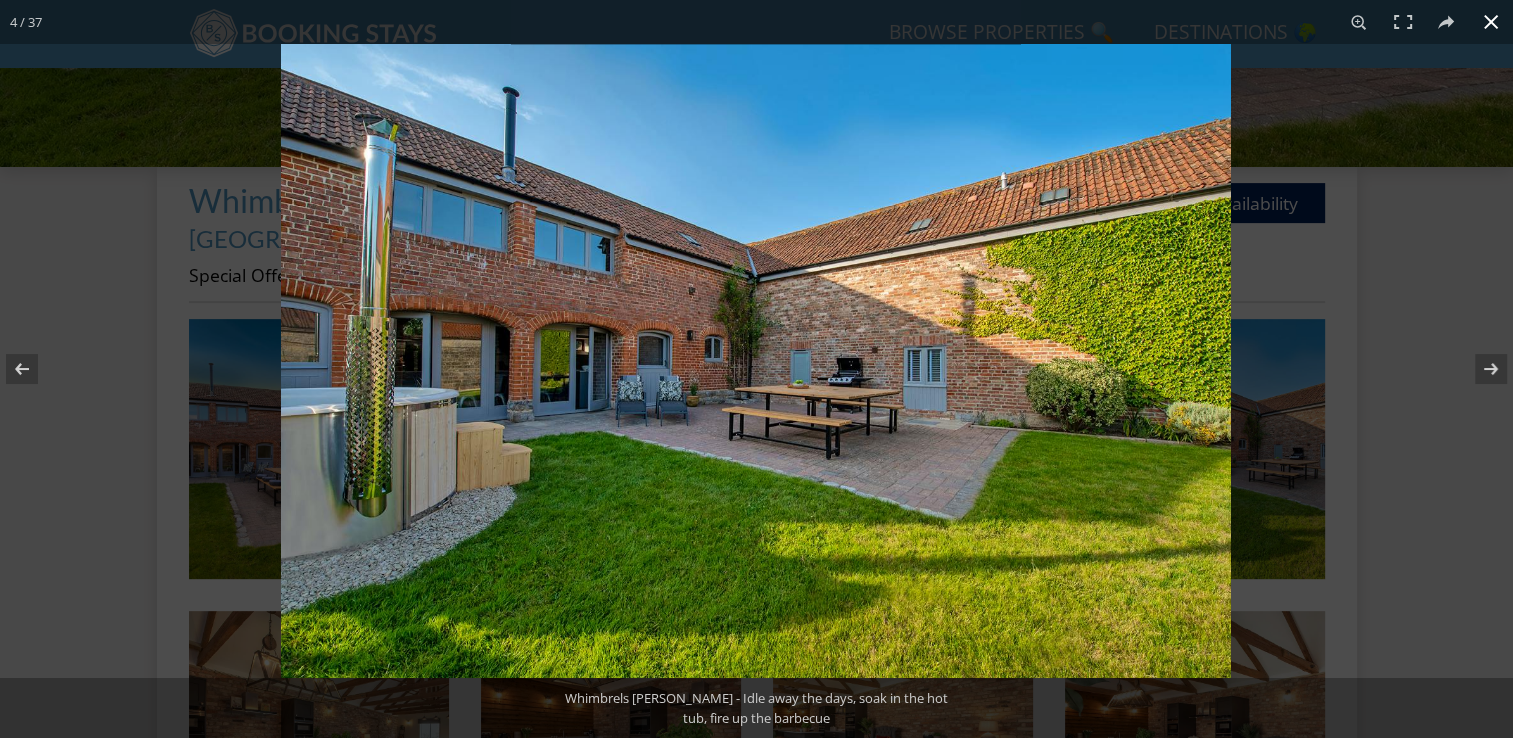 click at bounding box center (1037, 413) 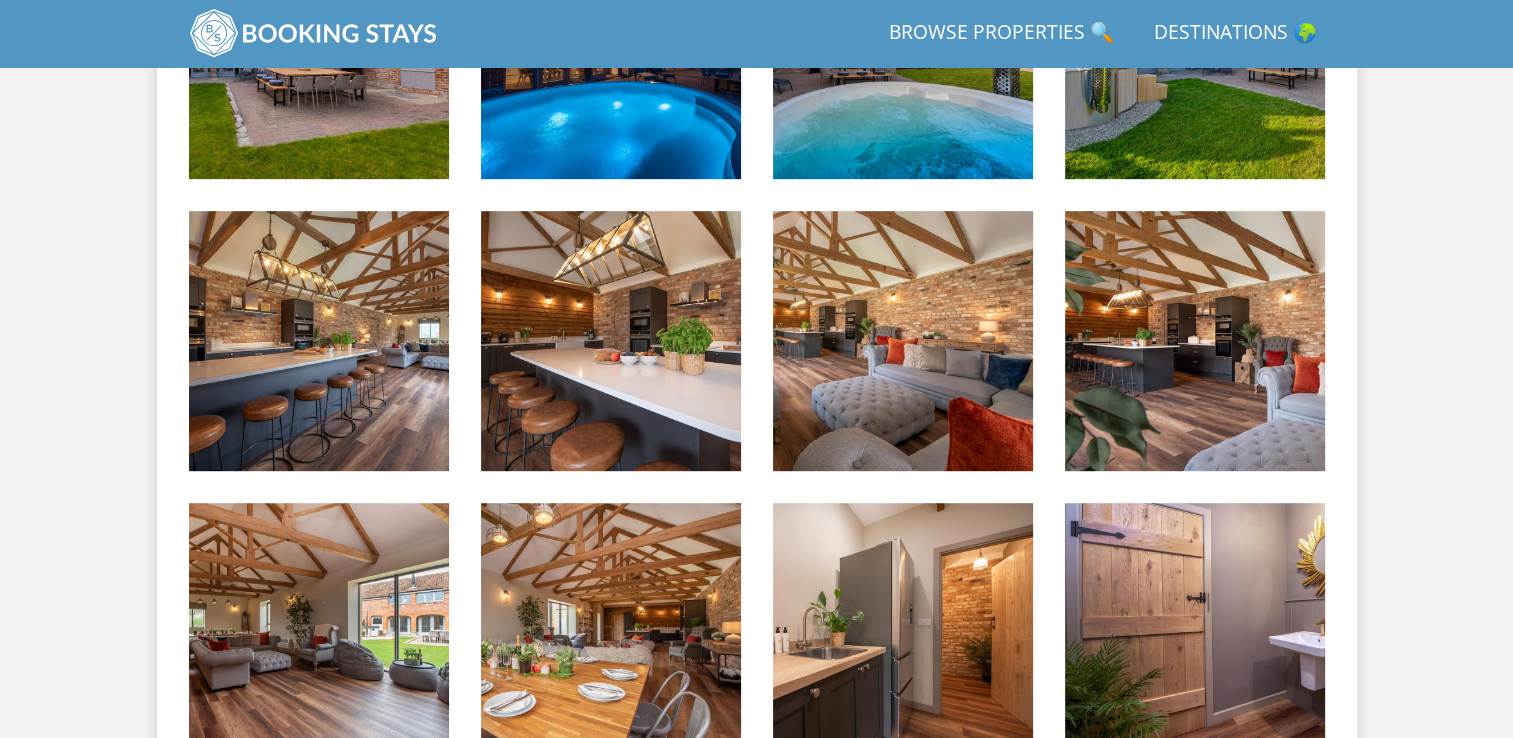 scroll, scrollTop: 400, scrollLeft: 0, axis: vertical 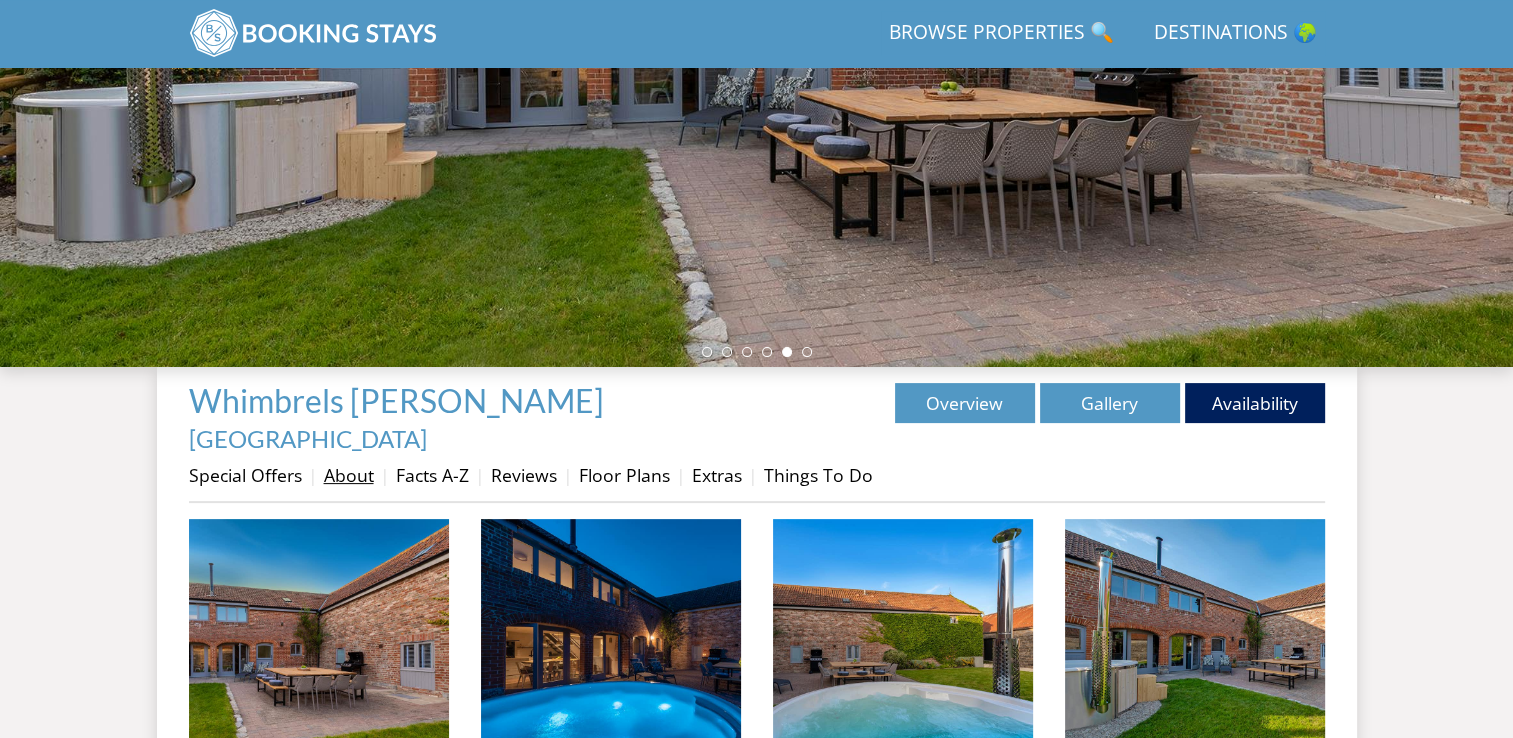click on "About" at bounding box center [349, 475] 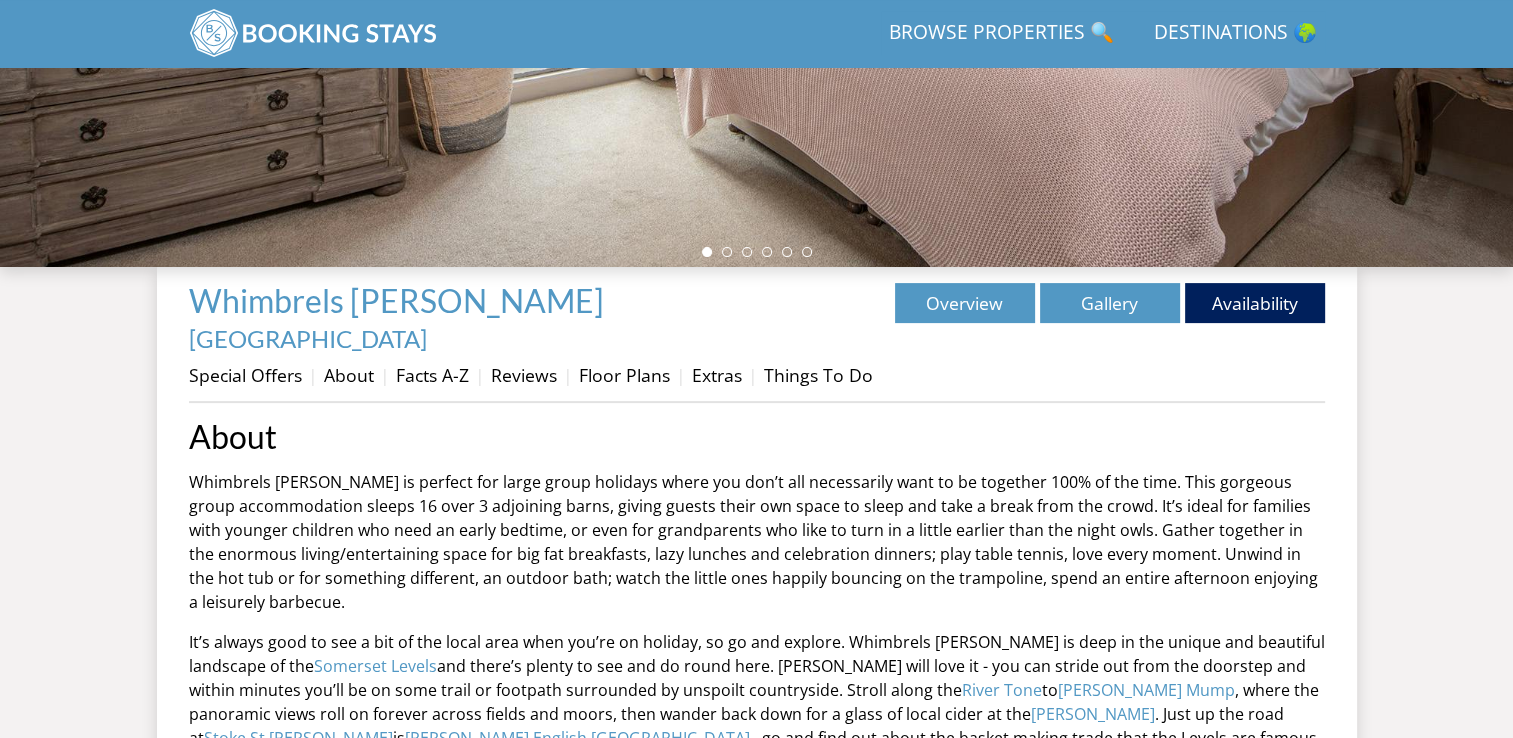 scroll, scrollTop: 400, scrollLeft: 0, axis: vertical 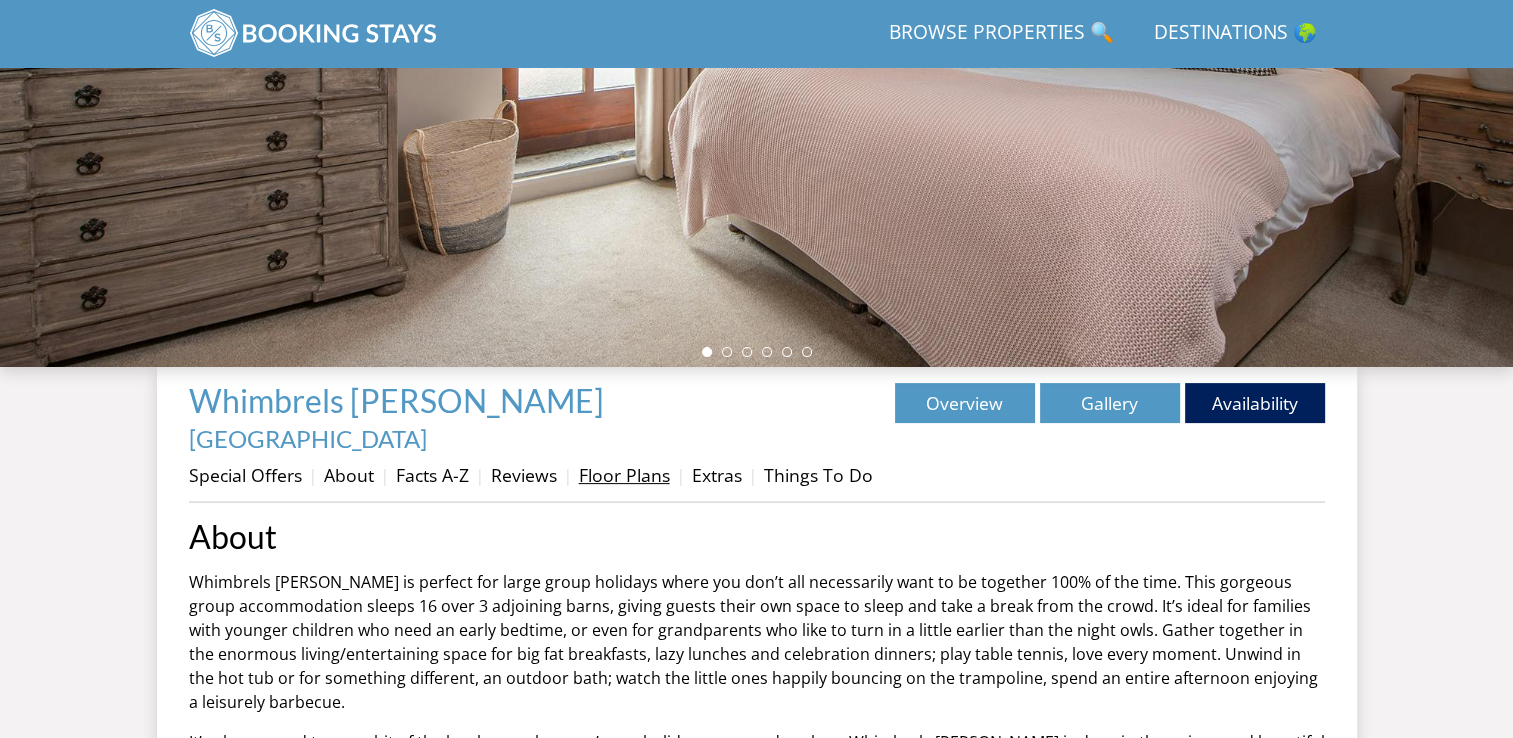 click on "Floor Plans" at bounding box center [624, 475] 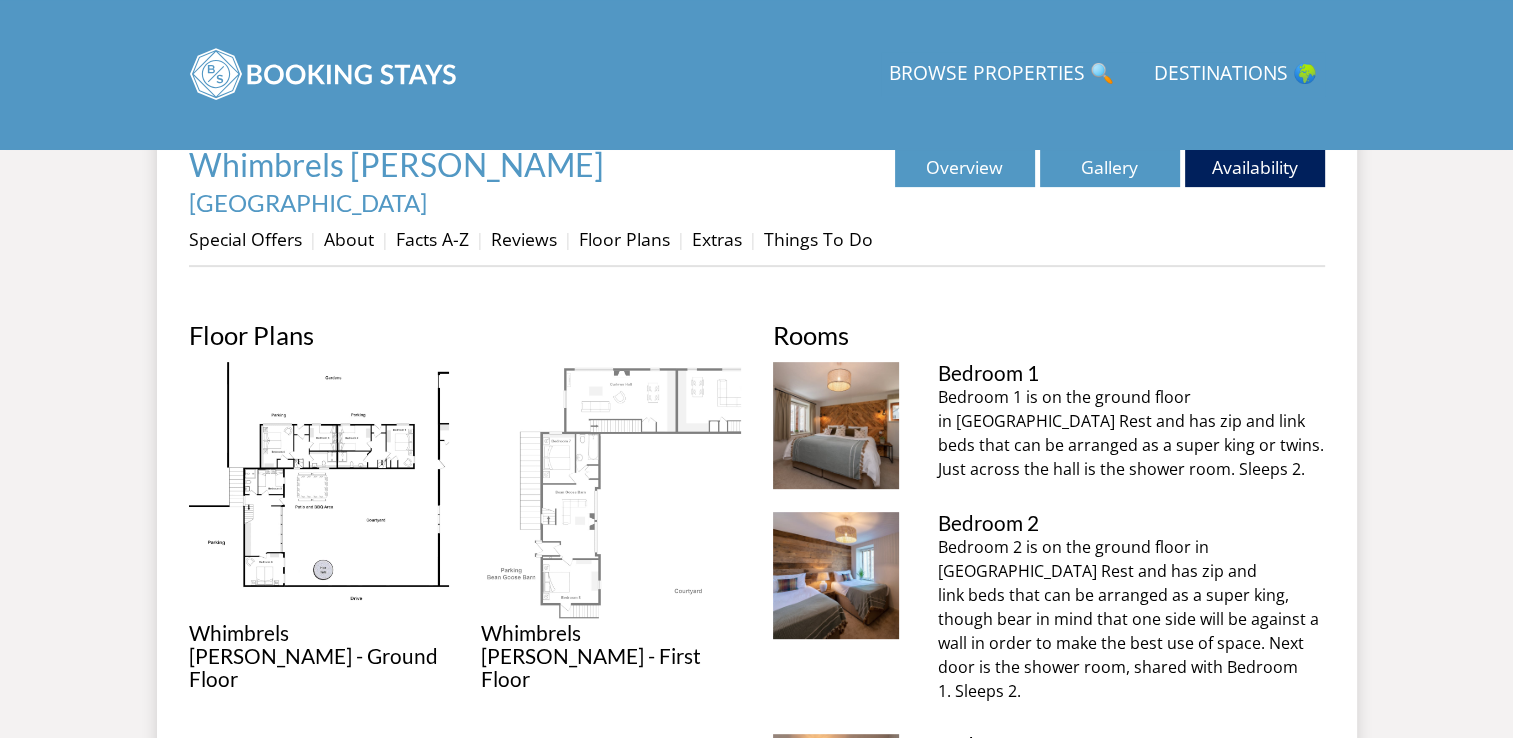 scroll, scrollTop: 518, scrollLeft: 0, axis: vertical 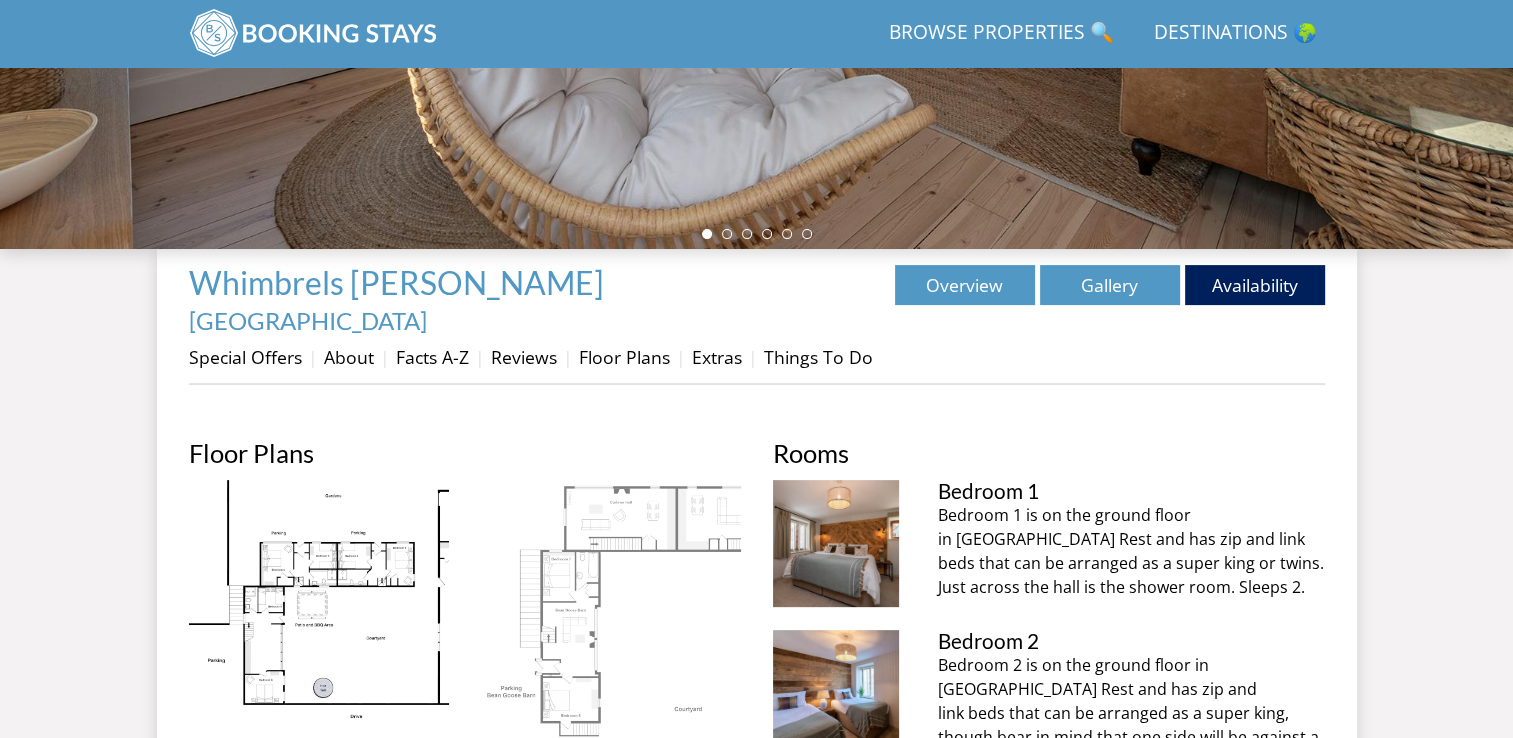click at bounding box center (611, 610) 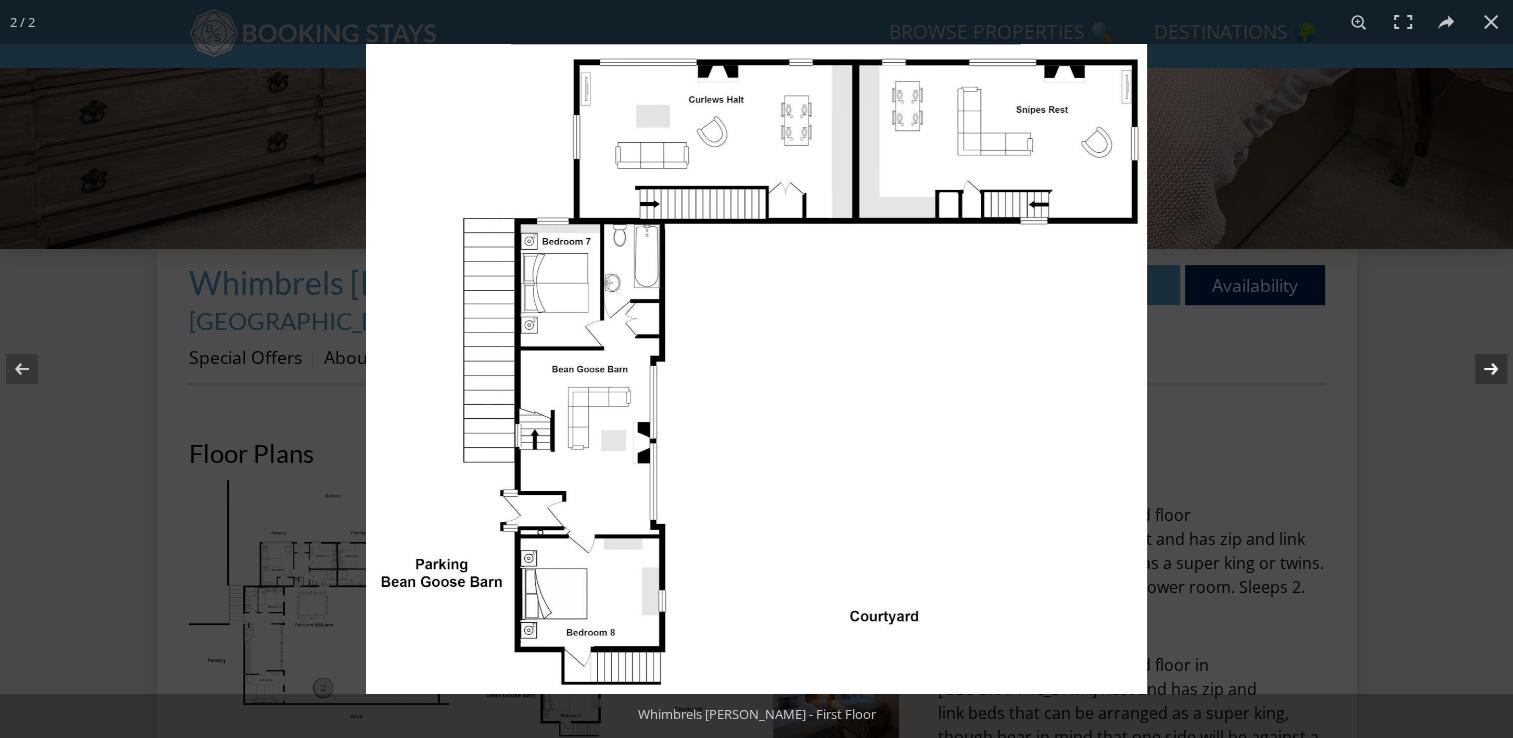 click at bounding box center (1478, 369) 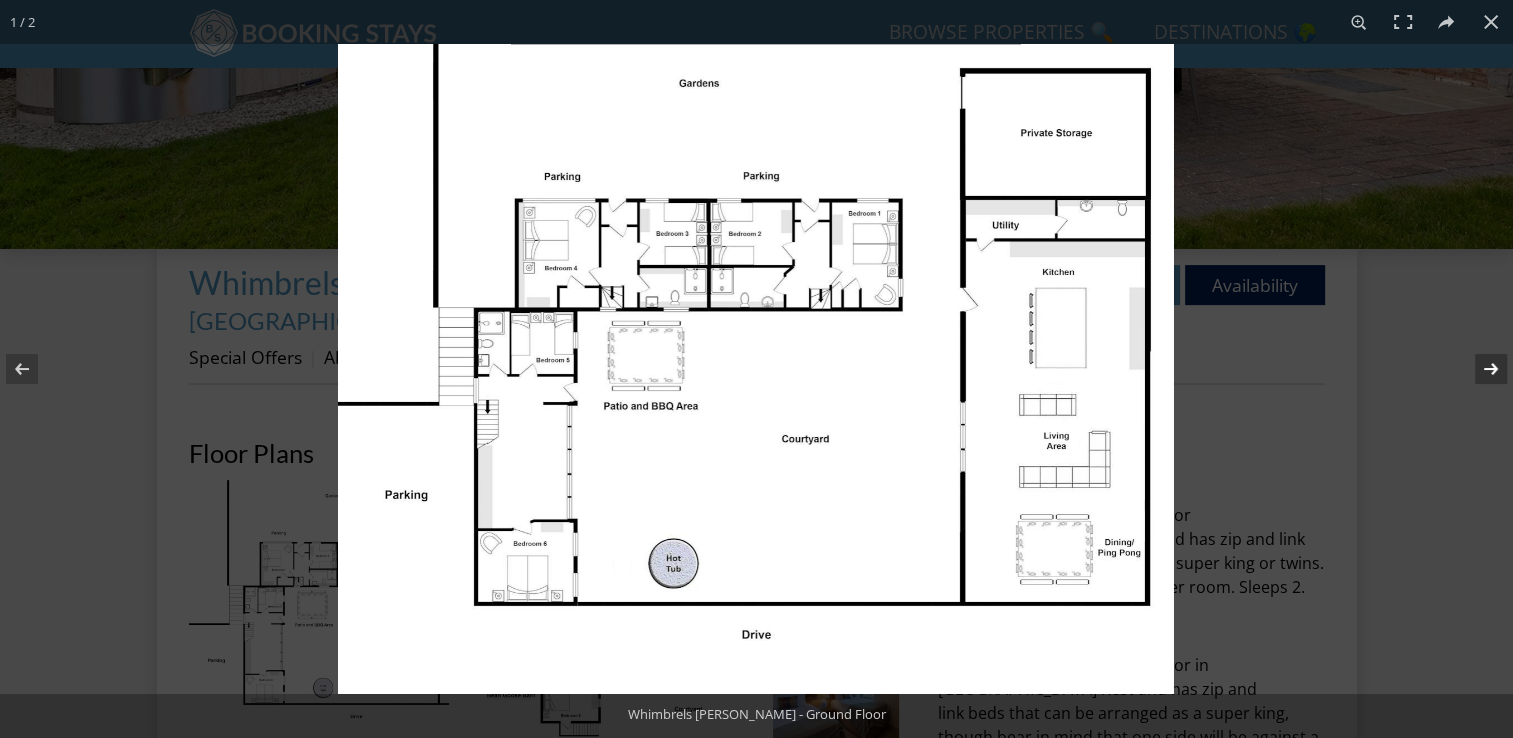 click at bounding box center [1478, 369] 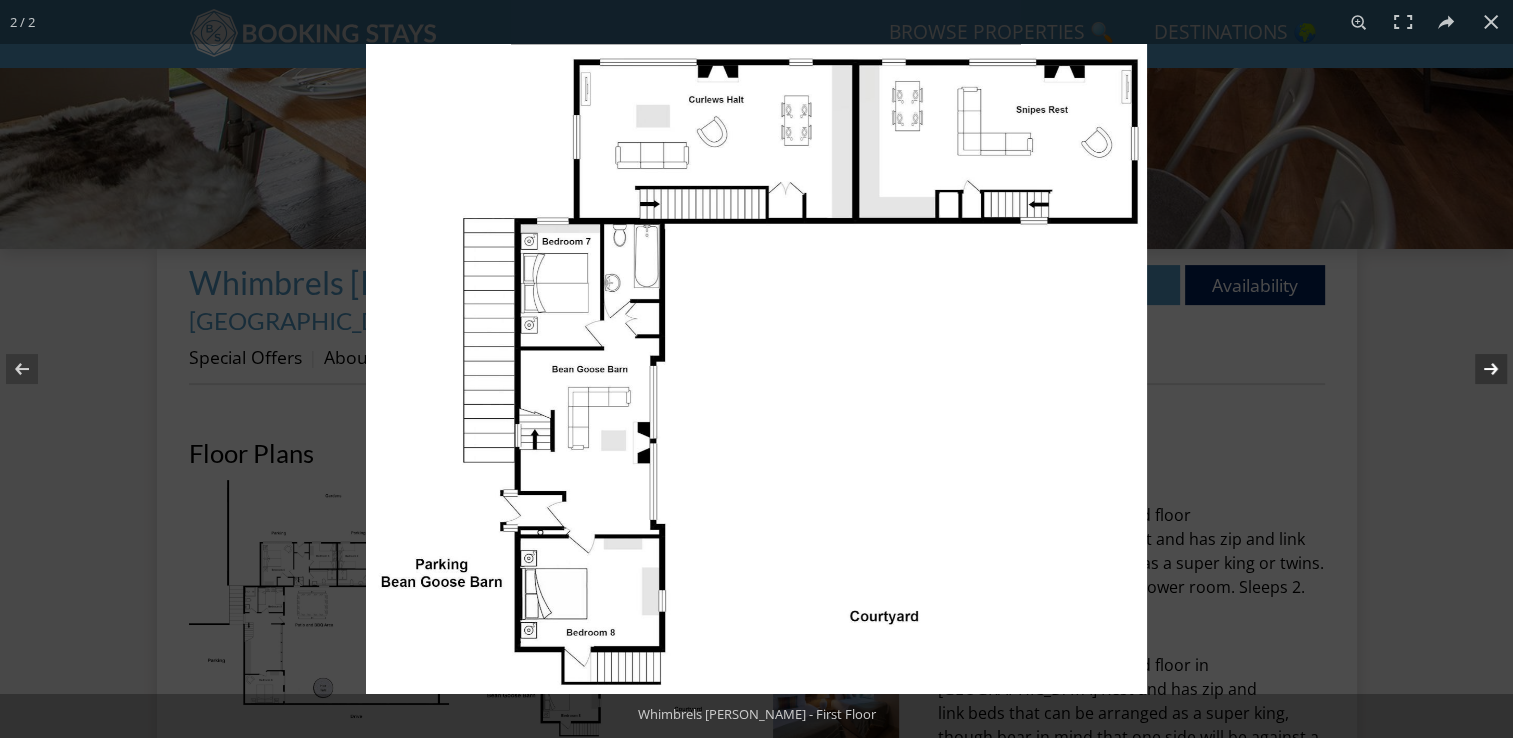 click at bounding box center (1478, 369) 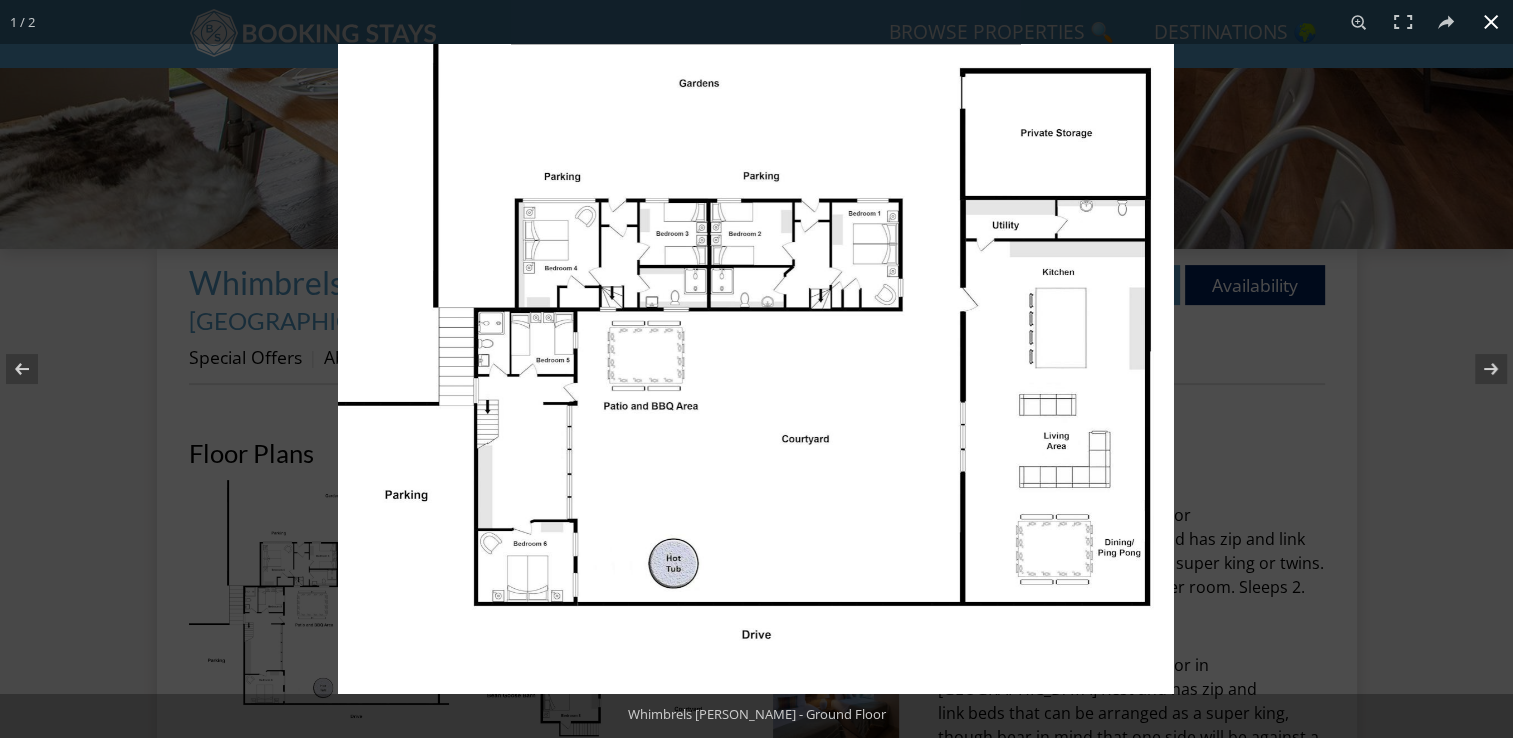 click at bounding box center (1094, 413) 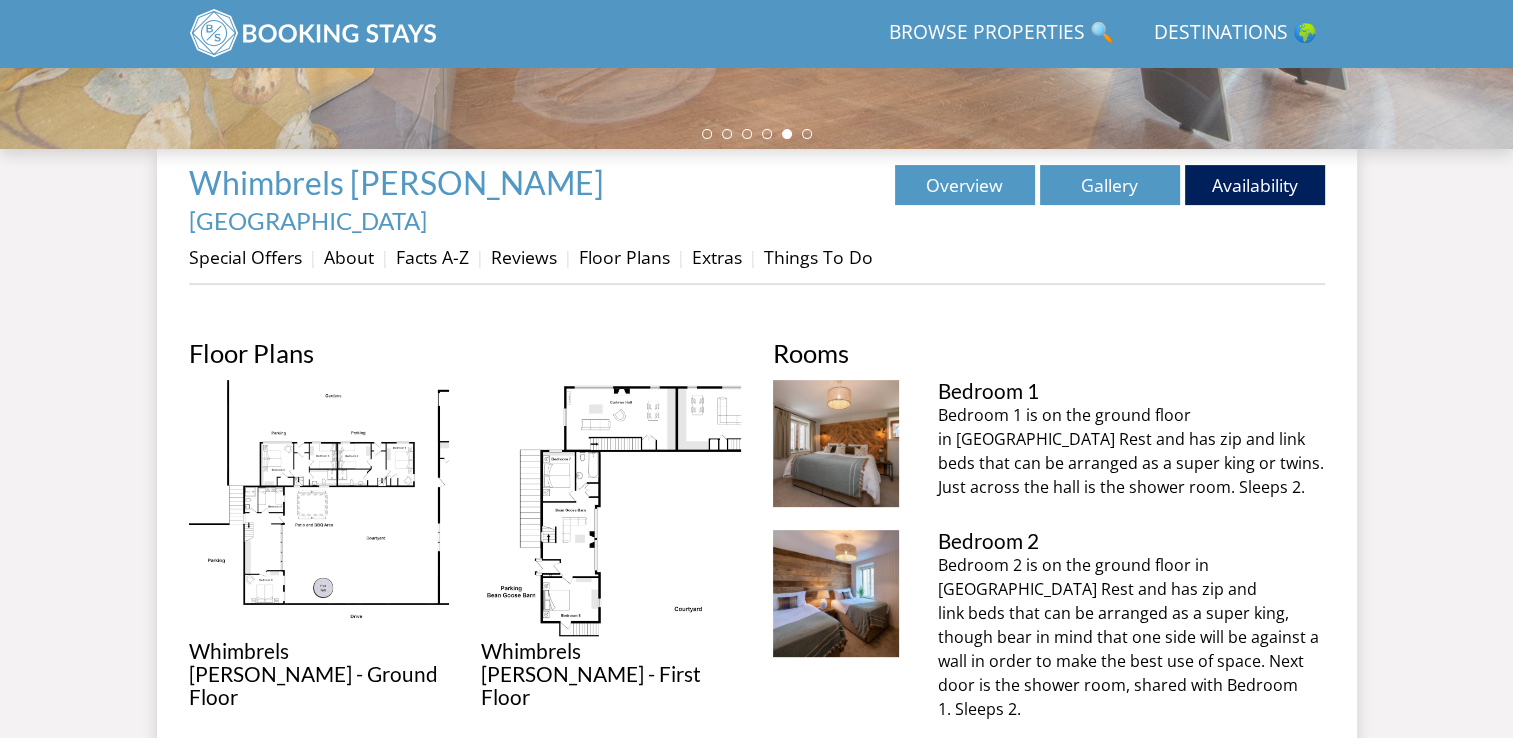 scroll, scrollTop: 718, scrollLeft: 0, axis: vertical 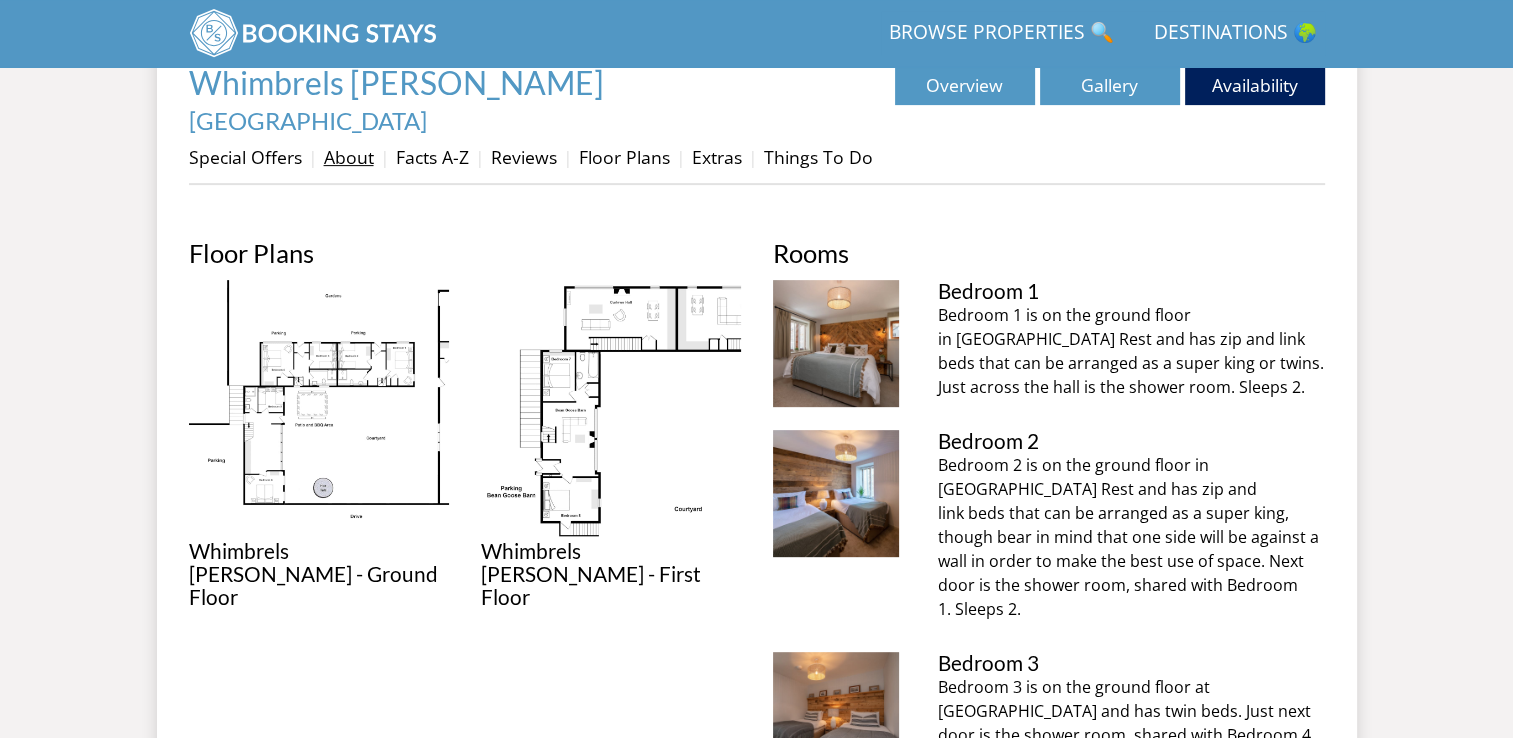 click on "About" at bounding box center (349, 157) 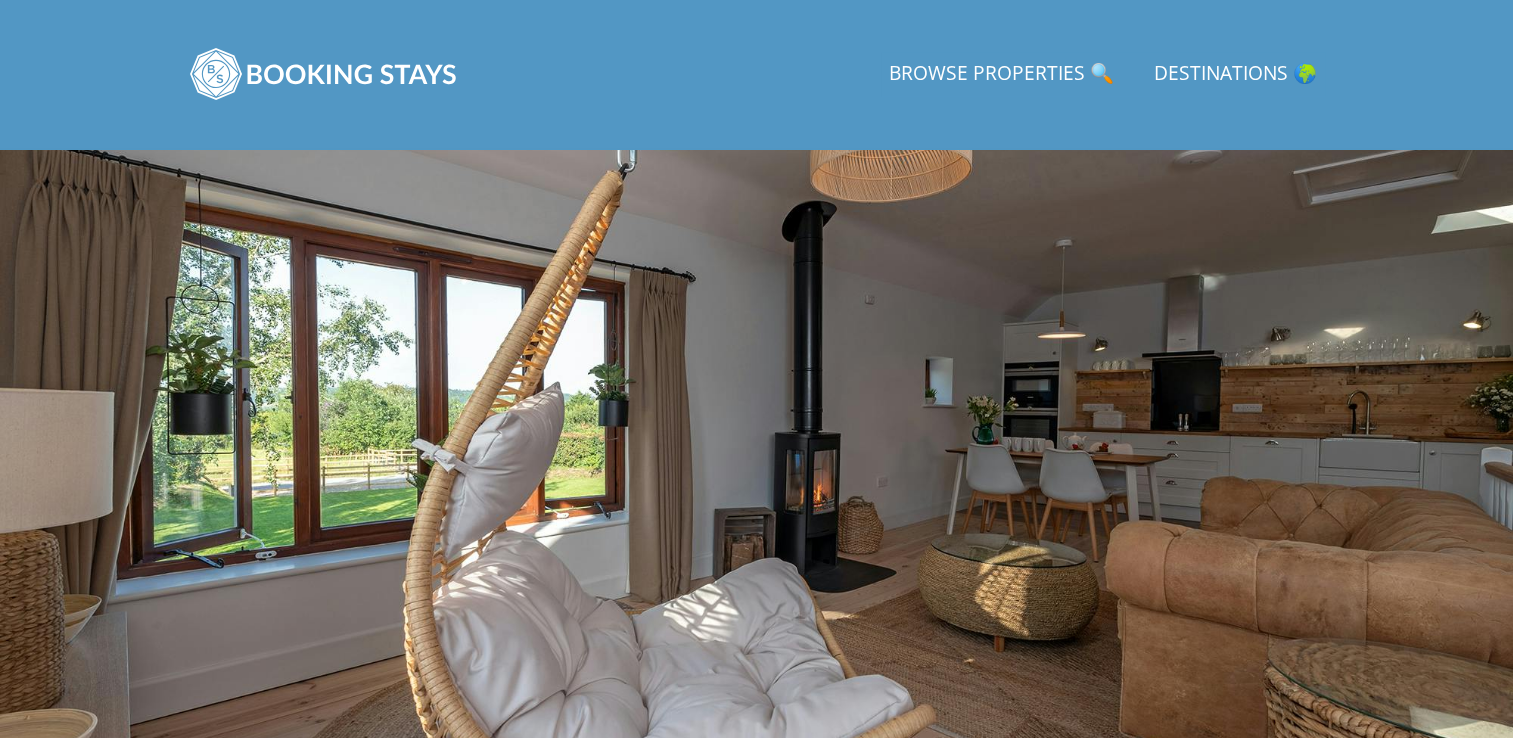 scroll, scrollTop: 100, scrollLeft: 0, axis: vertical 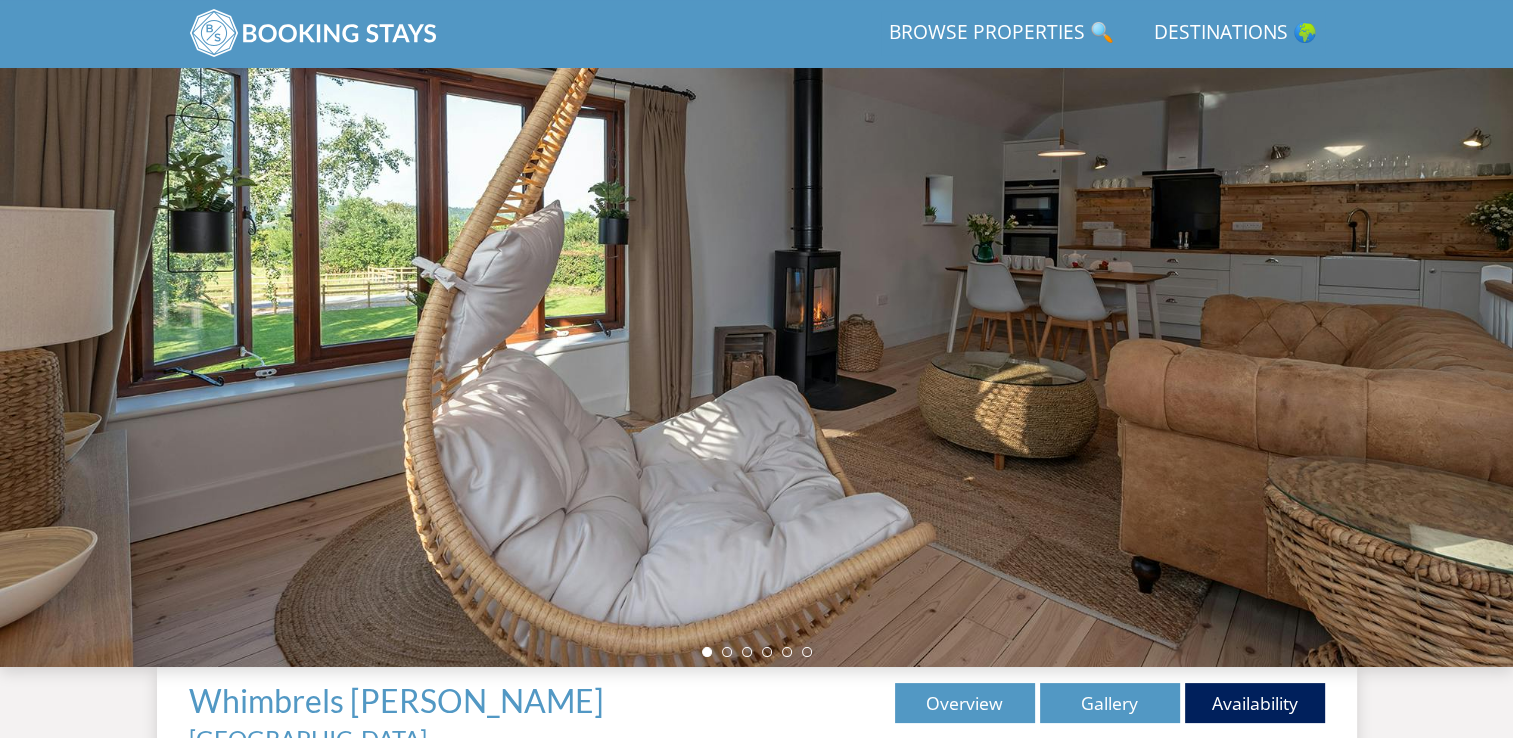 click at bounding box center [757, 652] 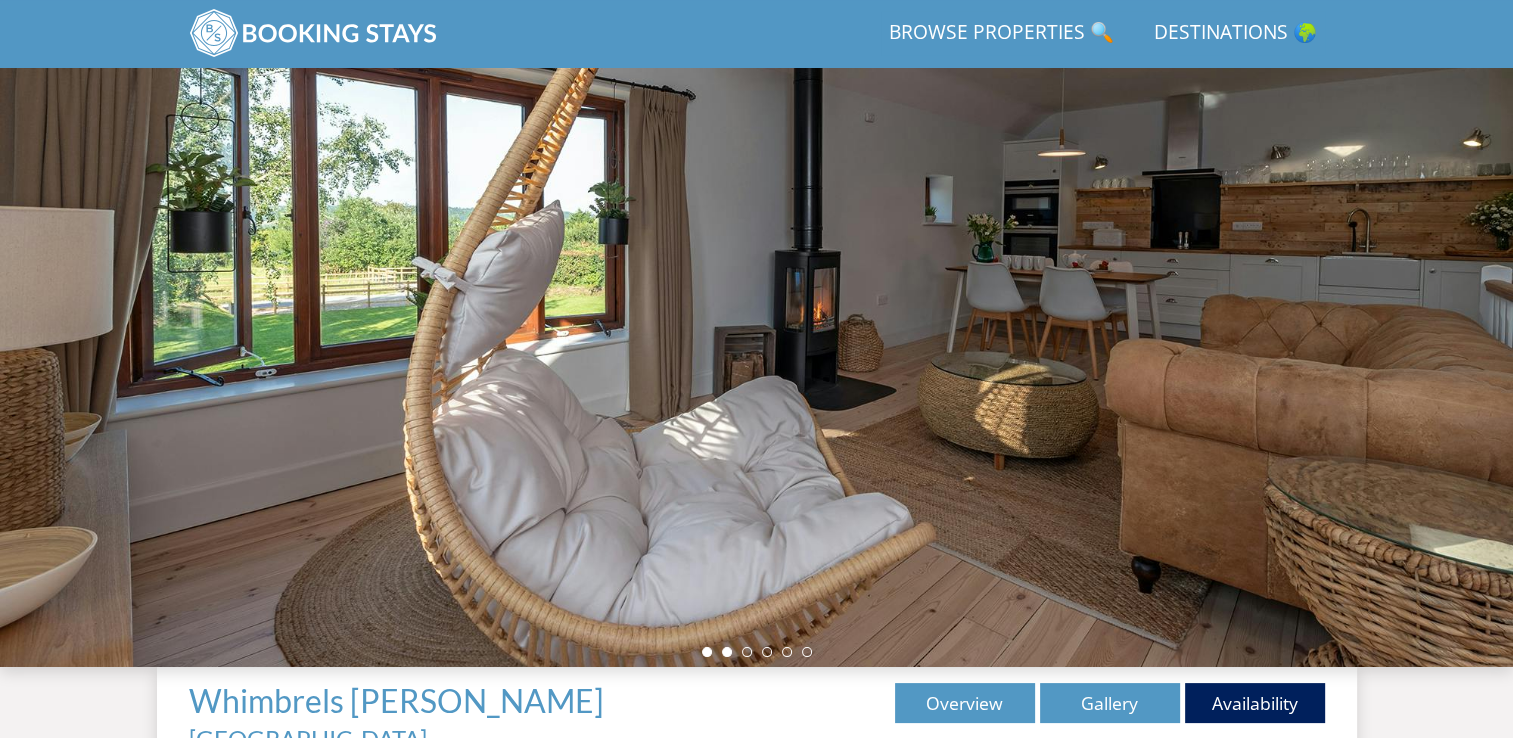 click at bounding box center (727, 652) 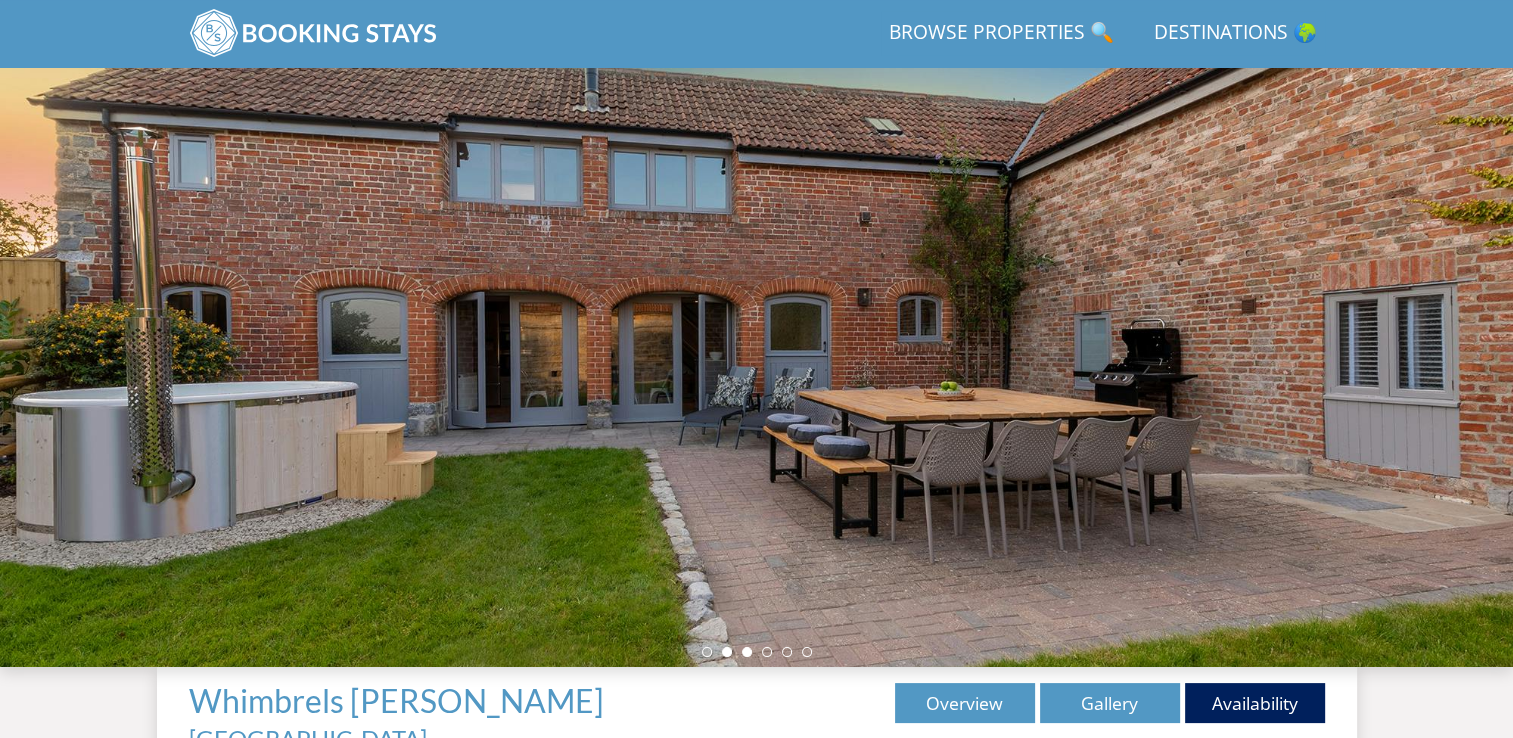 click at bounding box center (747, 652) 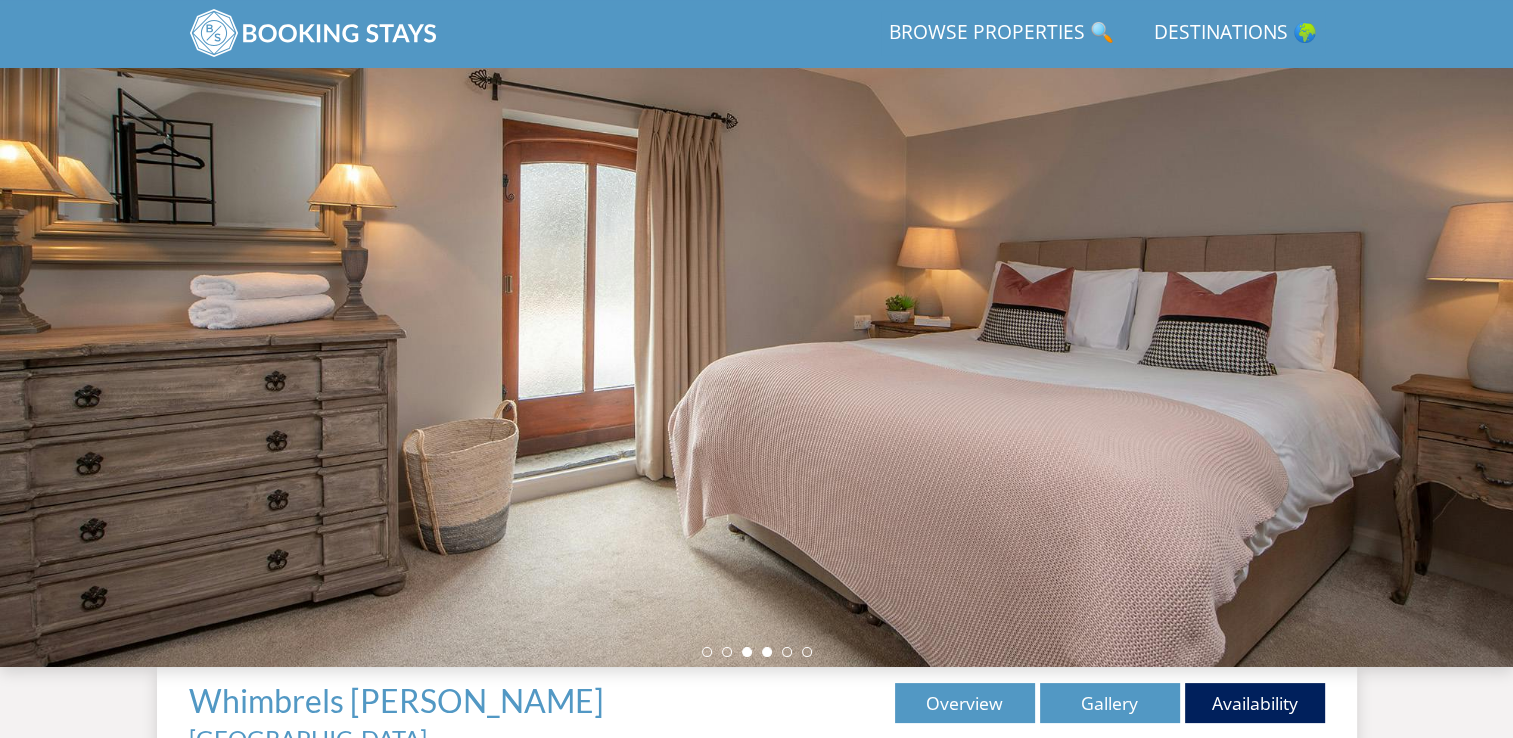 click at bounding box center [767, 652] 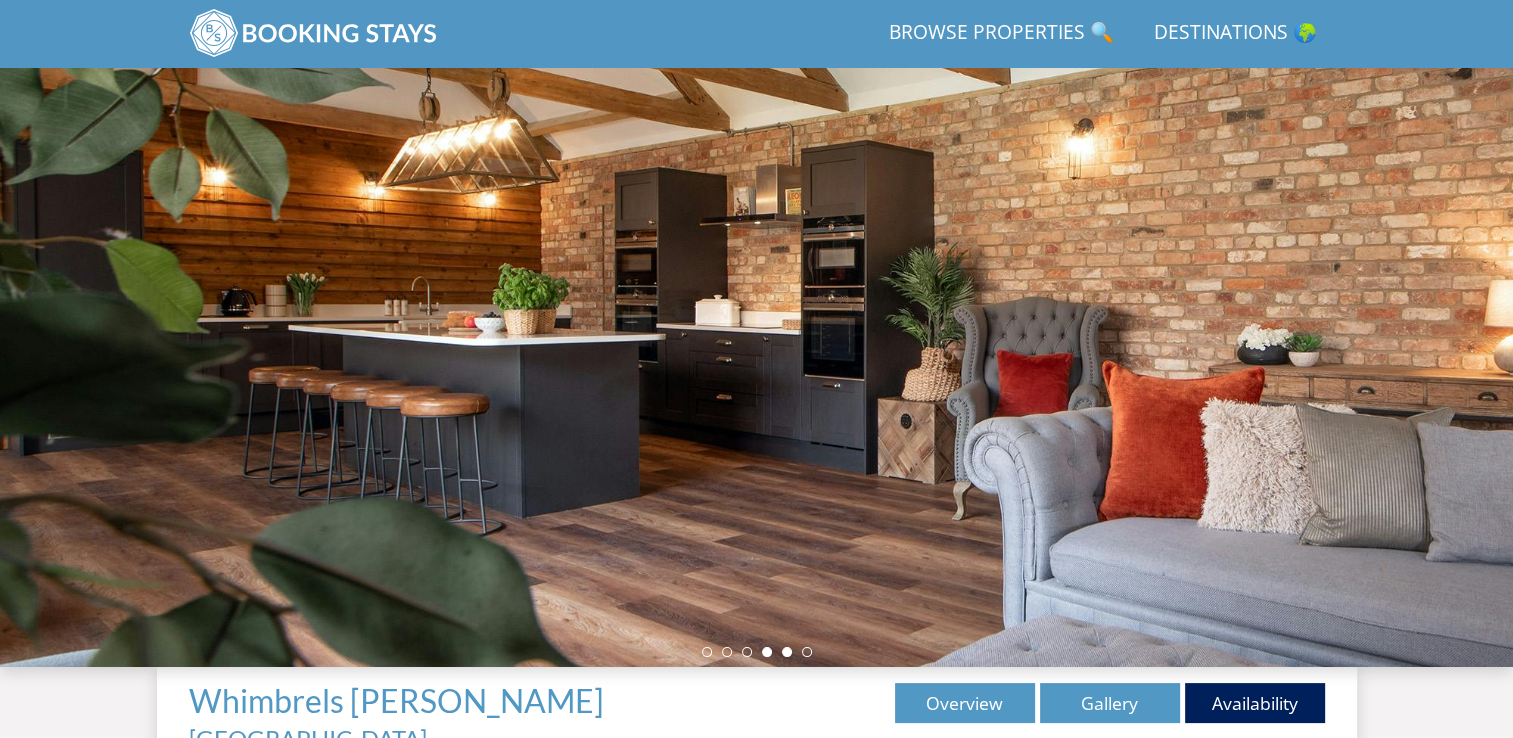 click at bounding box center [787, 652] 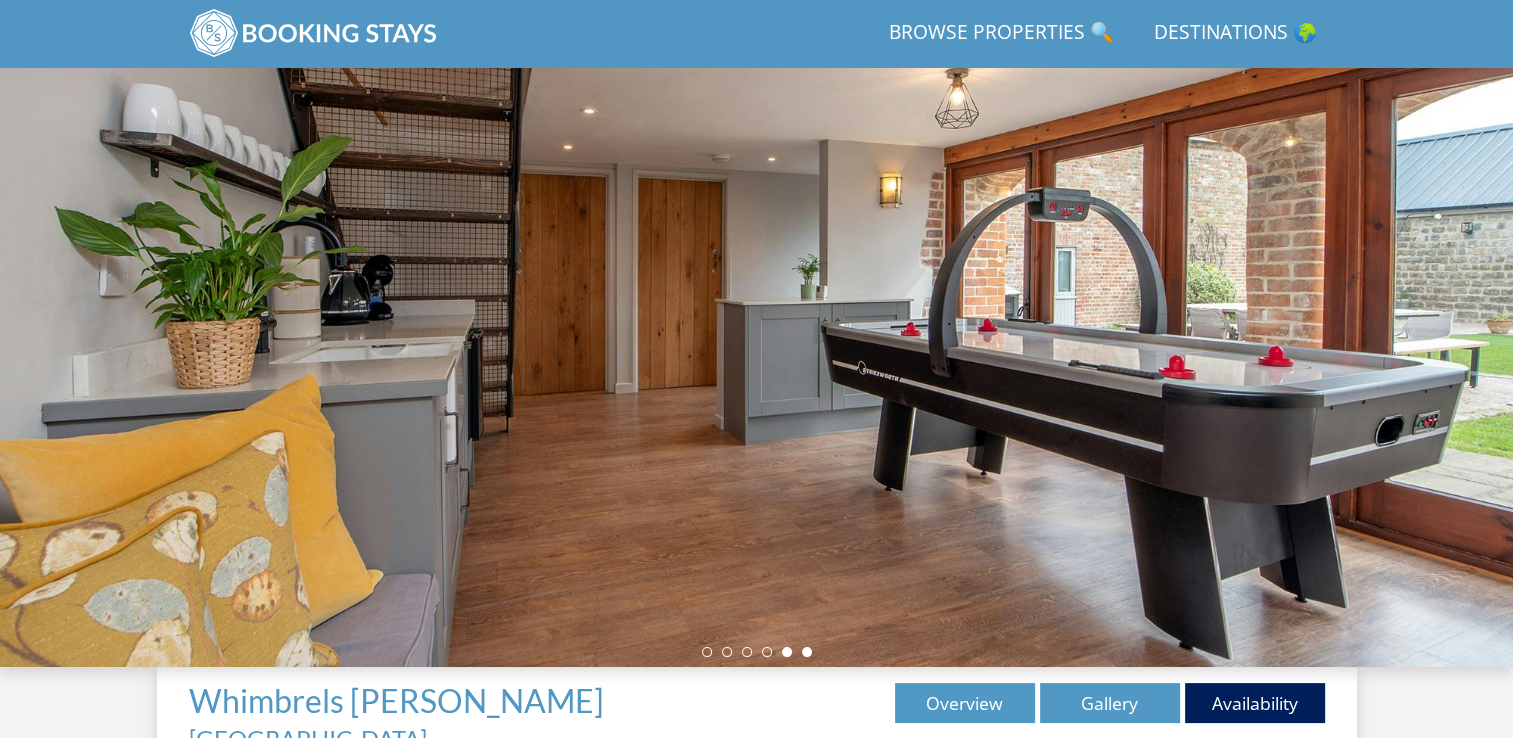 click at bounding box center [807, 652] 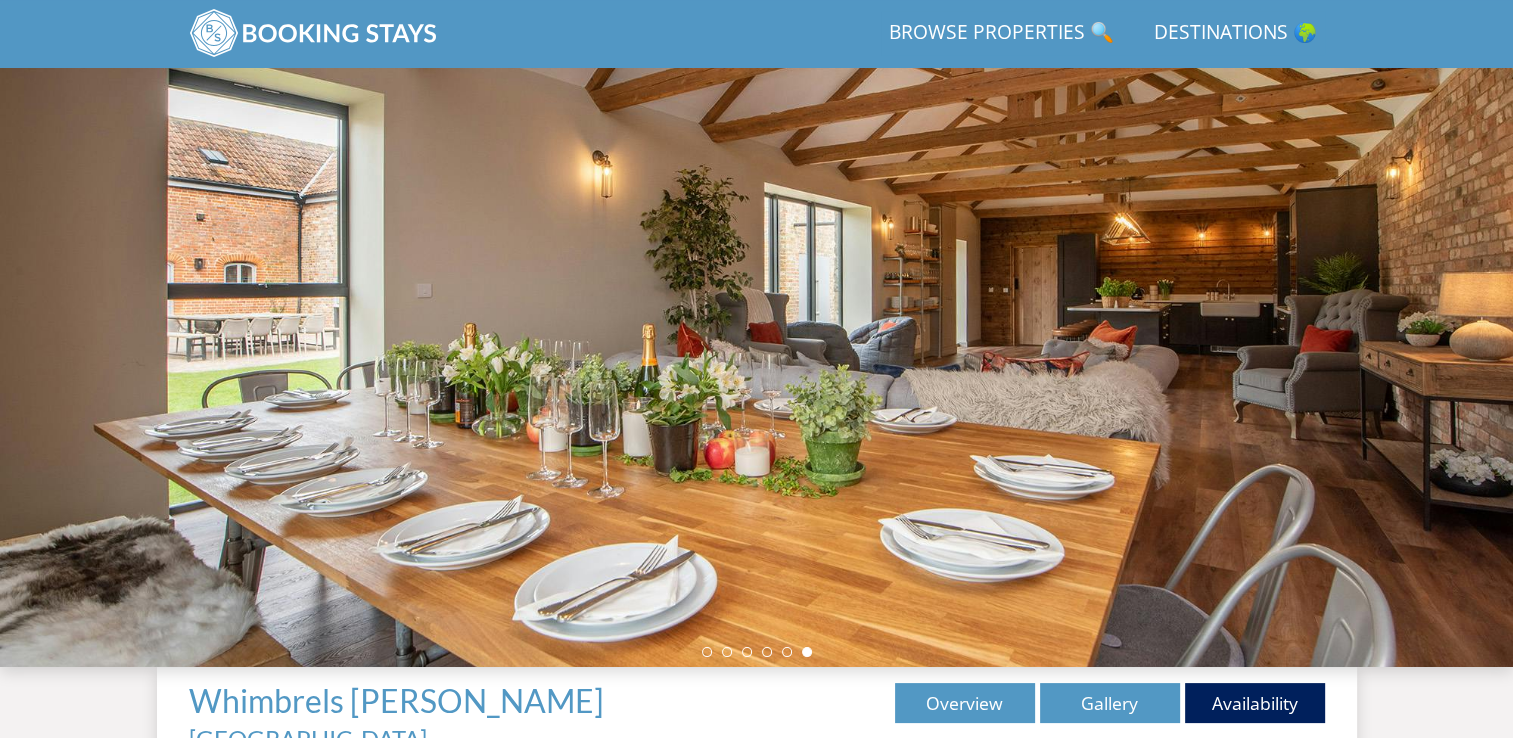 scroll, scrollTop: 300, scrollLeft: 0, axis: vertical 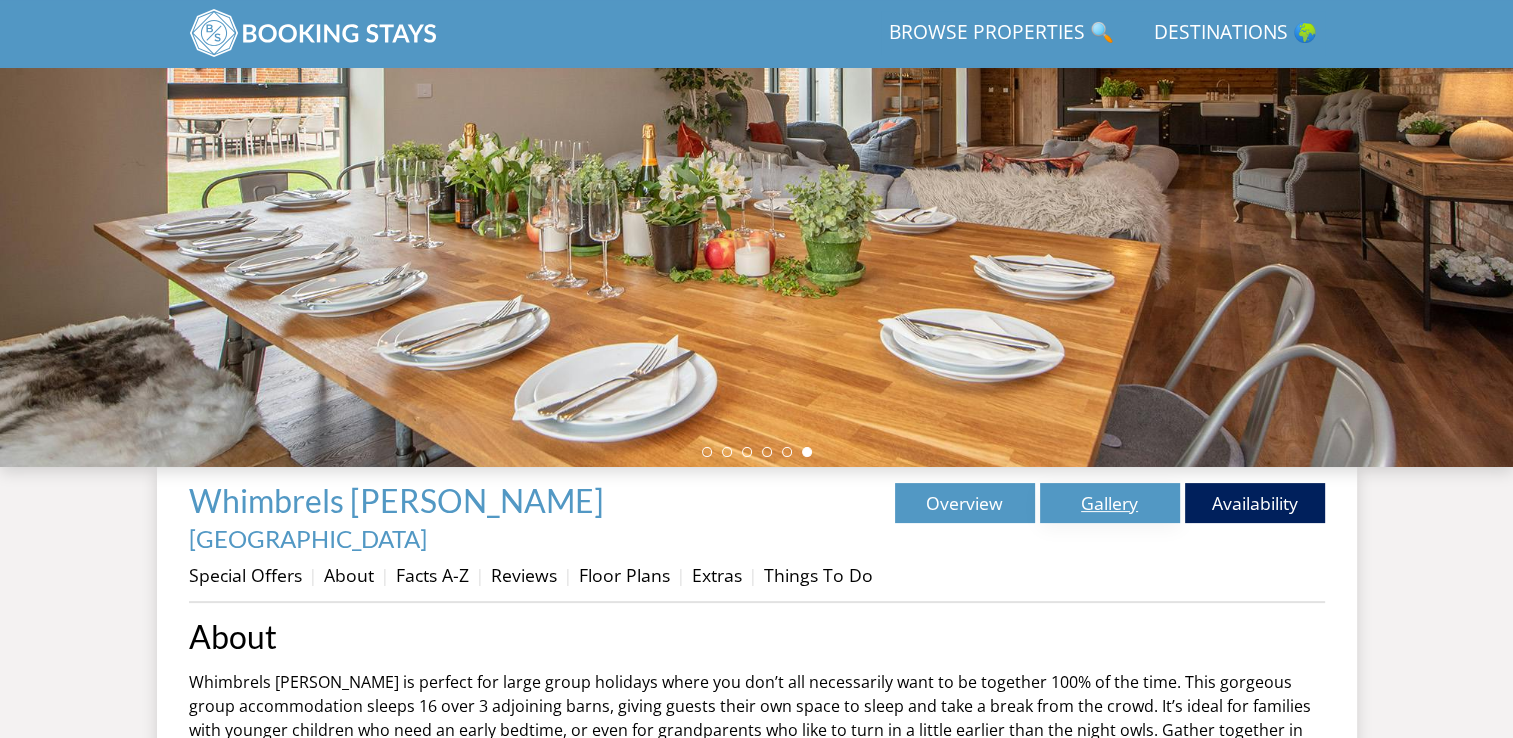 click on "Gallery" at bounding box center [1110, 503] 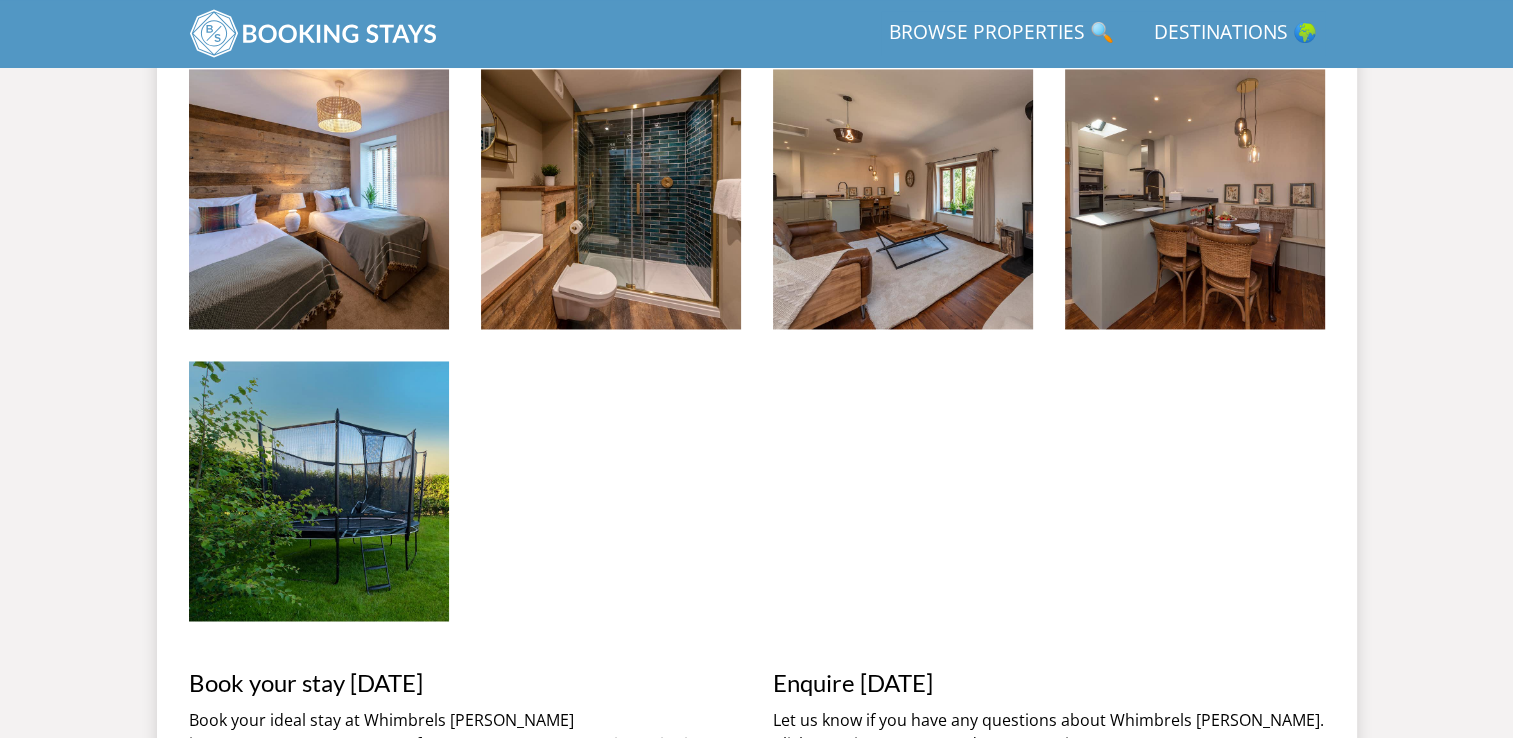 scroll, scrollTop: 3086, scrollLeft: 0, axis: vertical 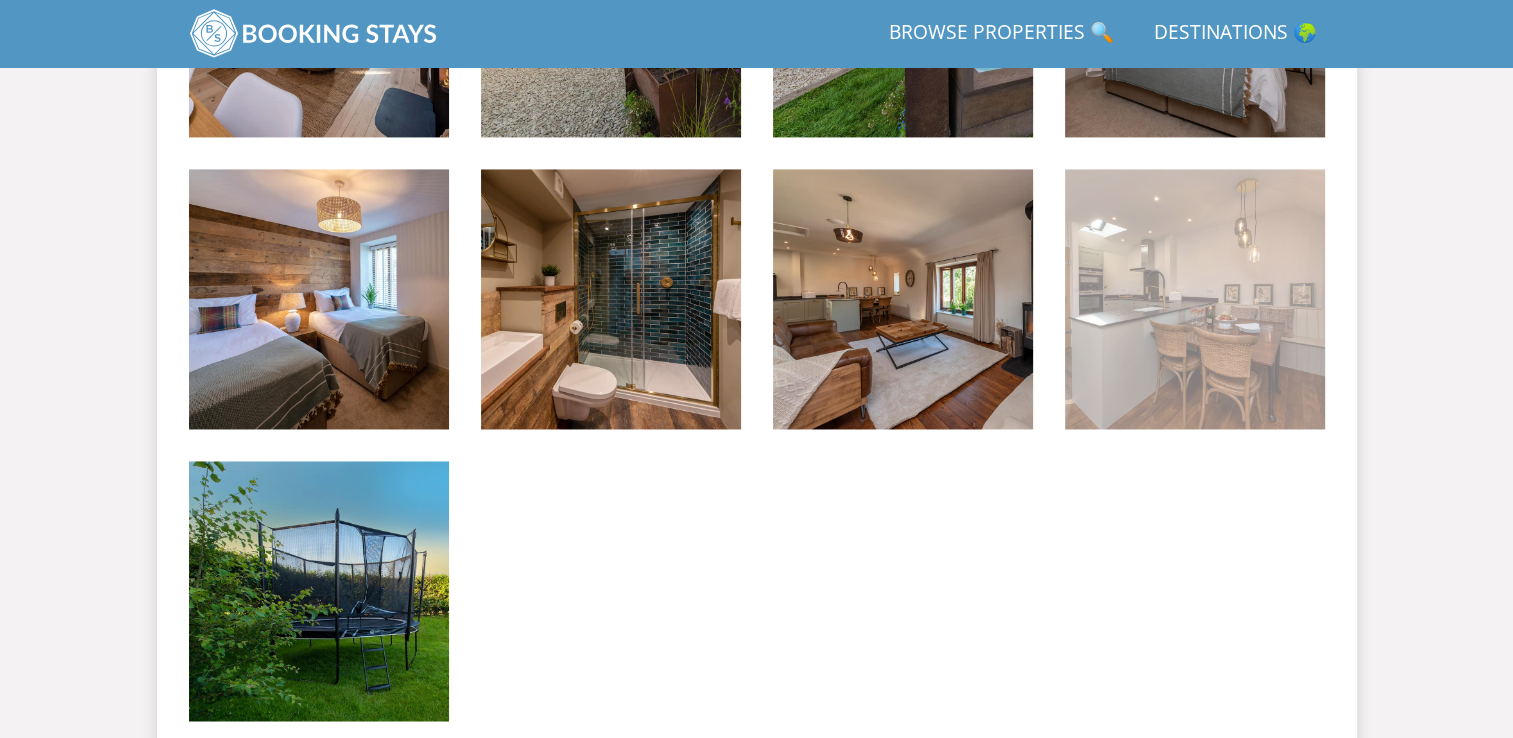 click at bounding box center [1195, 299] 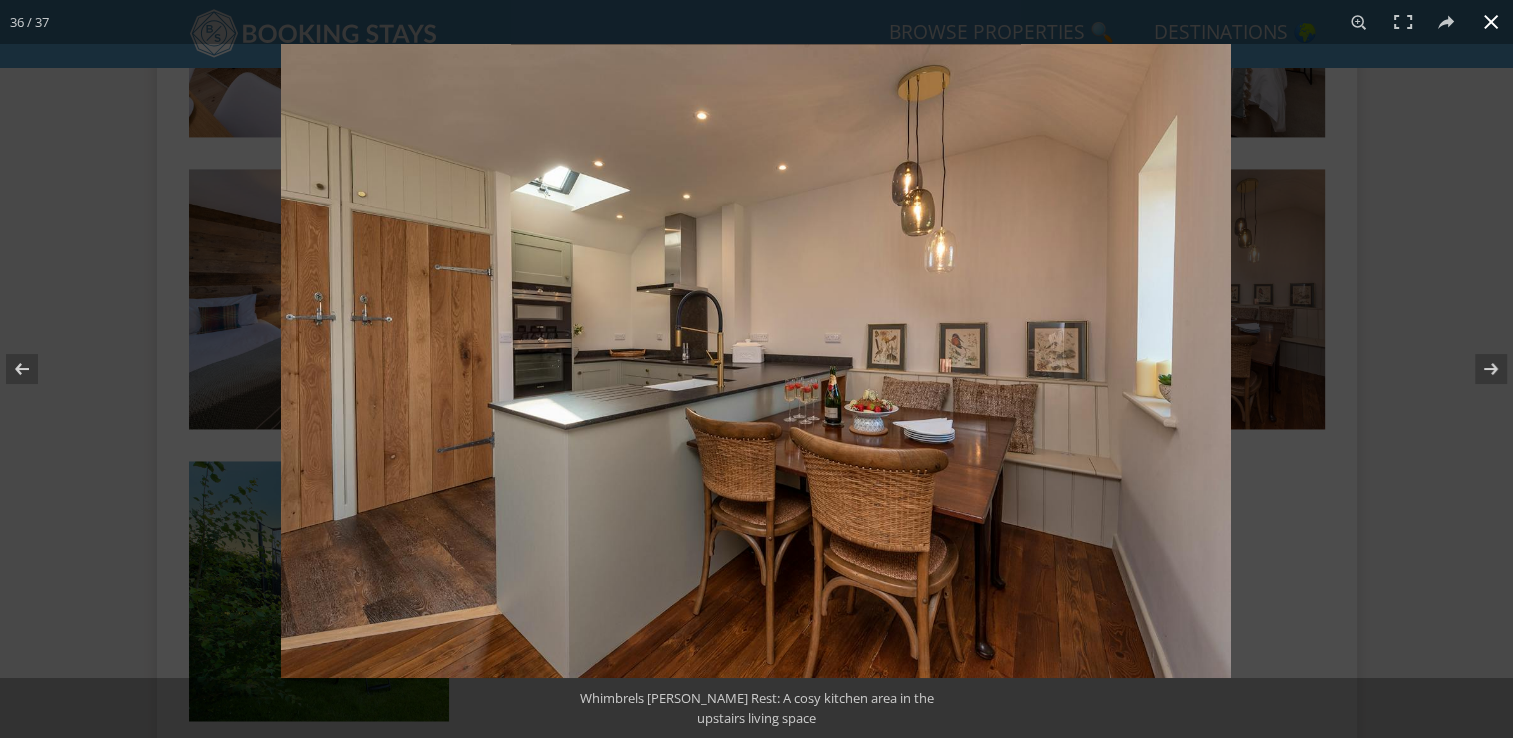 click at bounding box center [1037, 413] 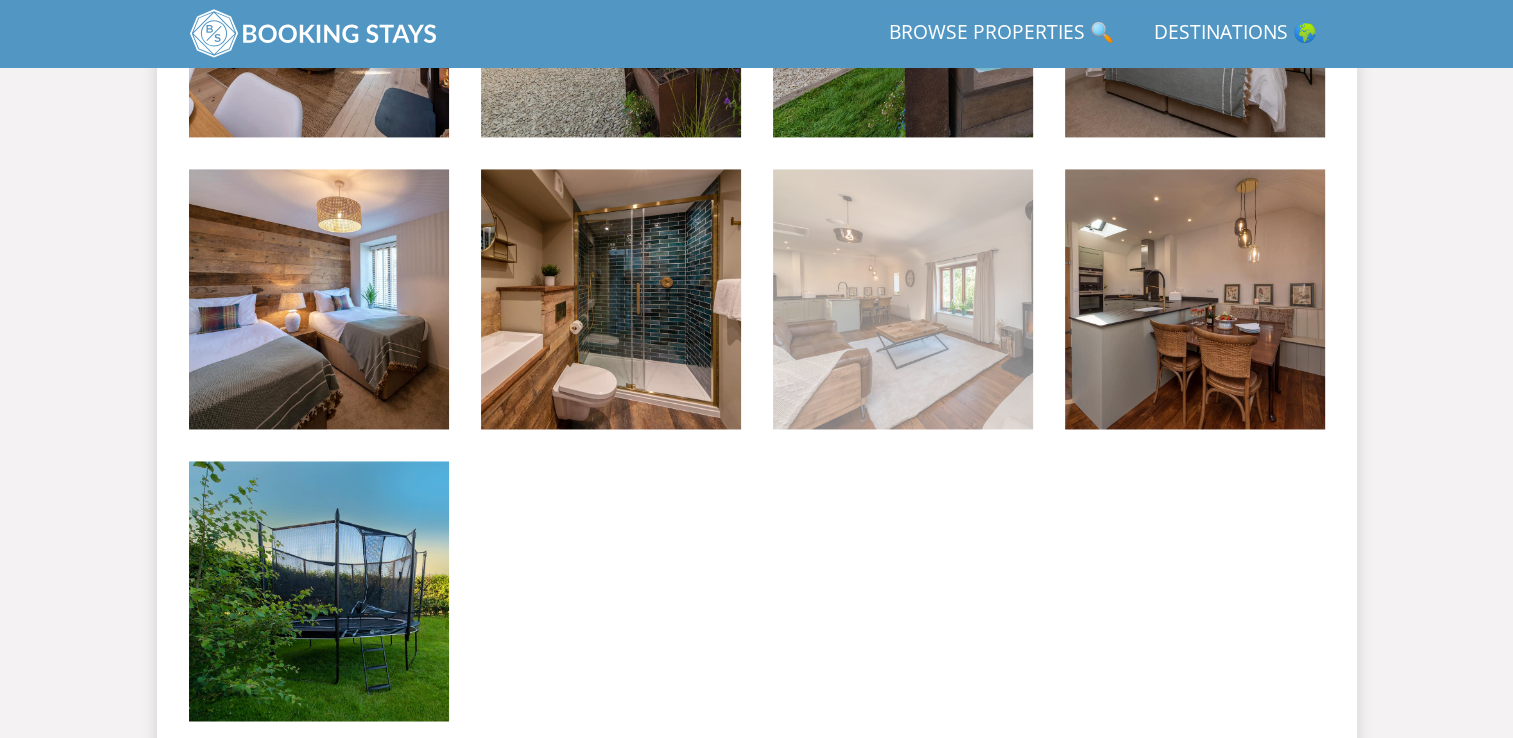 click at bounding box center [903, 299] 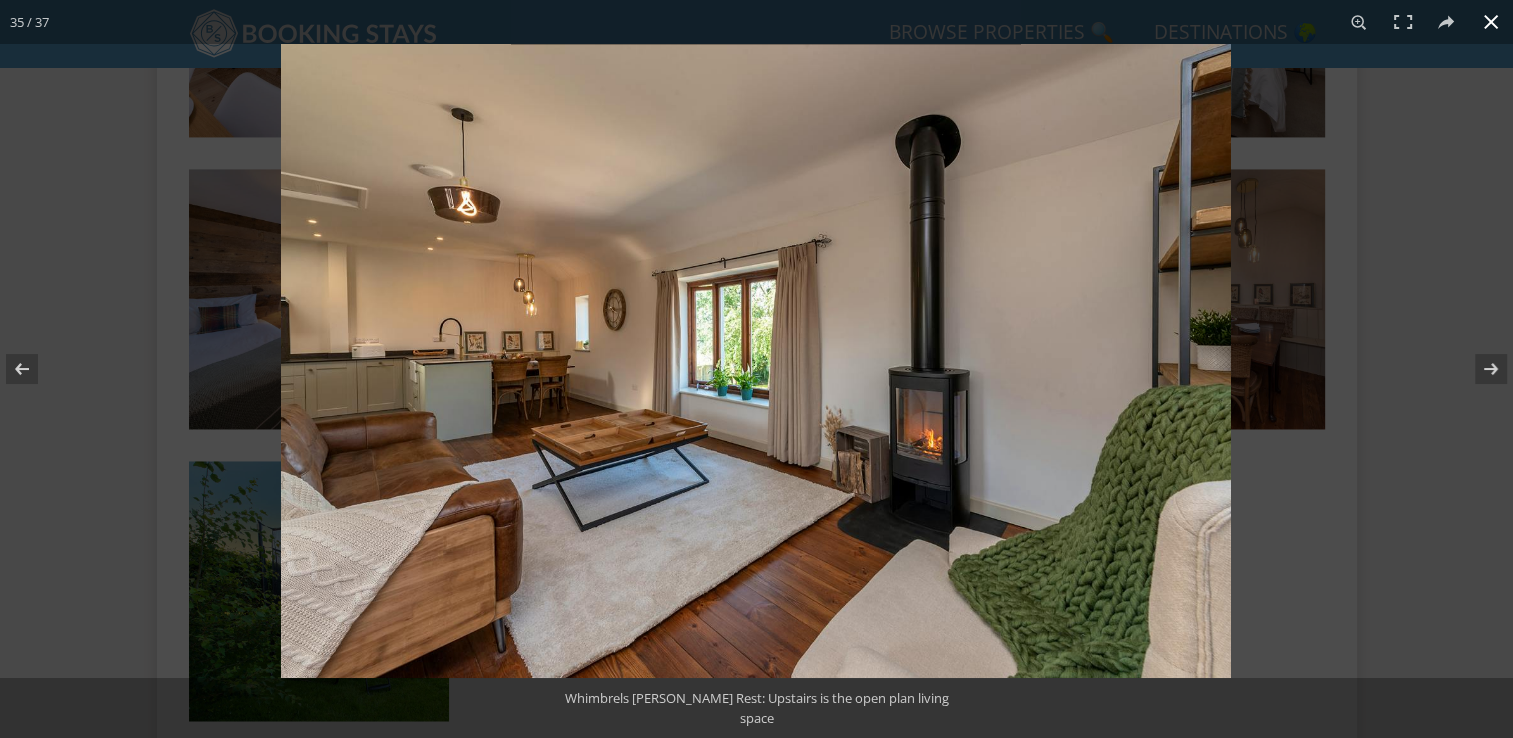click at bounding box center [1037, 413] 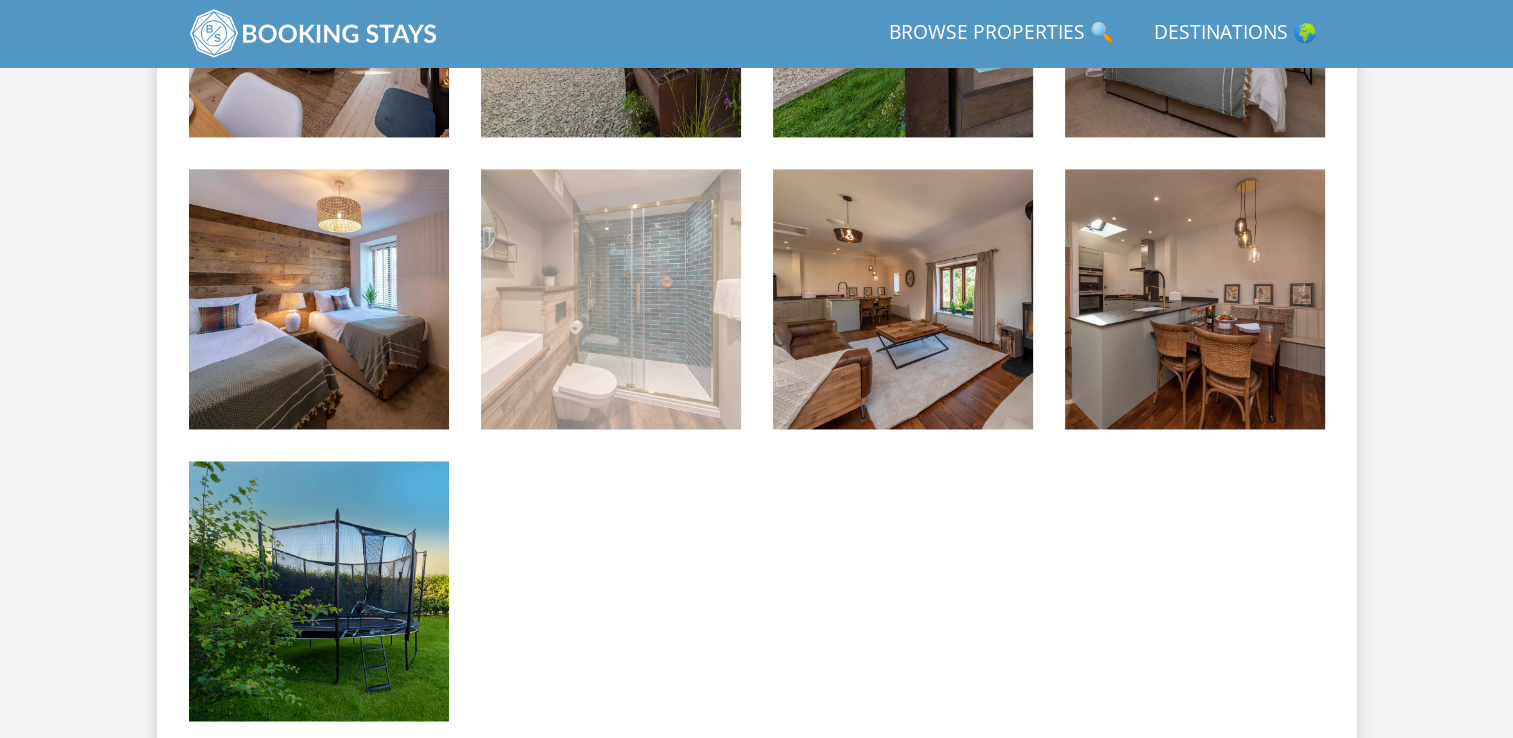 click at bounding box center (611, 299) 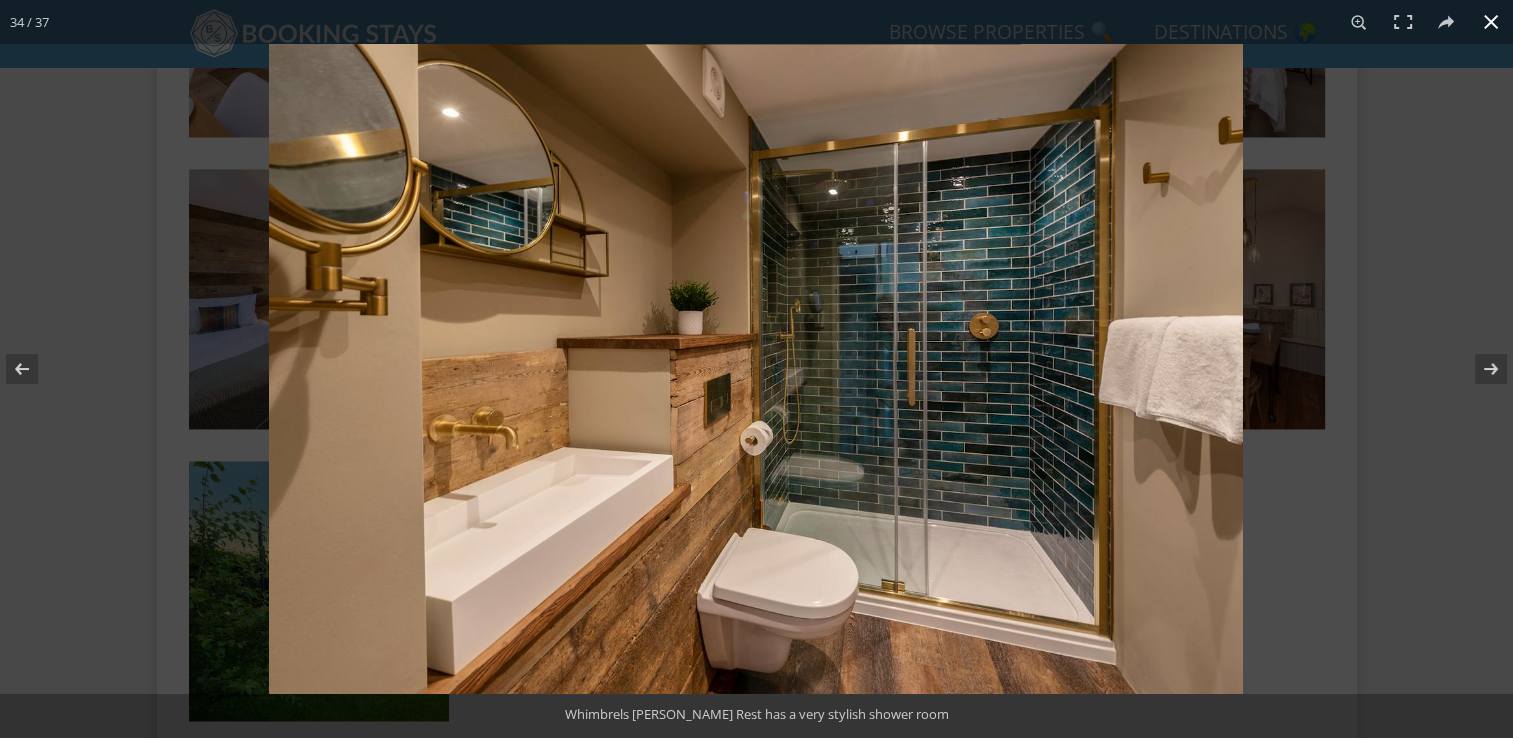 click at bounding box center [1025, 413] 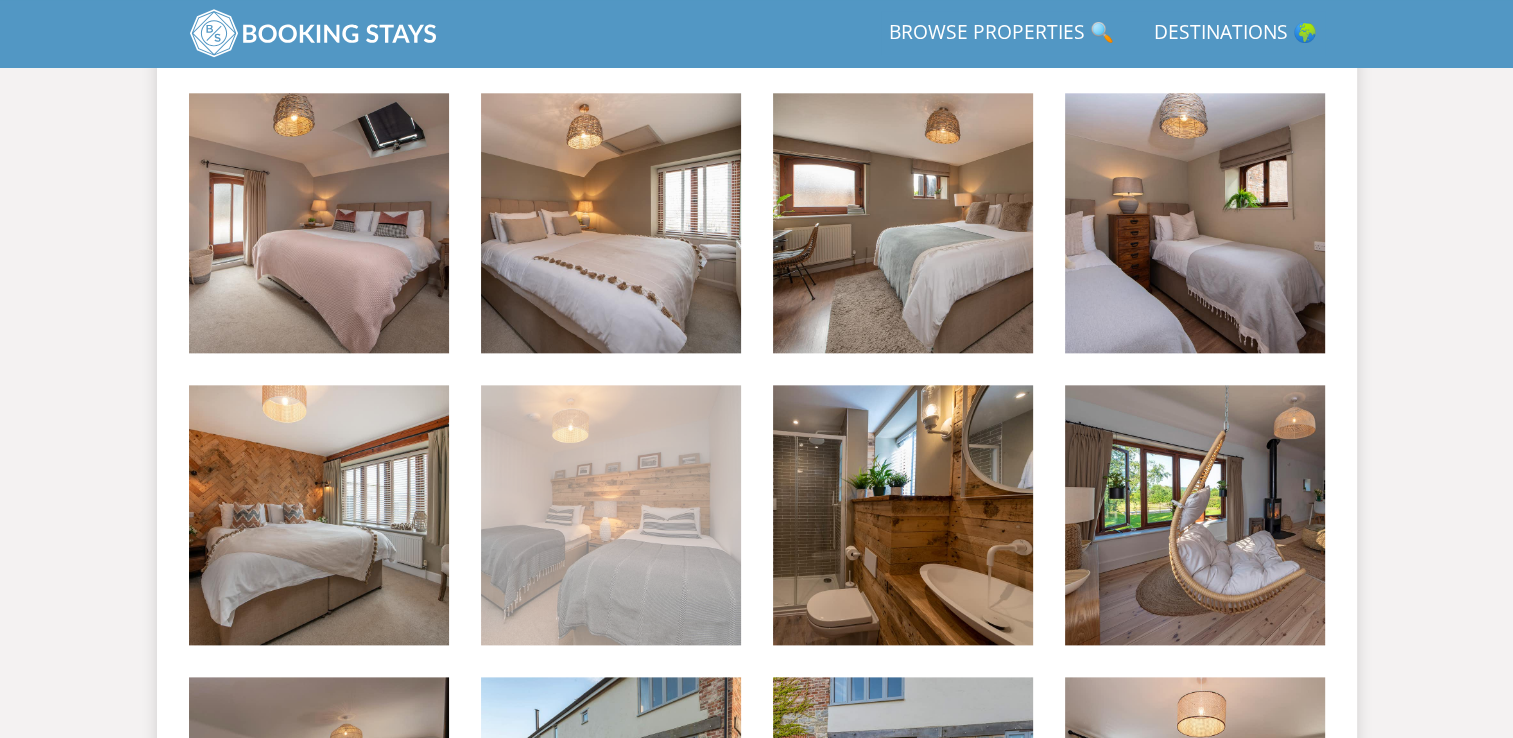 scroll, scrollTop: 2186, scrollLeft: 0, axis: vertical 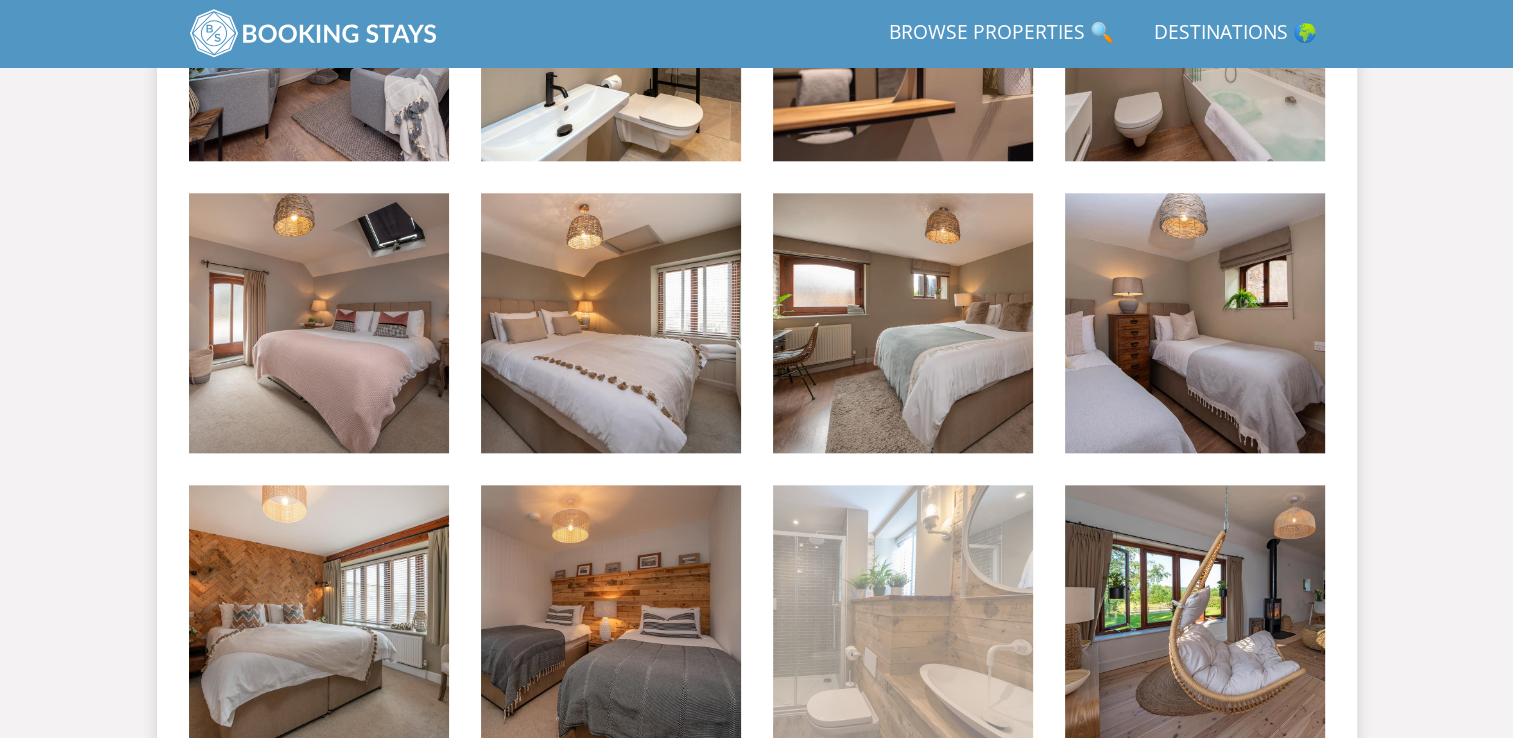 click at bounding box center [903, 615] 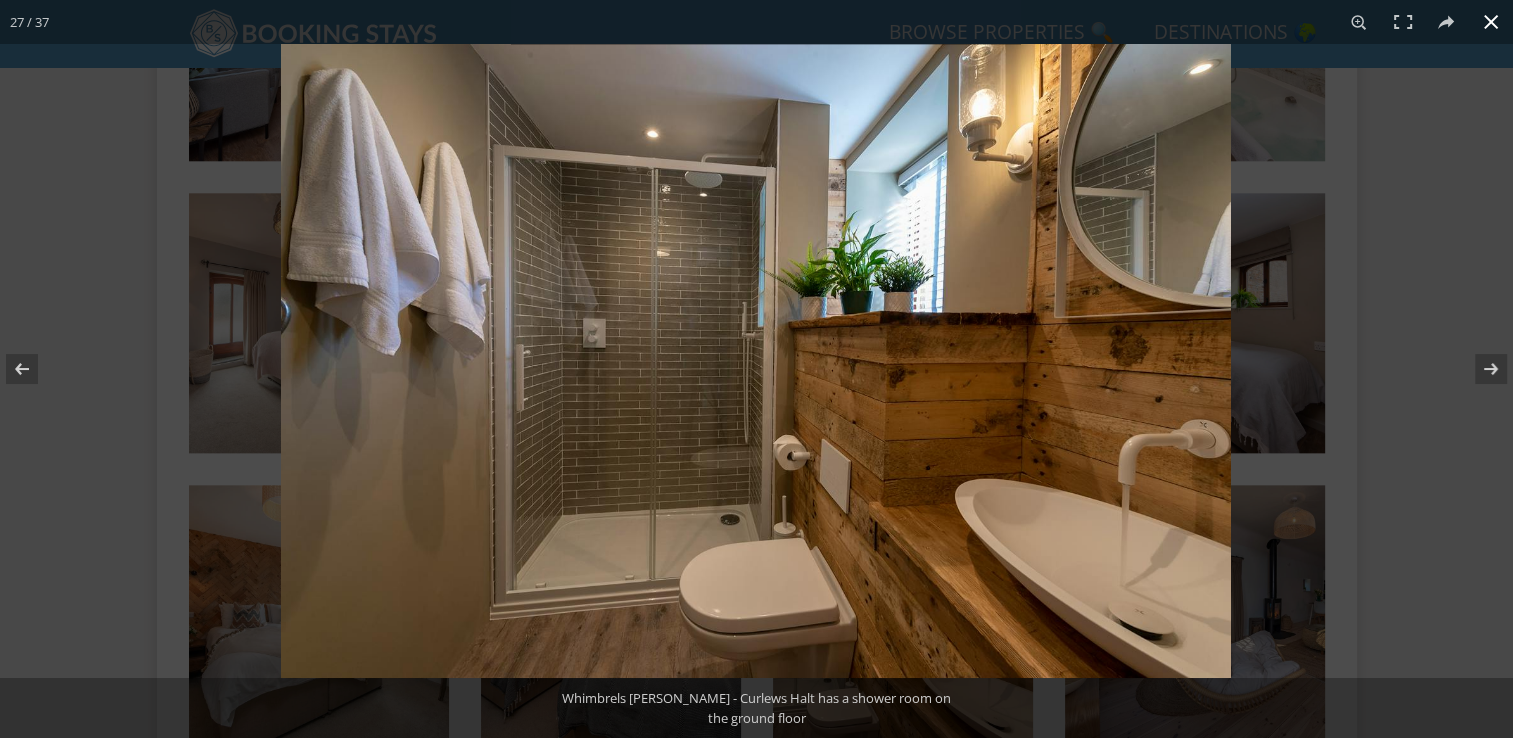 click at bounding box center (1037, 413) 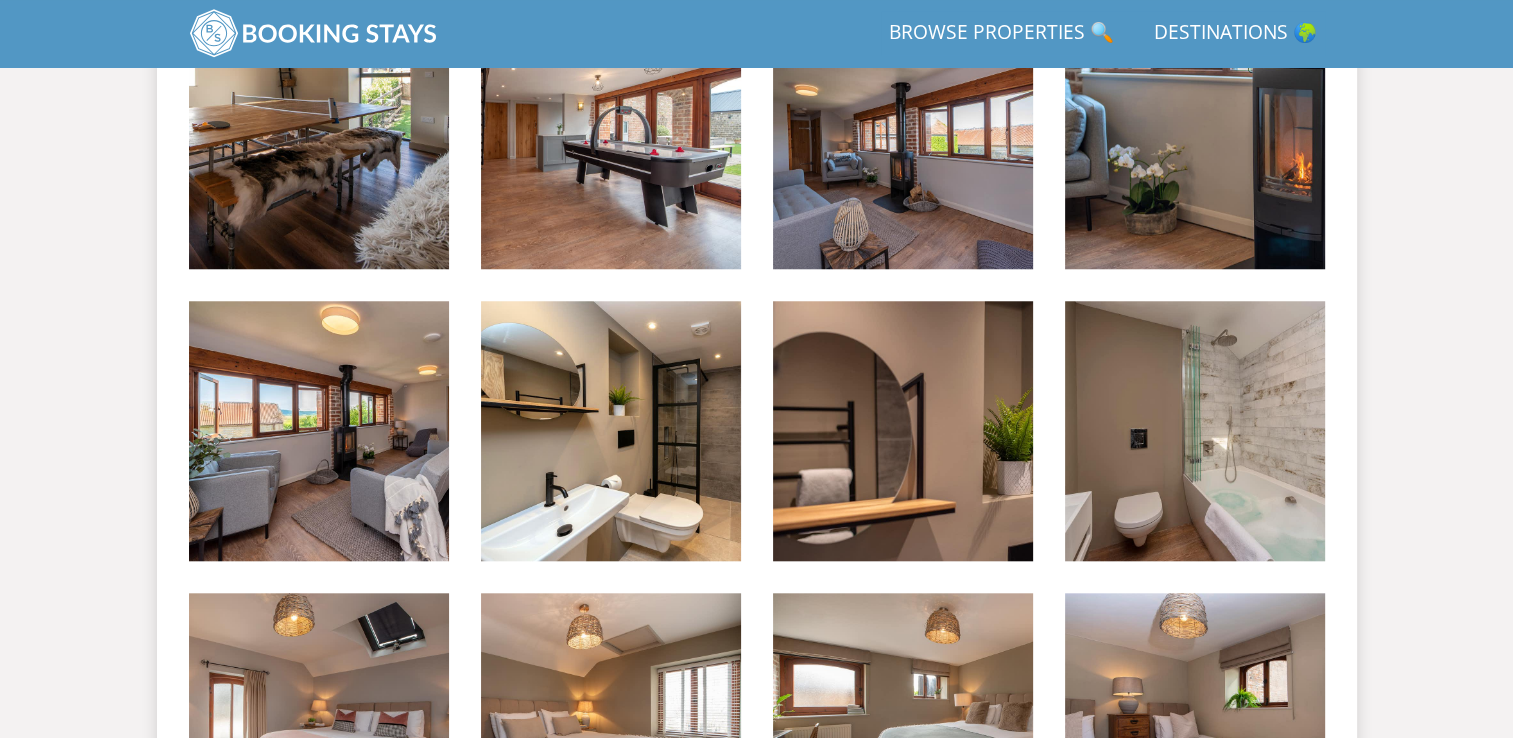 scroll, scrollTop: 1686, scrollLeft: 0, axis: vertical 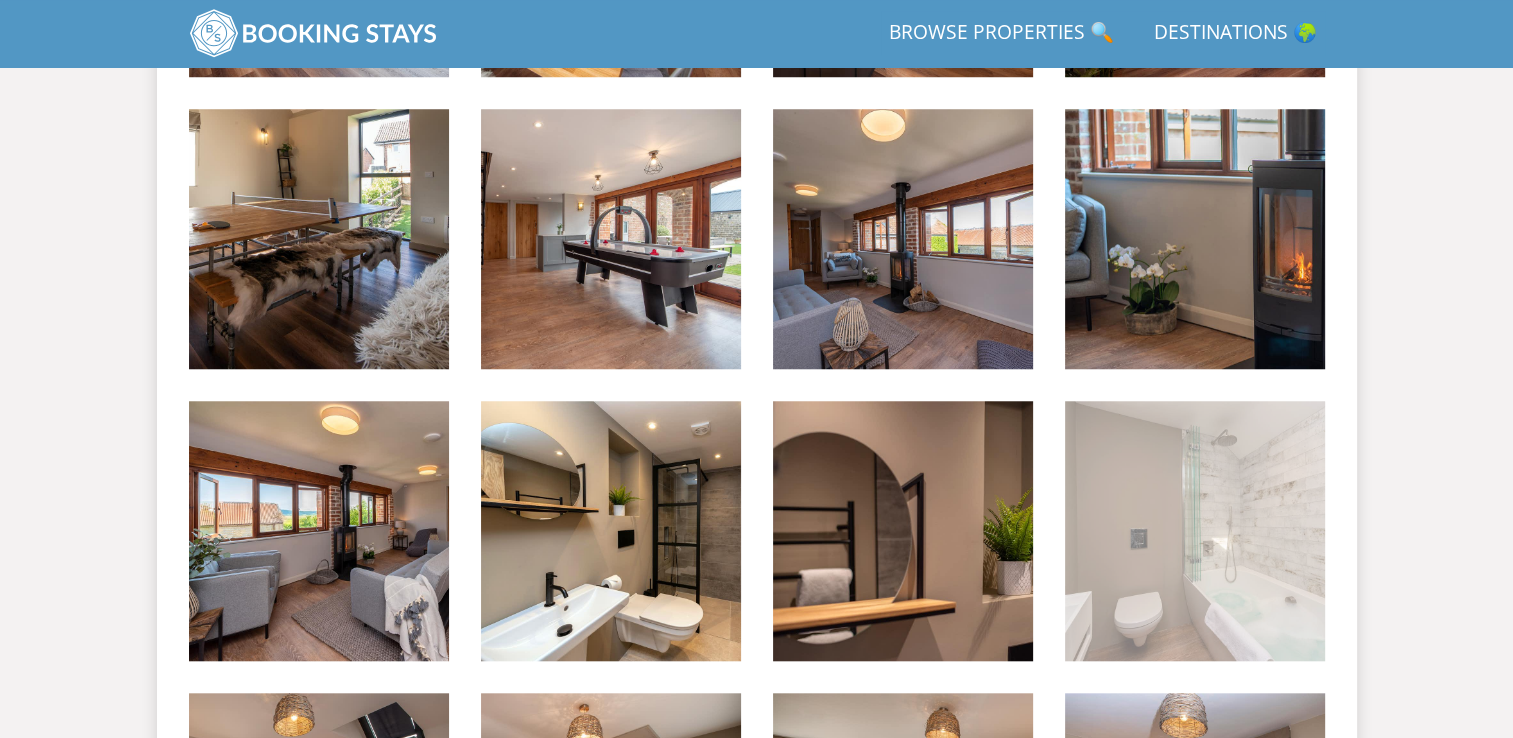 click at bounding box center [1195, 531] 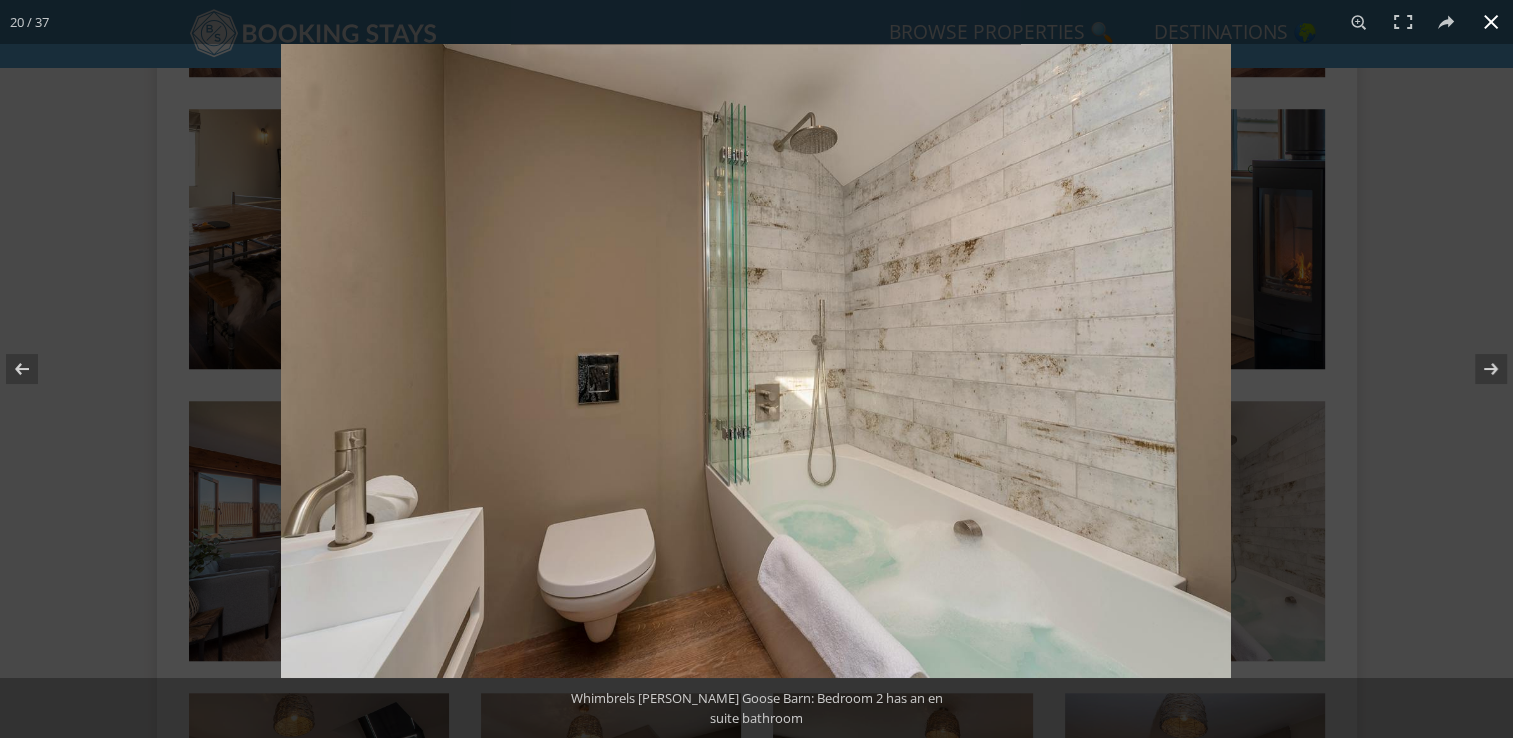 click at bounding box center (1037, 413) 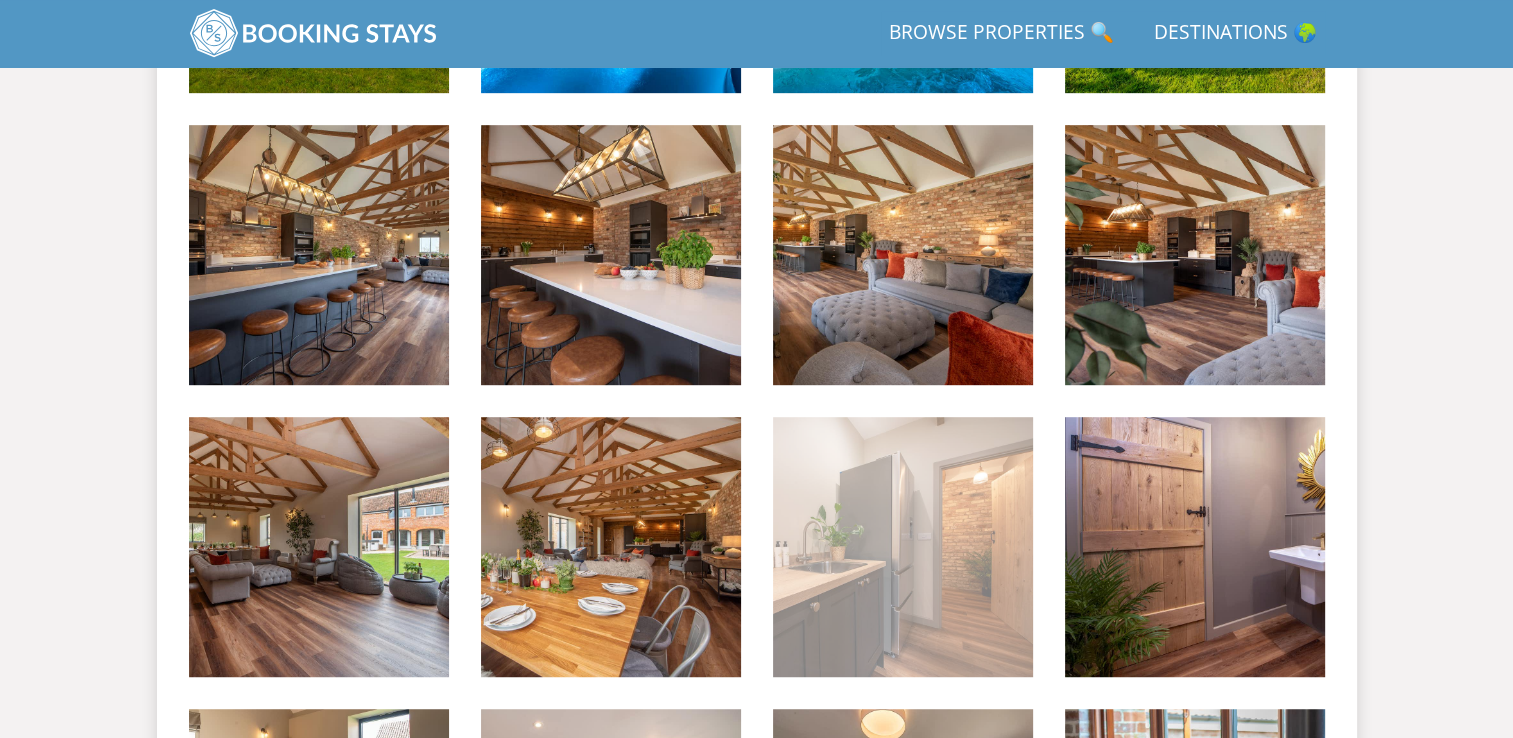 scroll, scrollTop: 786, scrollLeft: 0, axis: vertical 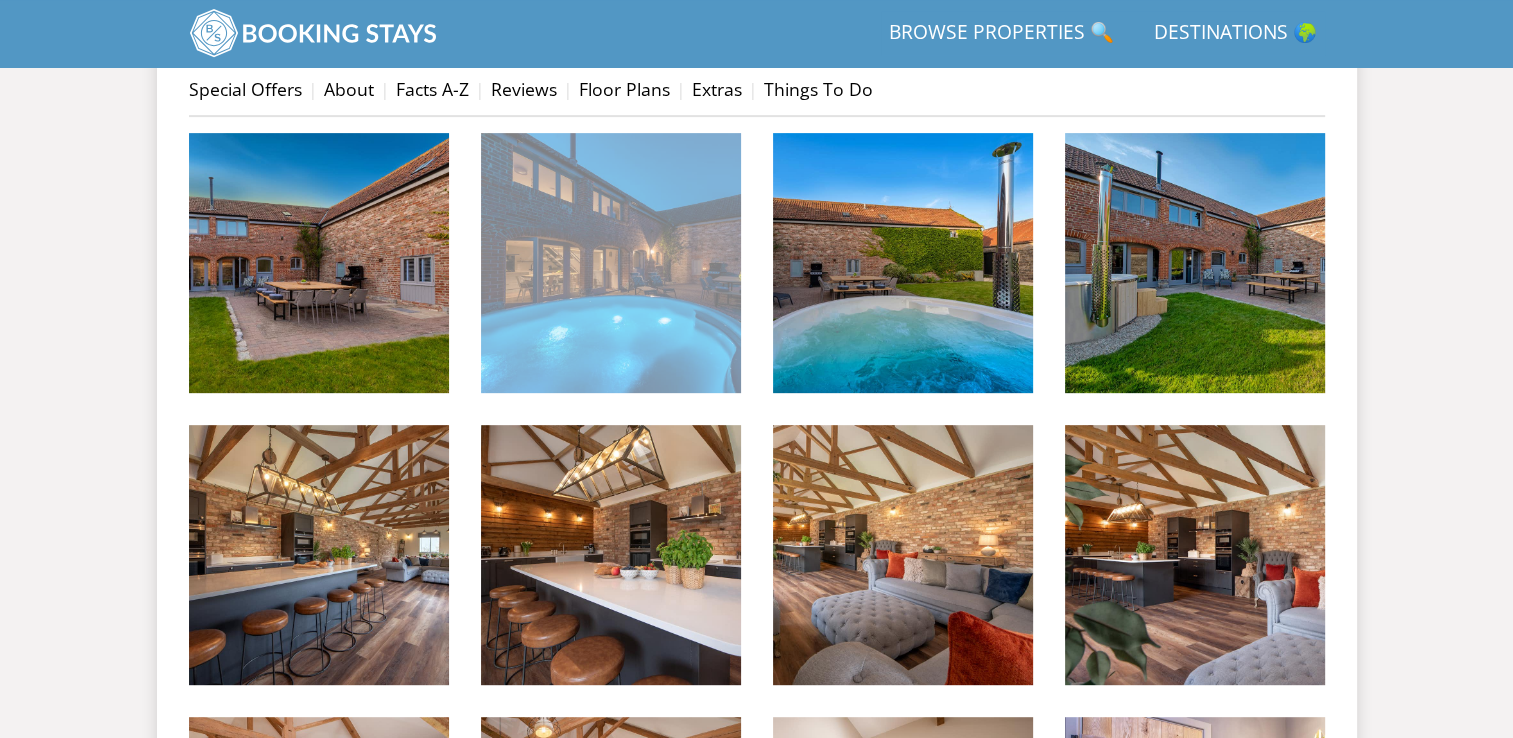 click at bounding box center [611, 263] 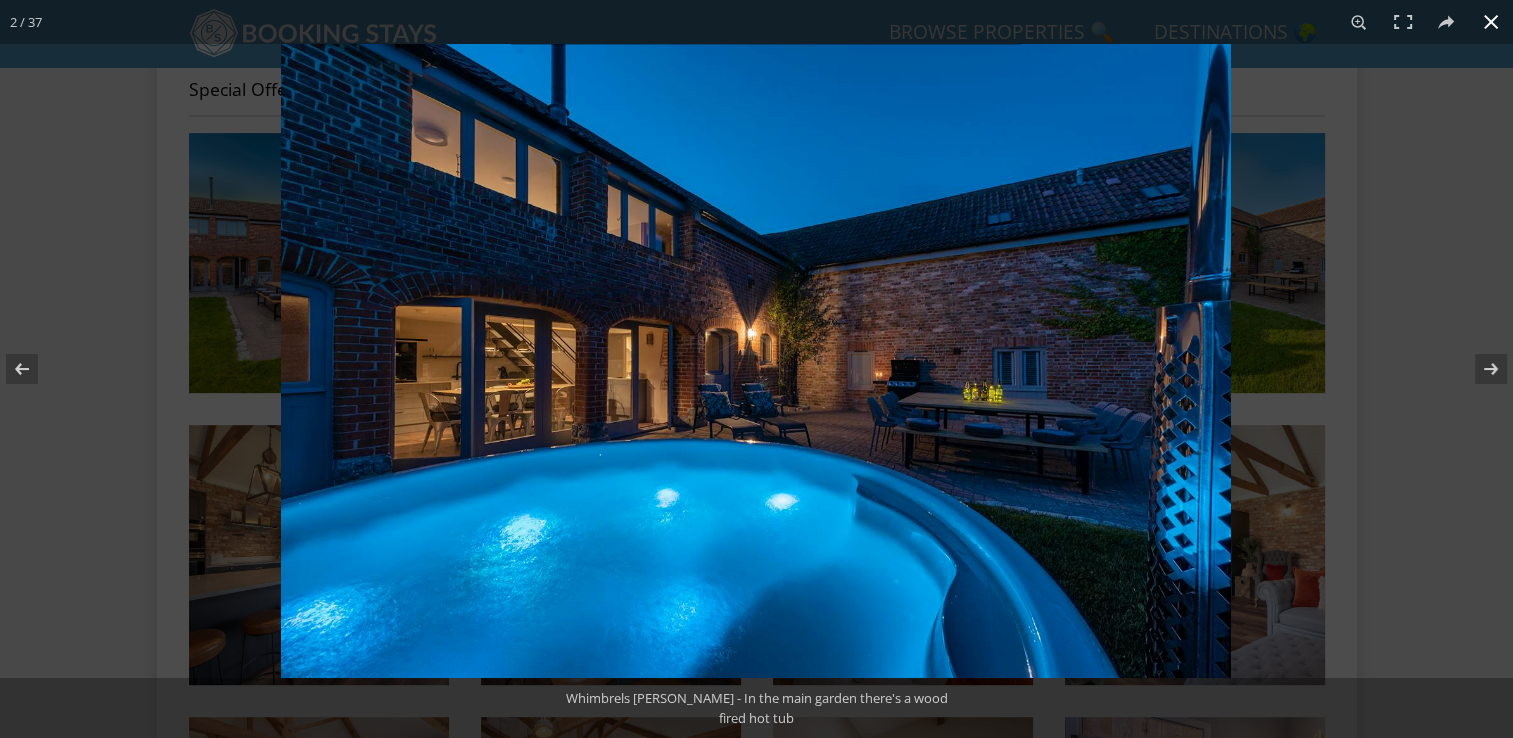 click at bounding box center (1037, 413) 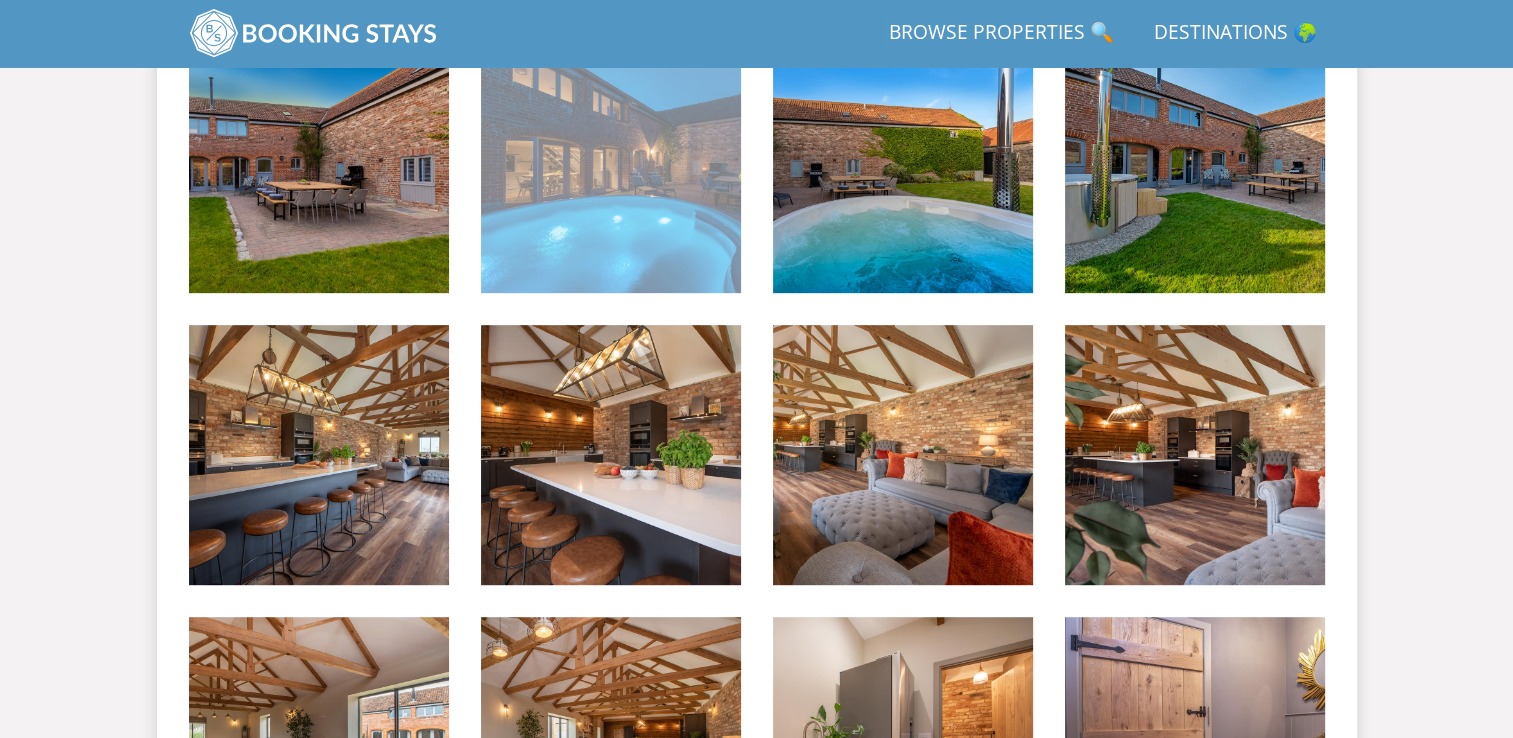 scroll, scrollTop: 686, scrollLeft: 0, axis: vertical 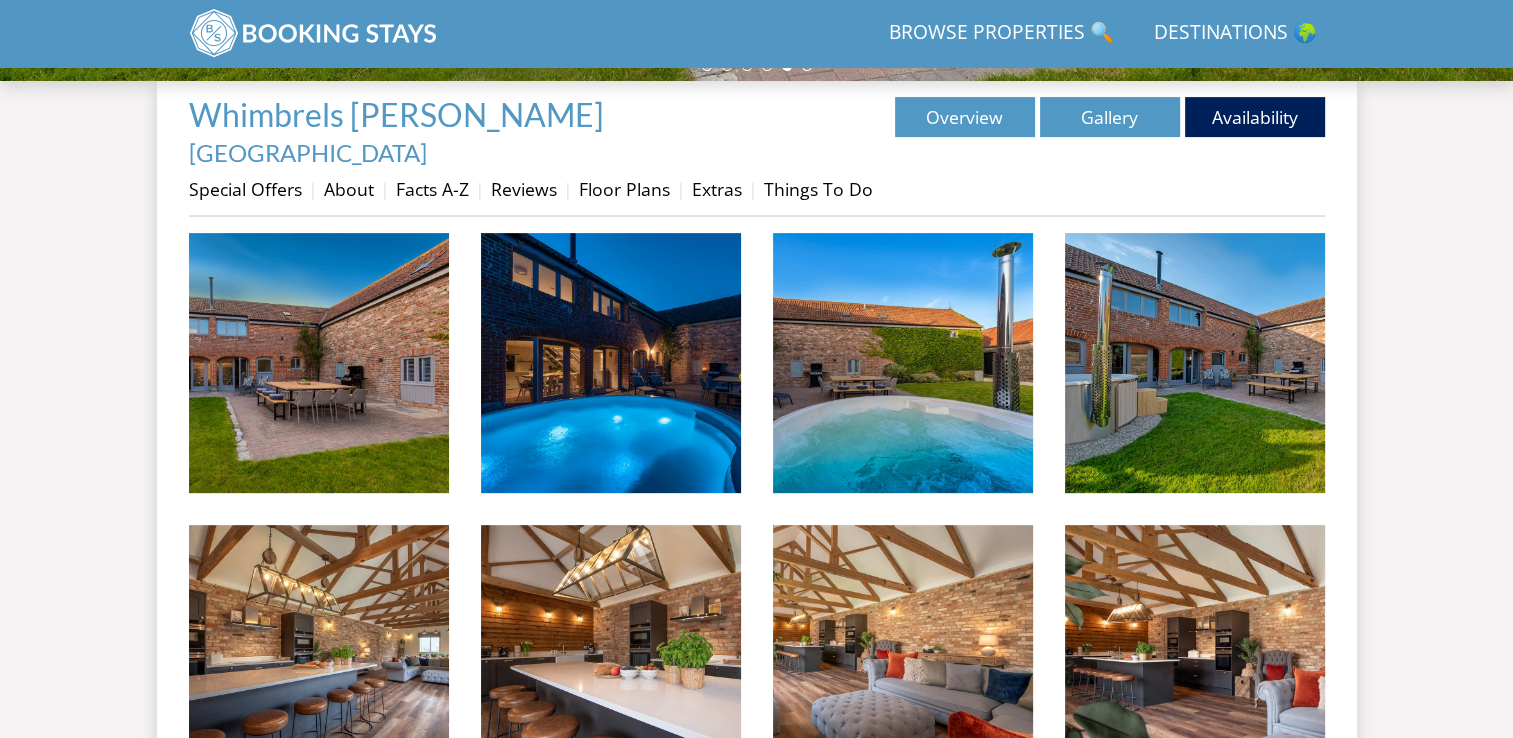 click on "Special Offers
About
Facts A-Z
Reviews
Floor Plans
Extras
Things To Do" at bounding box center (757, 194) 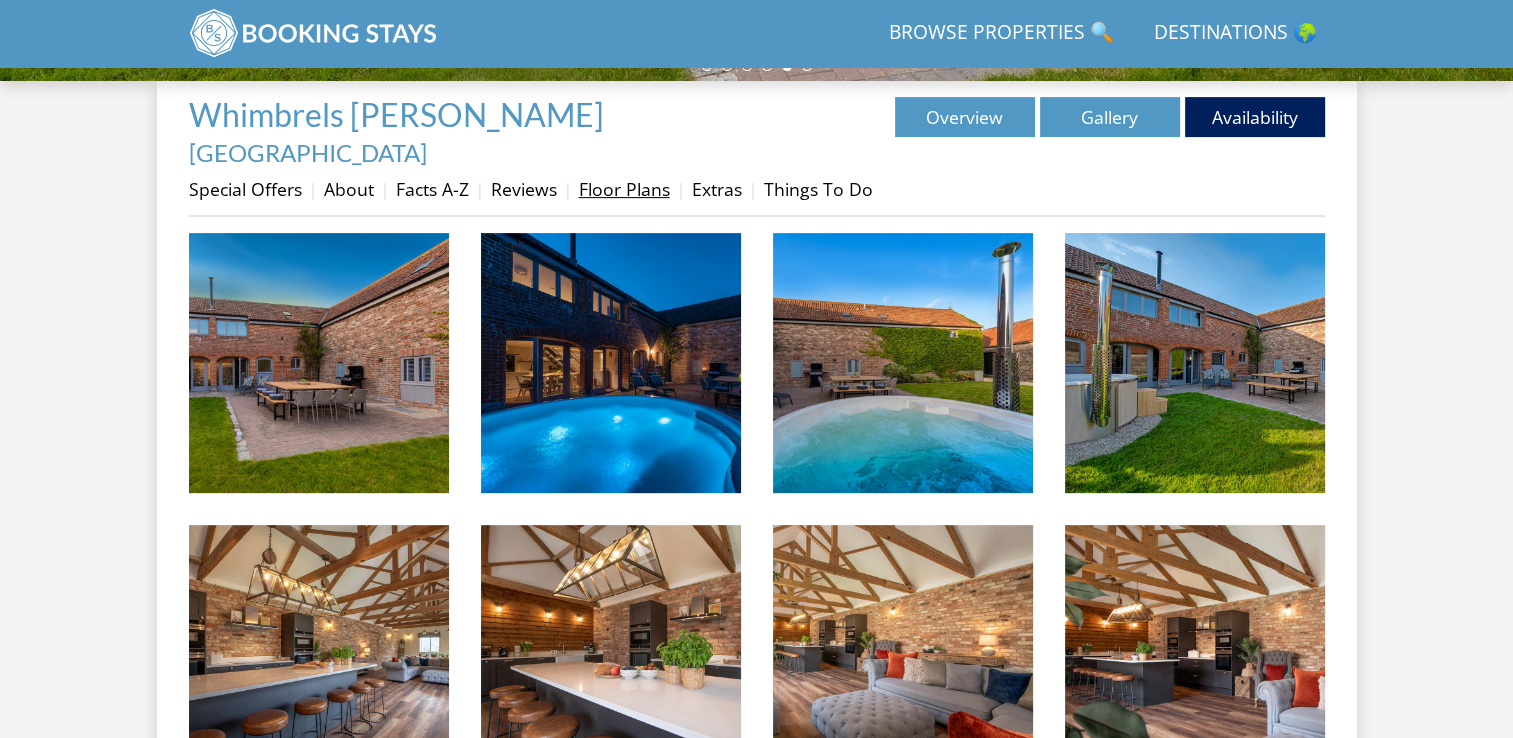 click on "Floor Plans" at bounding box center [624, 189] 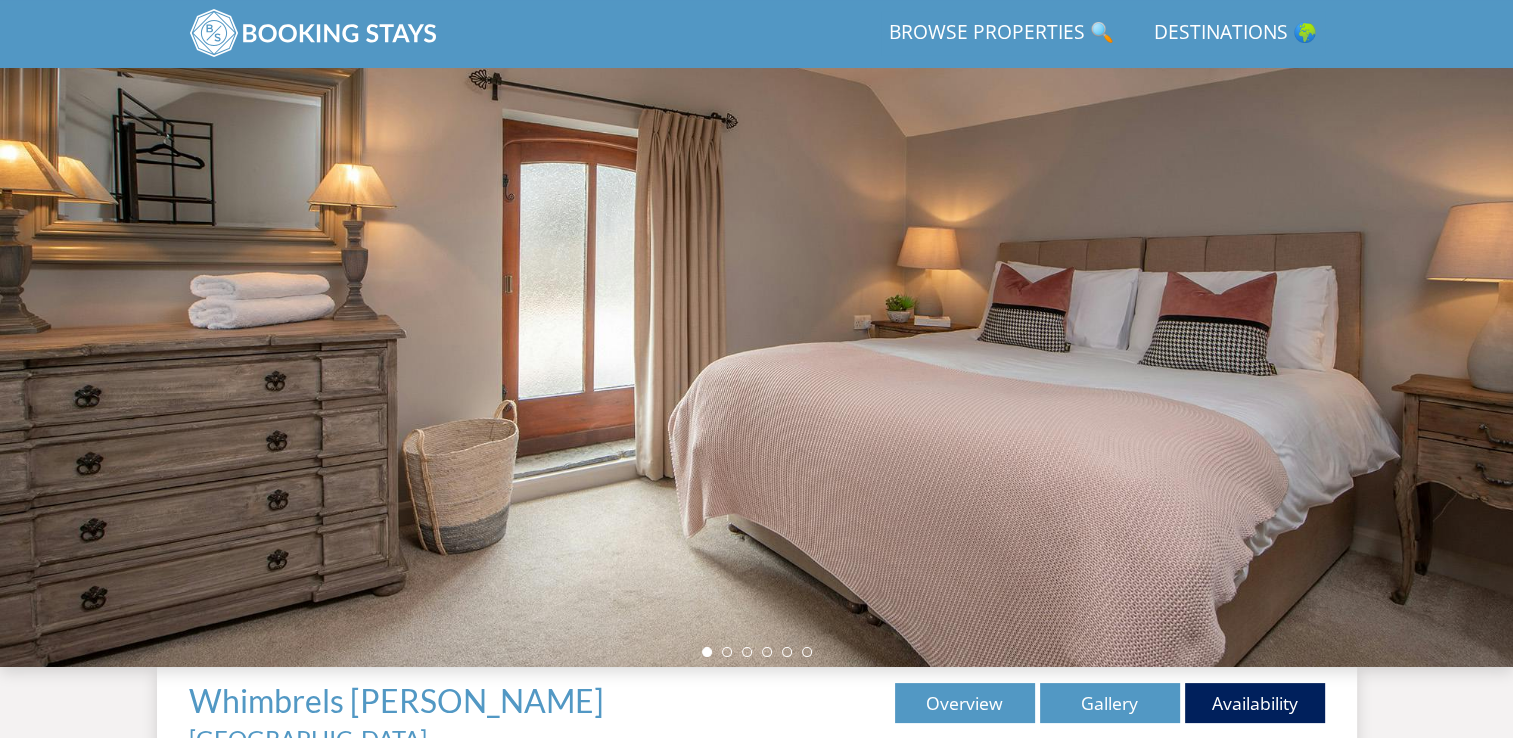 scroll, scrollTop: 400, scrollLeft: 0, axis: vertical 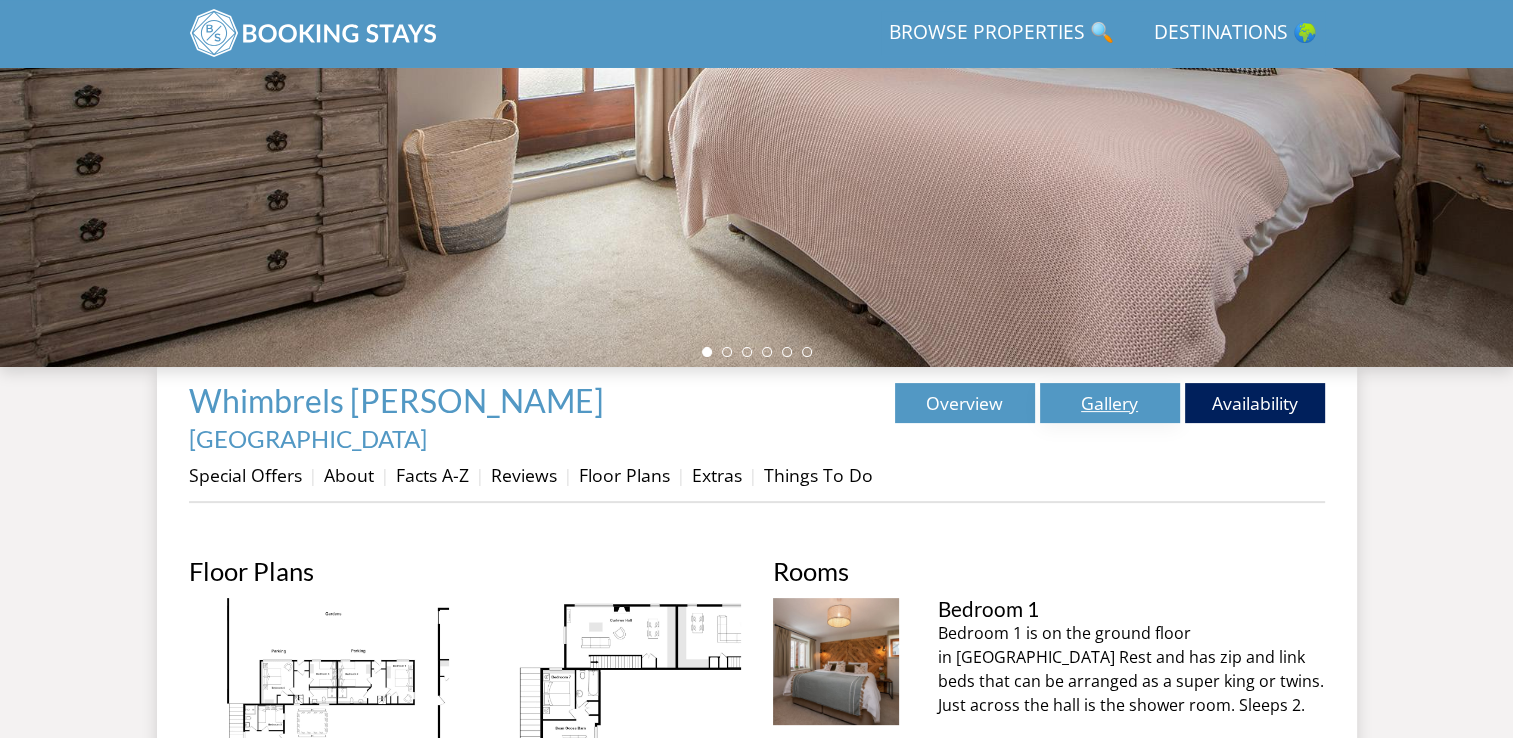 click on "Gallery" at bounding box center [1110, 403] 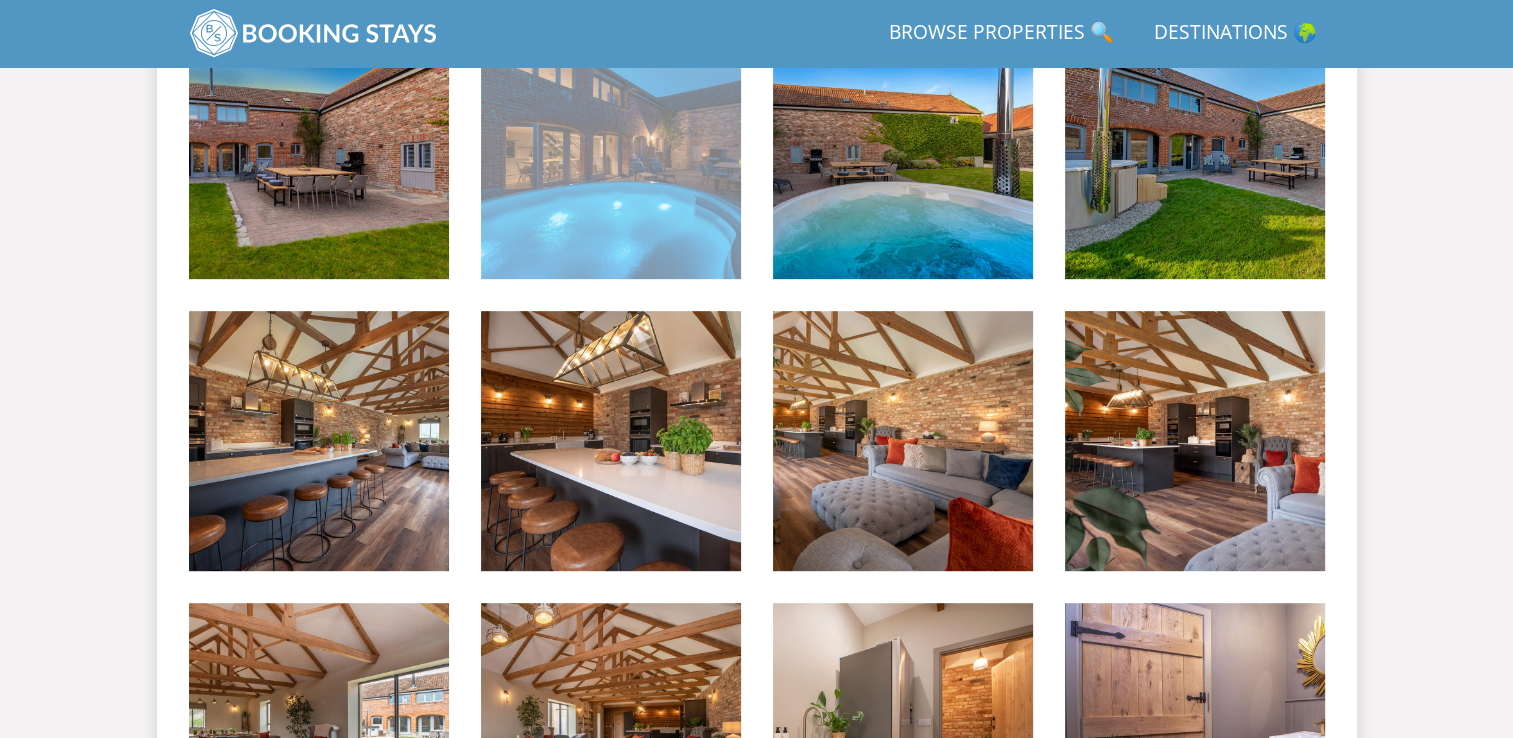 scroll, scrollTop: 400, scrollLeft: 0, axis: vertical 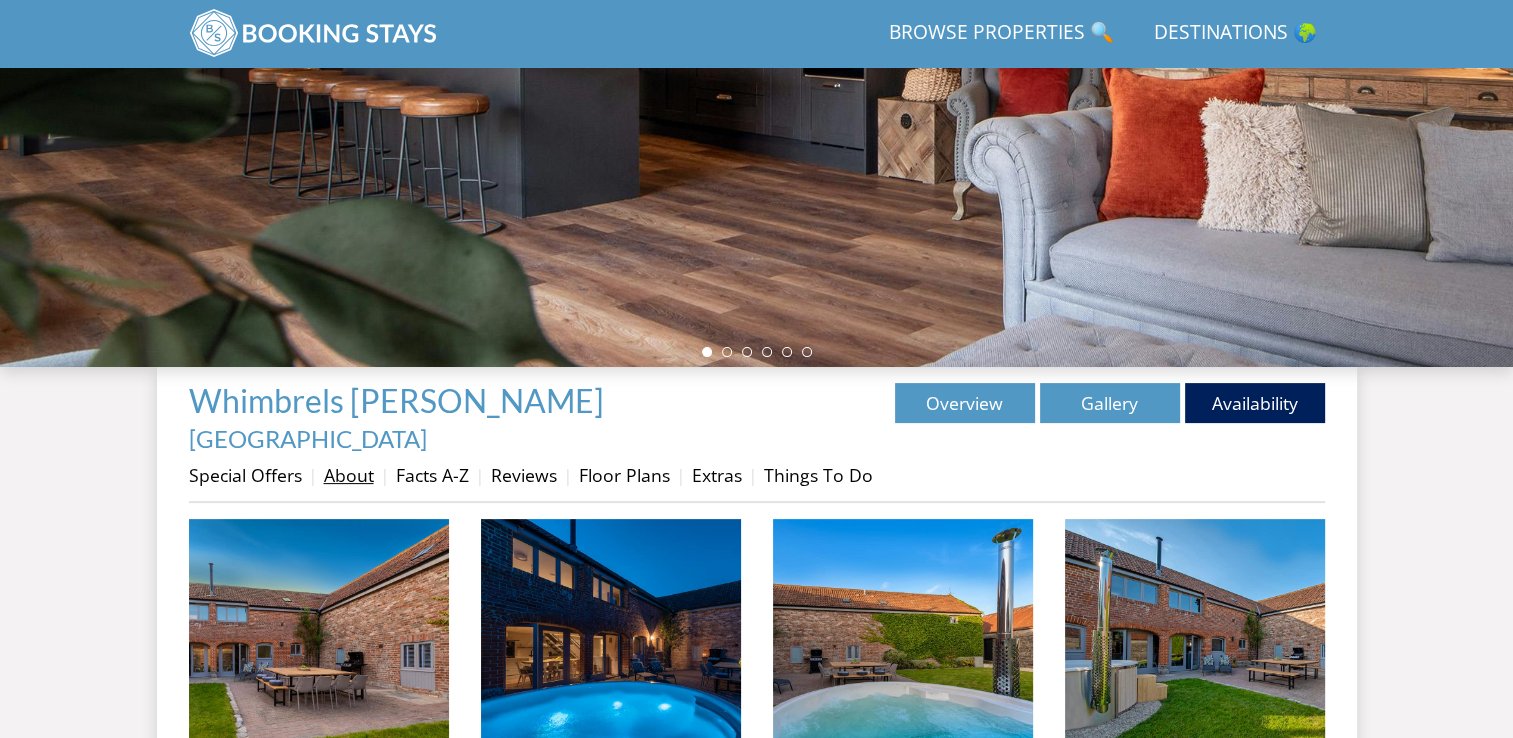 click on "About" at bounding box center (349, 475) 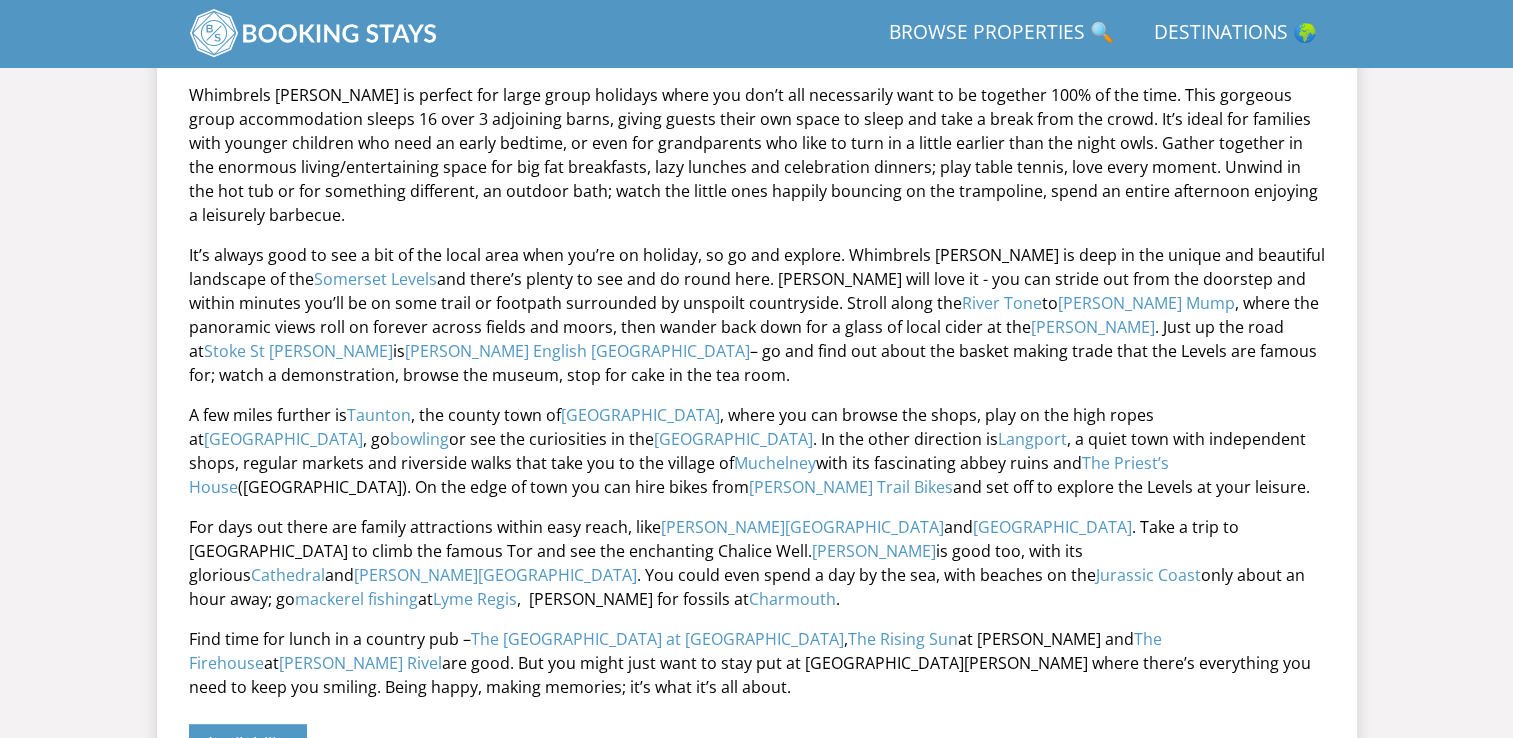 scroll, scrollTop: 1087, scrollLeft: 0, axis: vertical 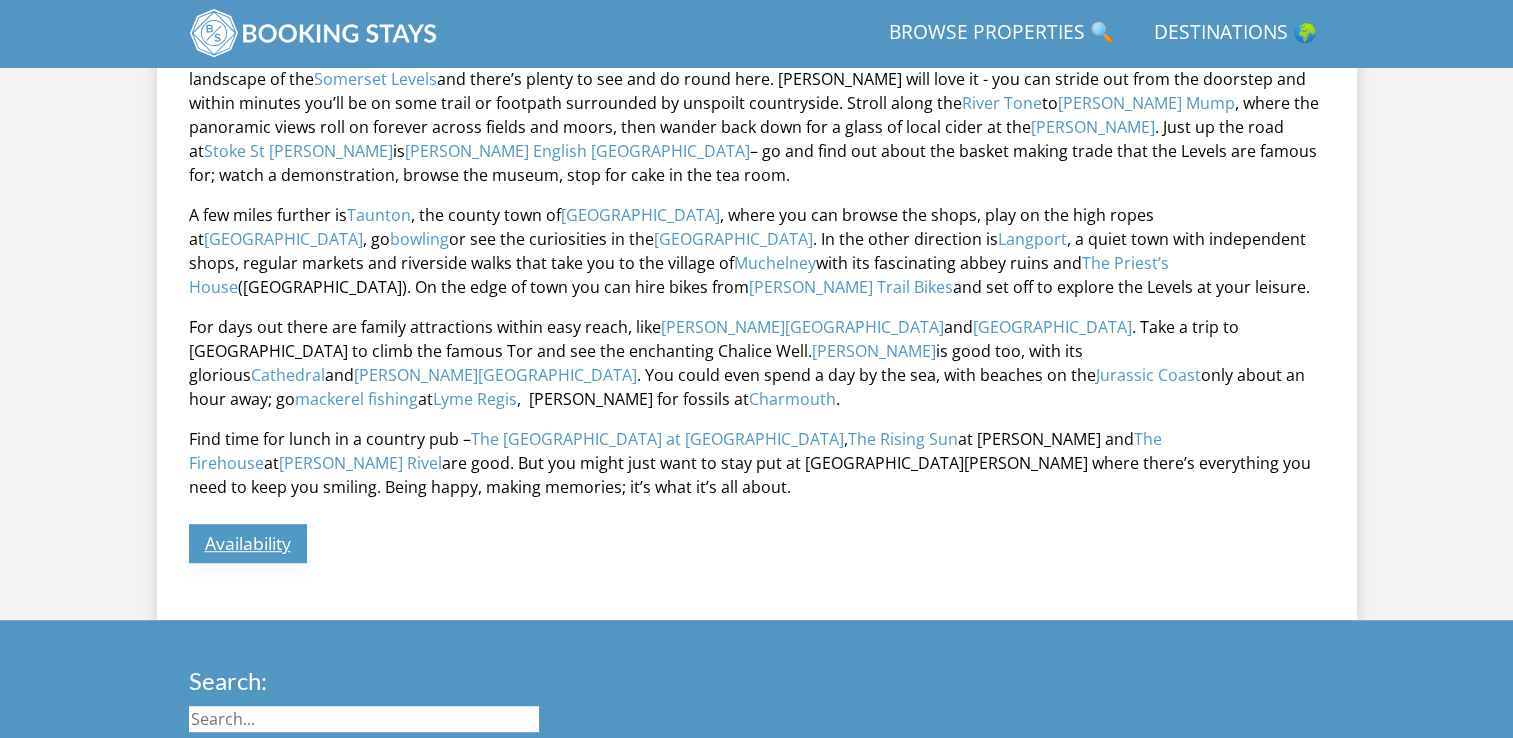 click on "Availability" at bounding box center (248, 543) 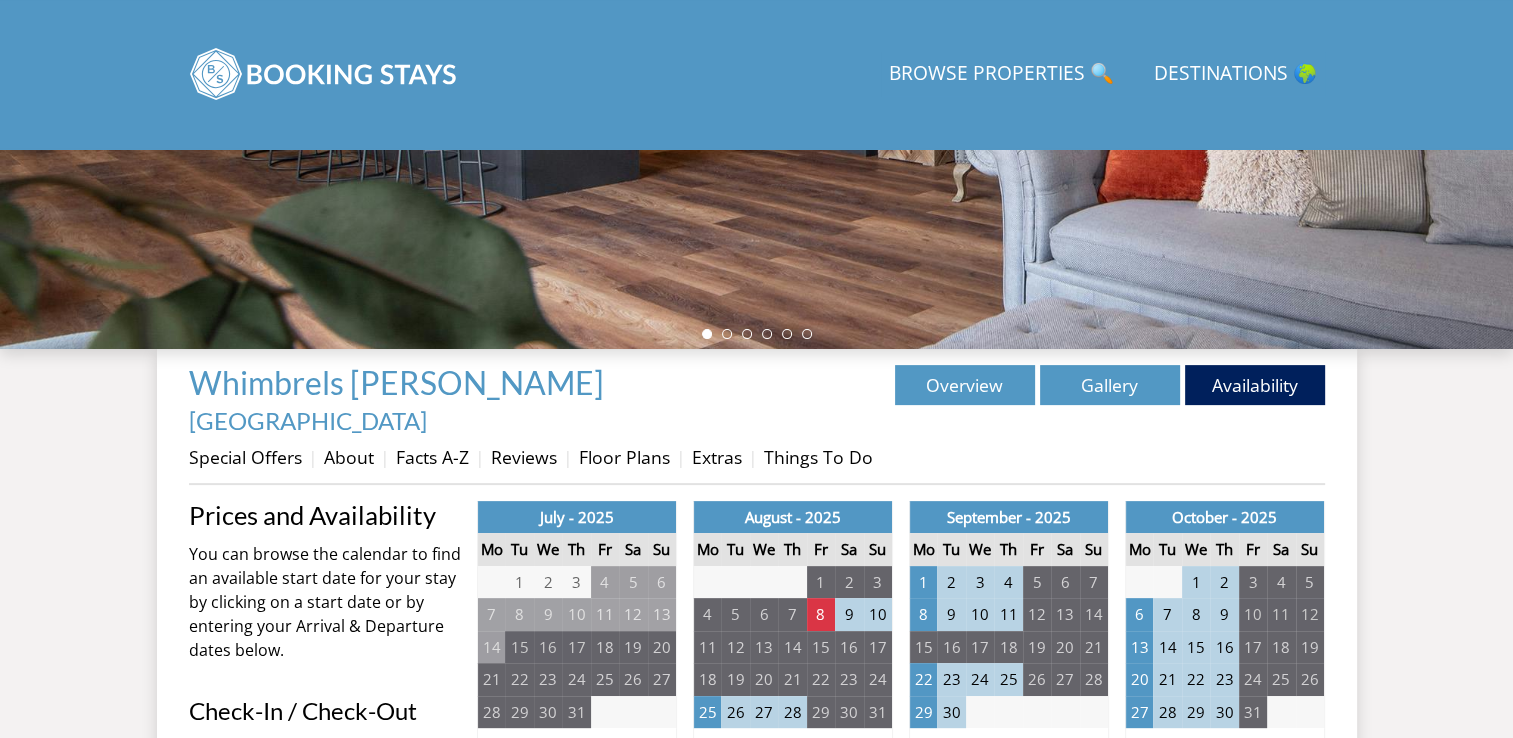 scroll, scrollTop: 700, scrollLeft: 0, axis: vertical 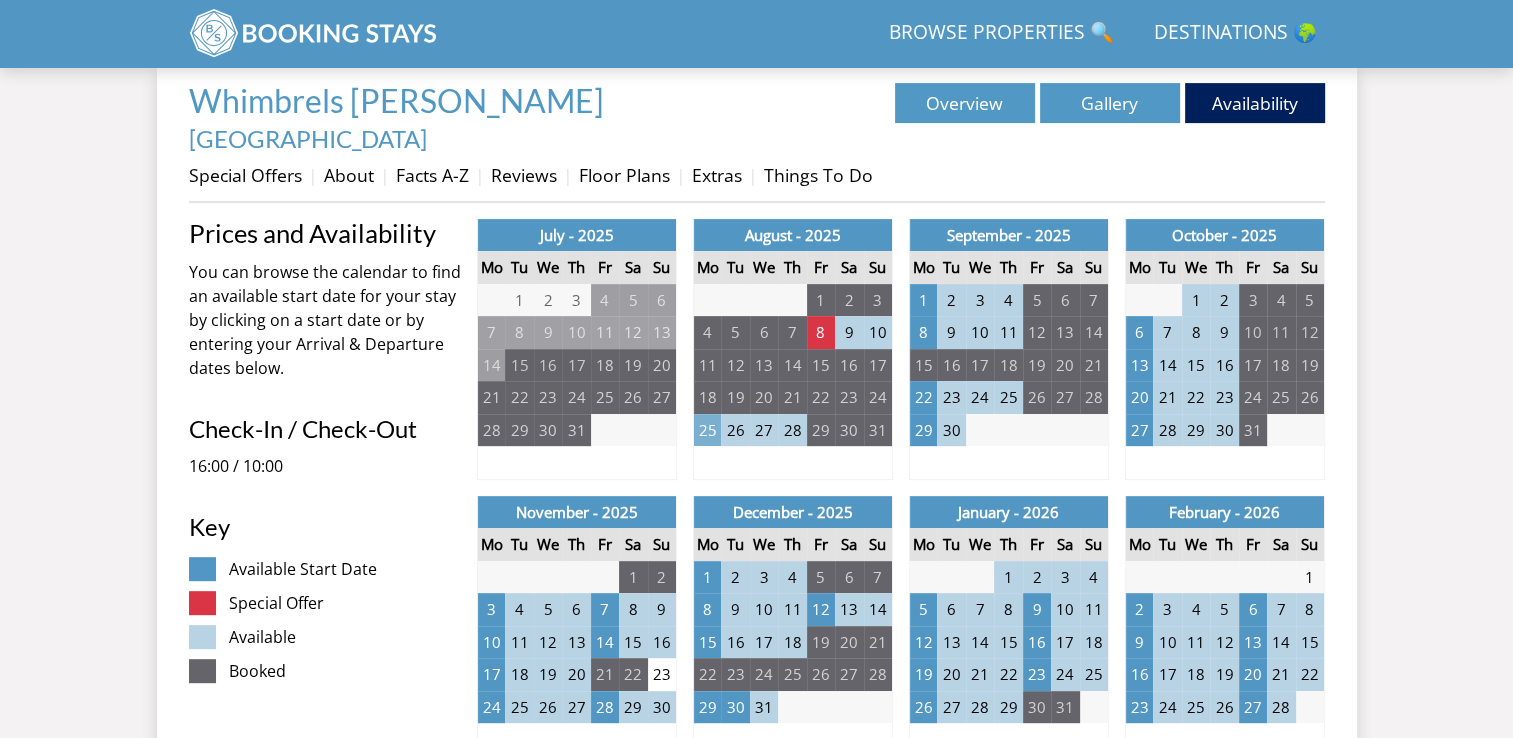 click on "25" at bounding box center (707, 430) 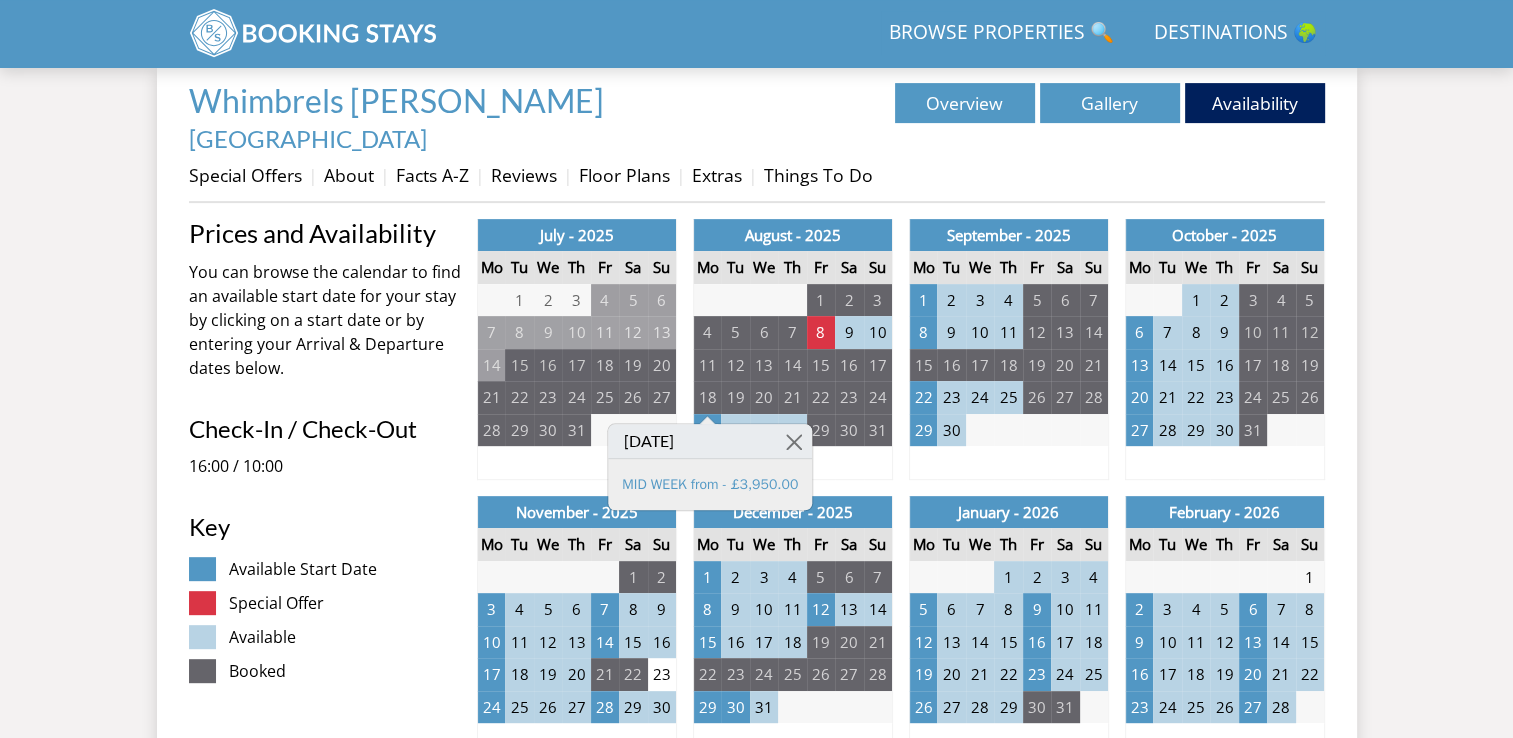 drag, startPoint x: 736, startPoint y: 394, endPoint x: 746, endPoint y: 404, distance: 14.142136 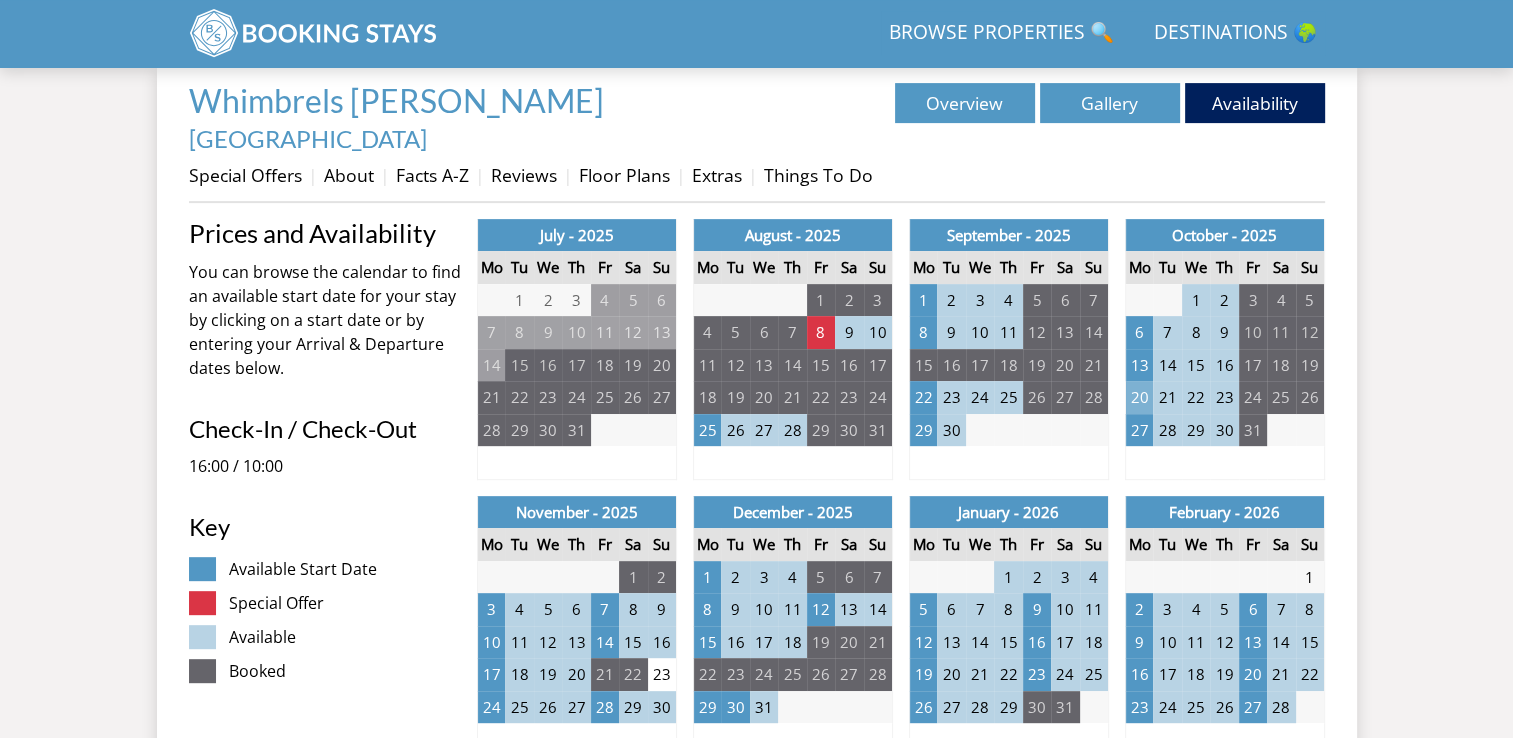 click on "20" at bounding box center [1139, 397] 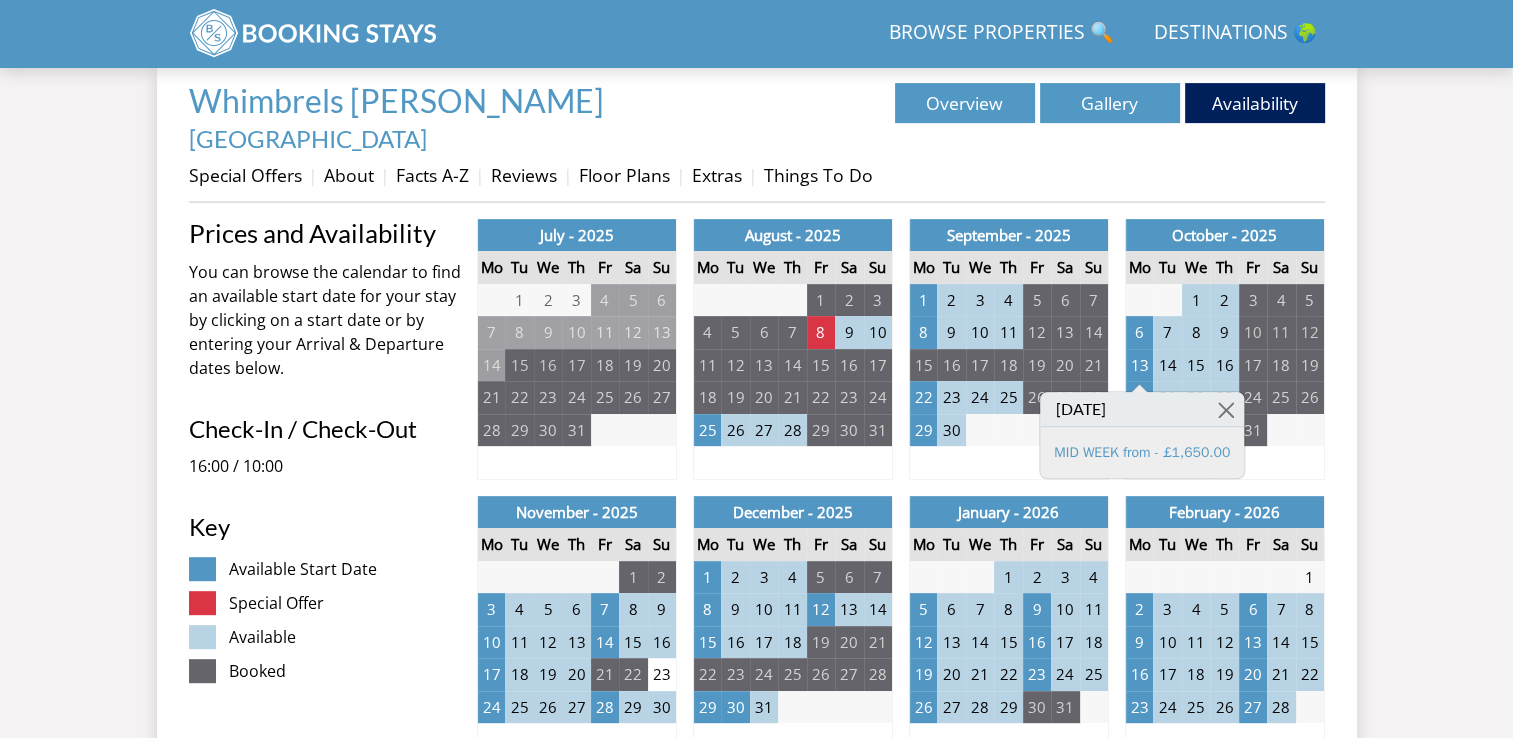 click on "8" at bounding box center [1281, 462] 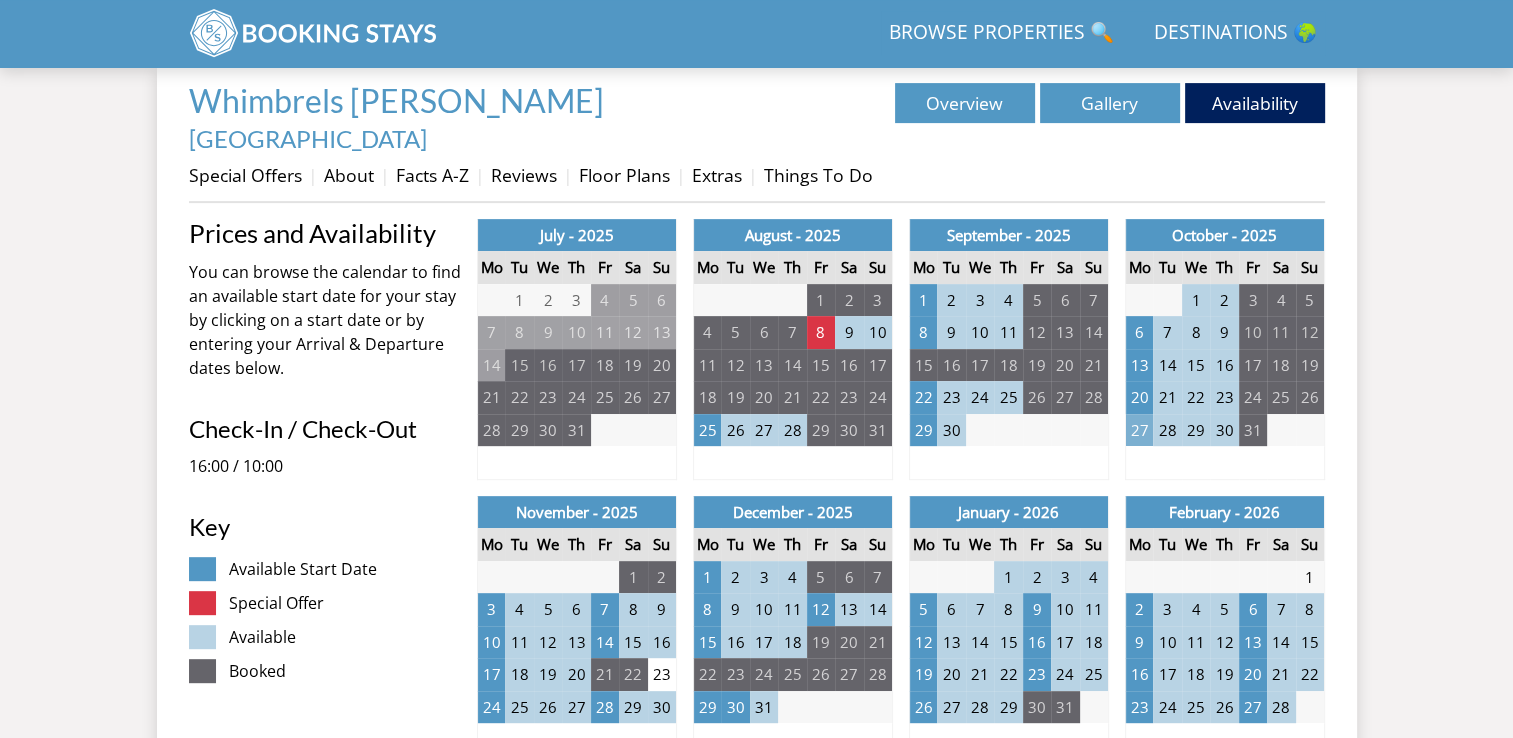 click on "27" at bounding box center [1139, 430] 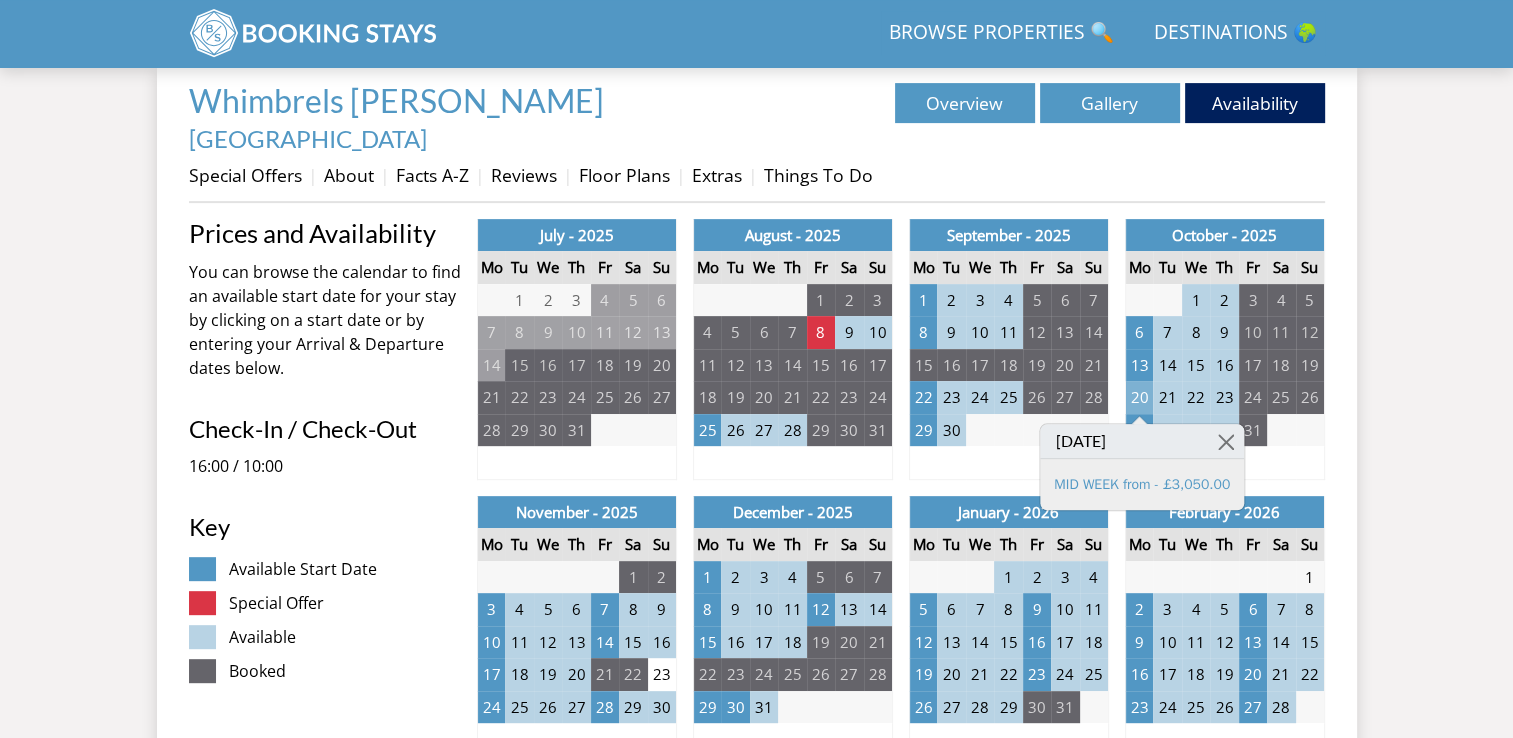 click on "20" at bounding box center [1139, 397] 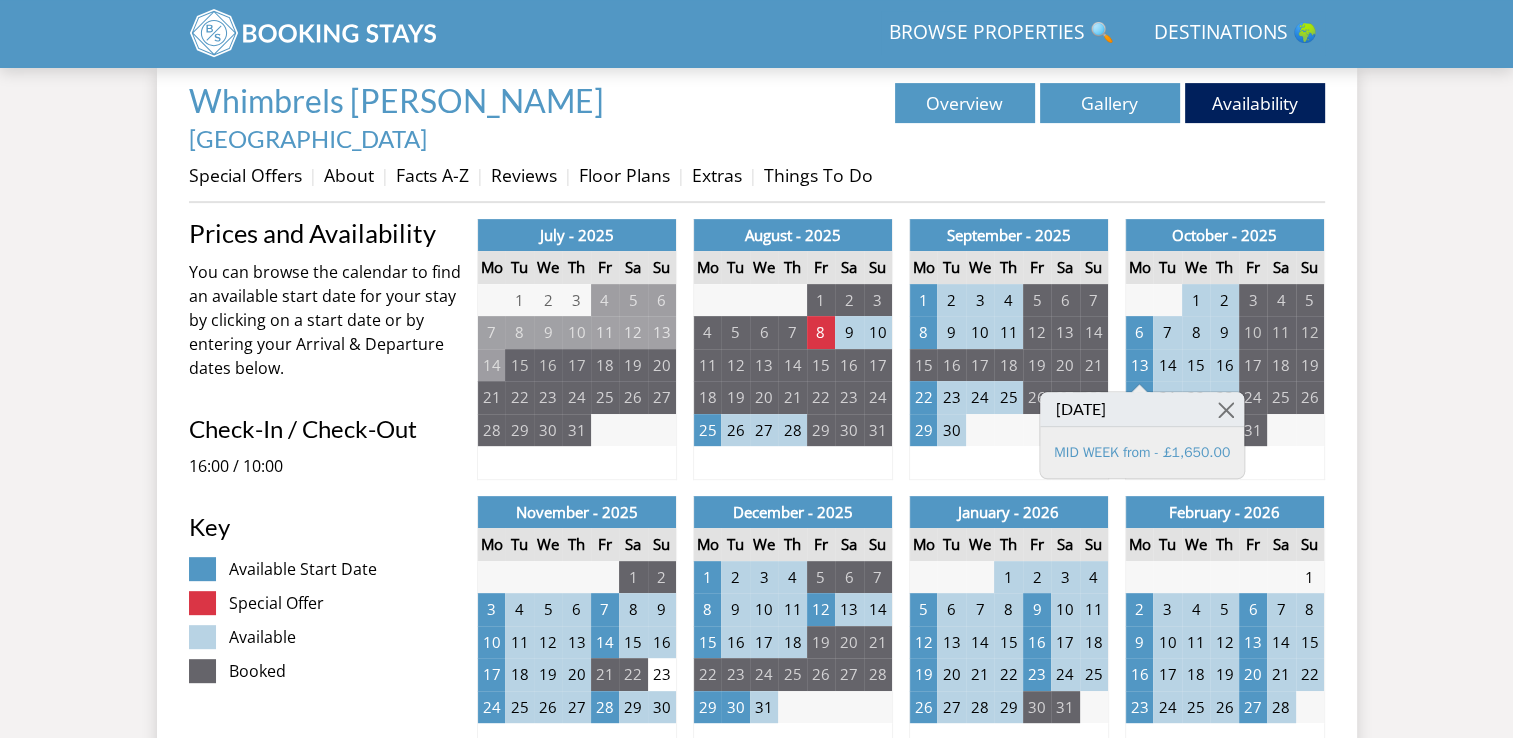click on "8" at bounding box center [1281, 462] 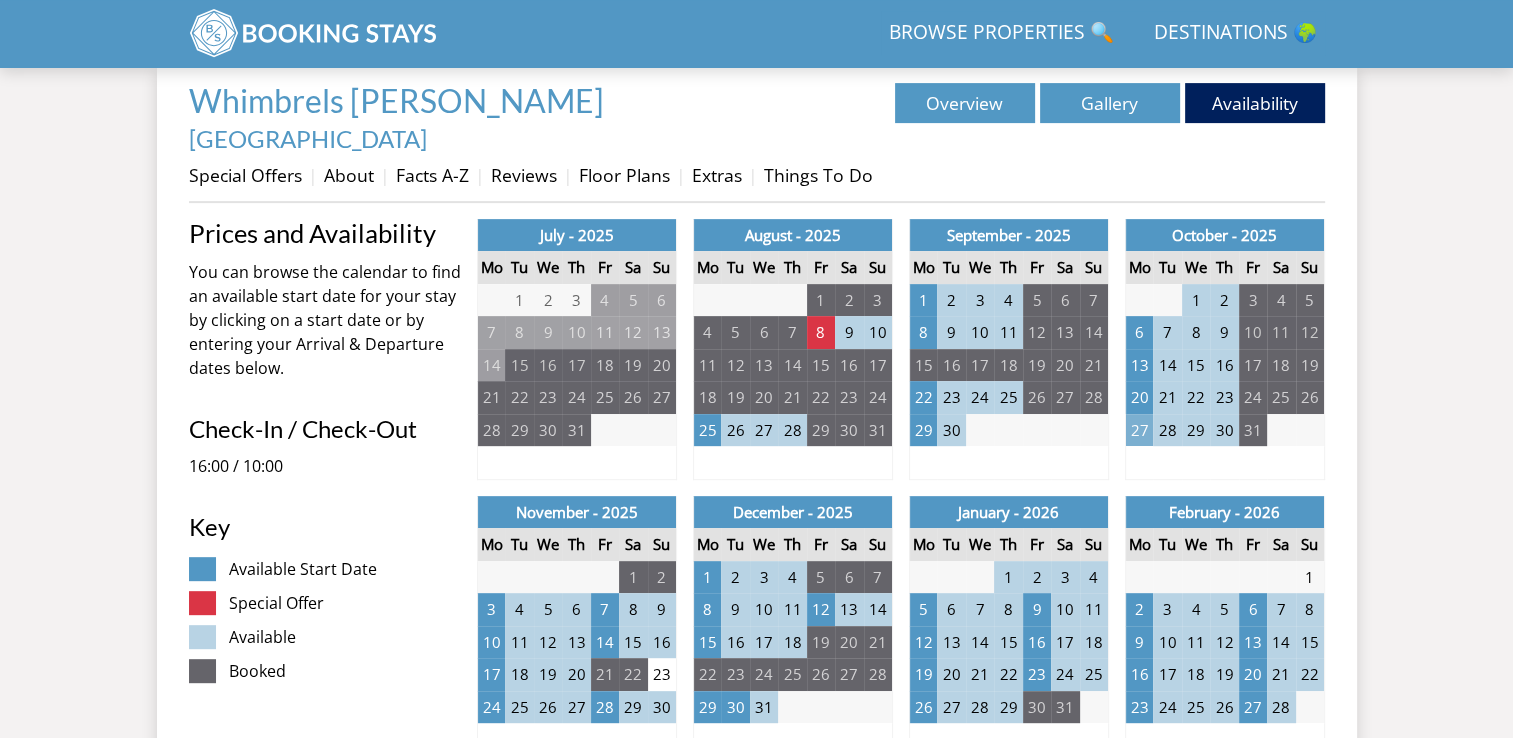 click on "27" at bounding box center (1139, 430) 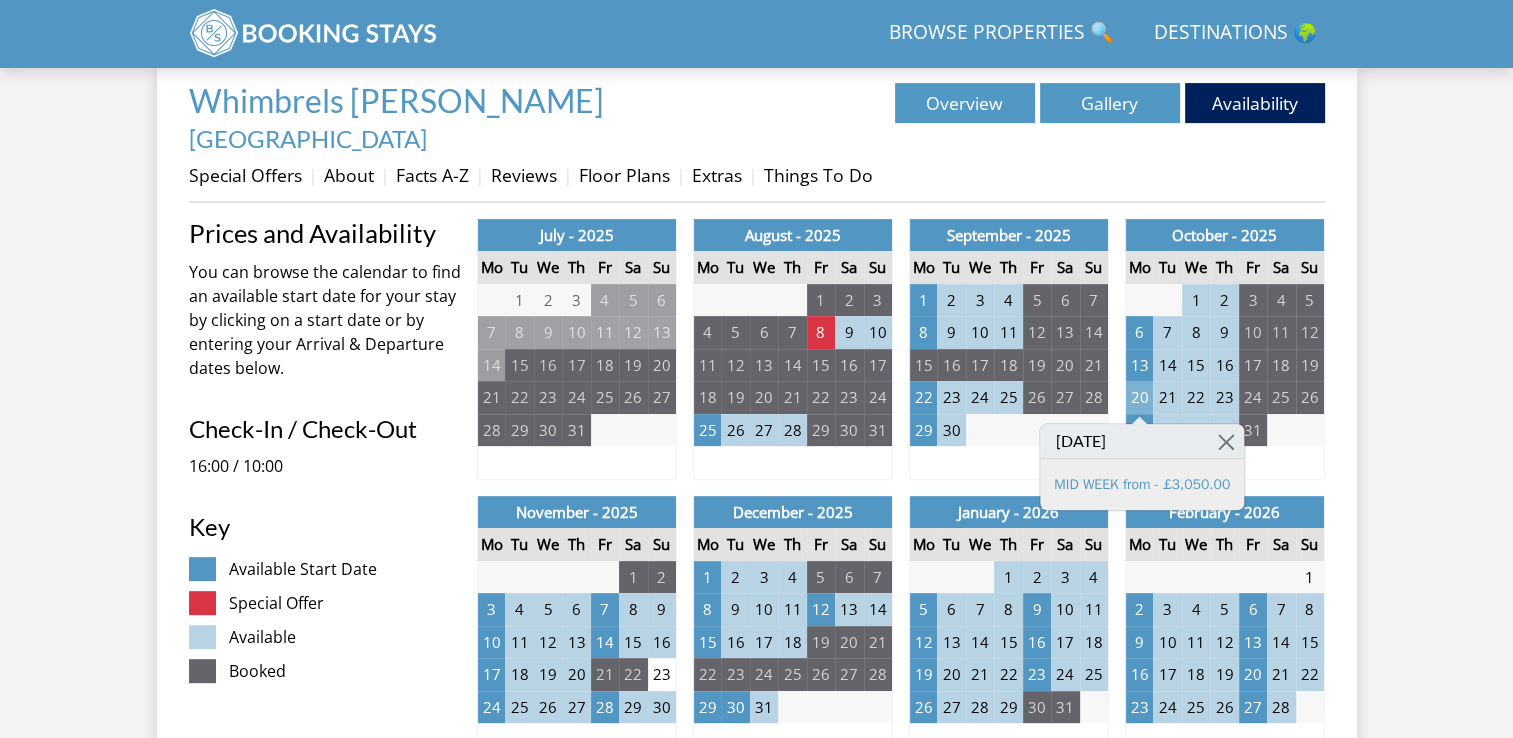 click on "20" at bounding box center (1139, 397) 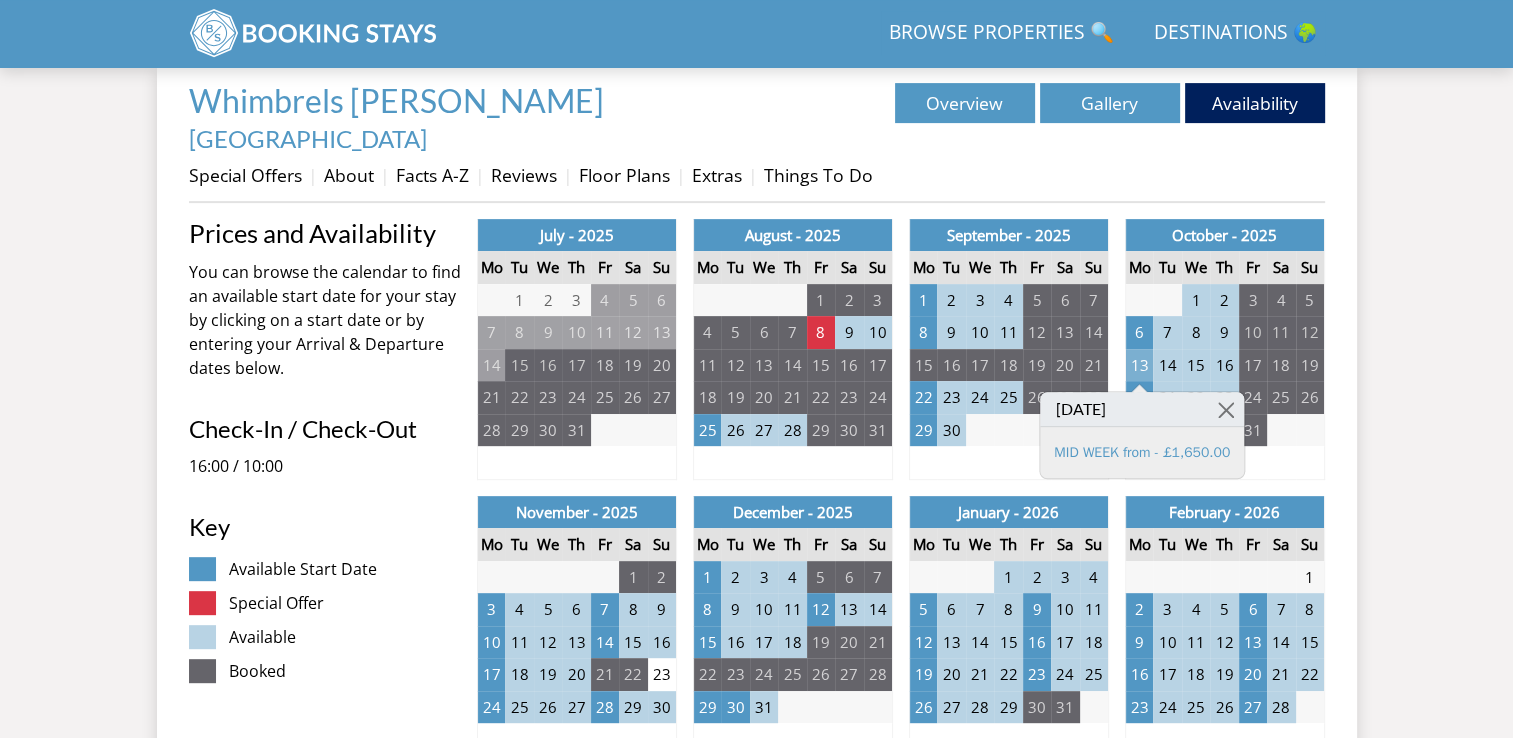 click on "13" at bounding box center (1139, 365) 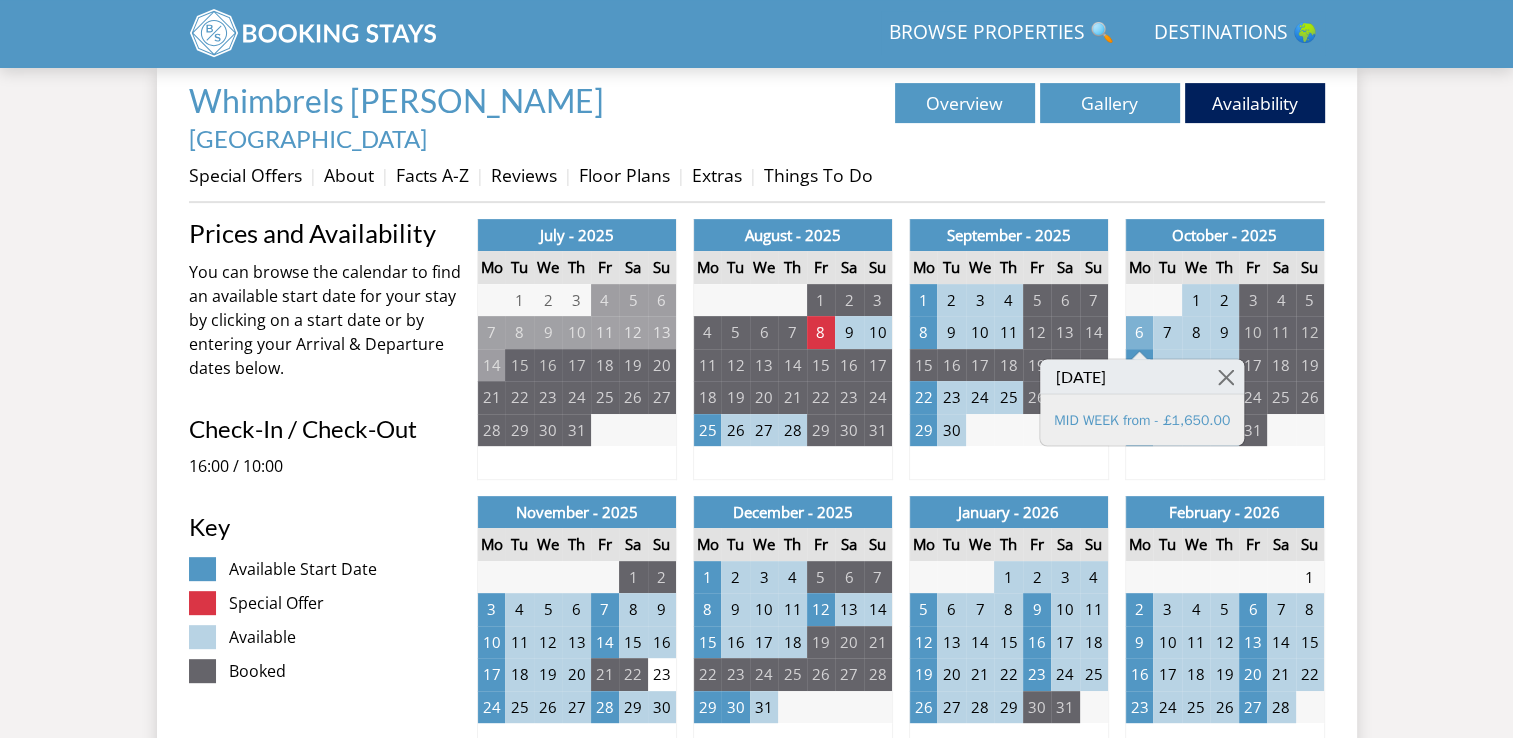 click on "6" at bounding box center [1139, 332] 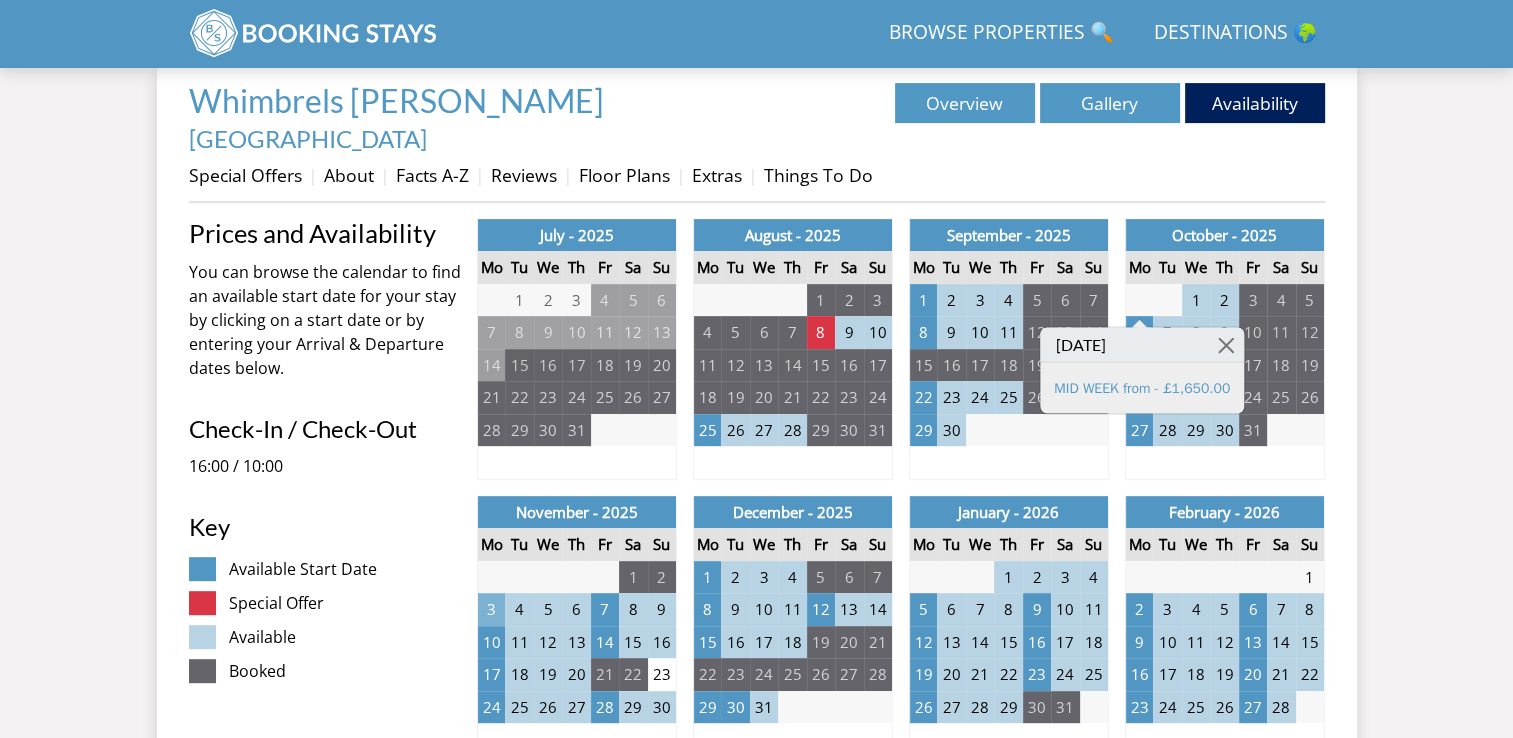 click on "3" at bounding box center (491, 609) 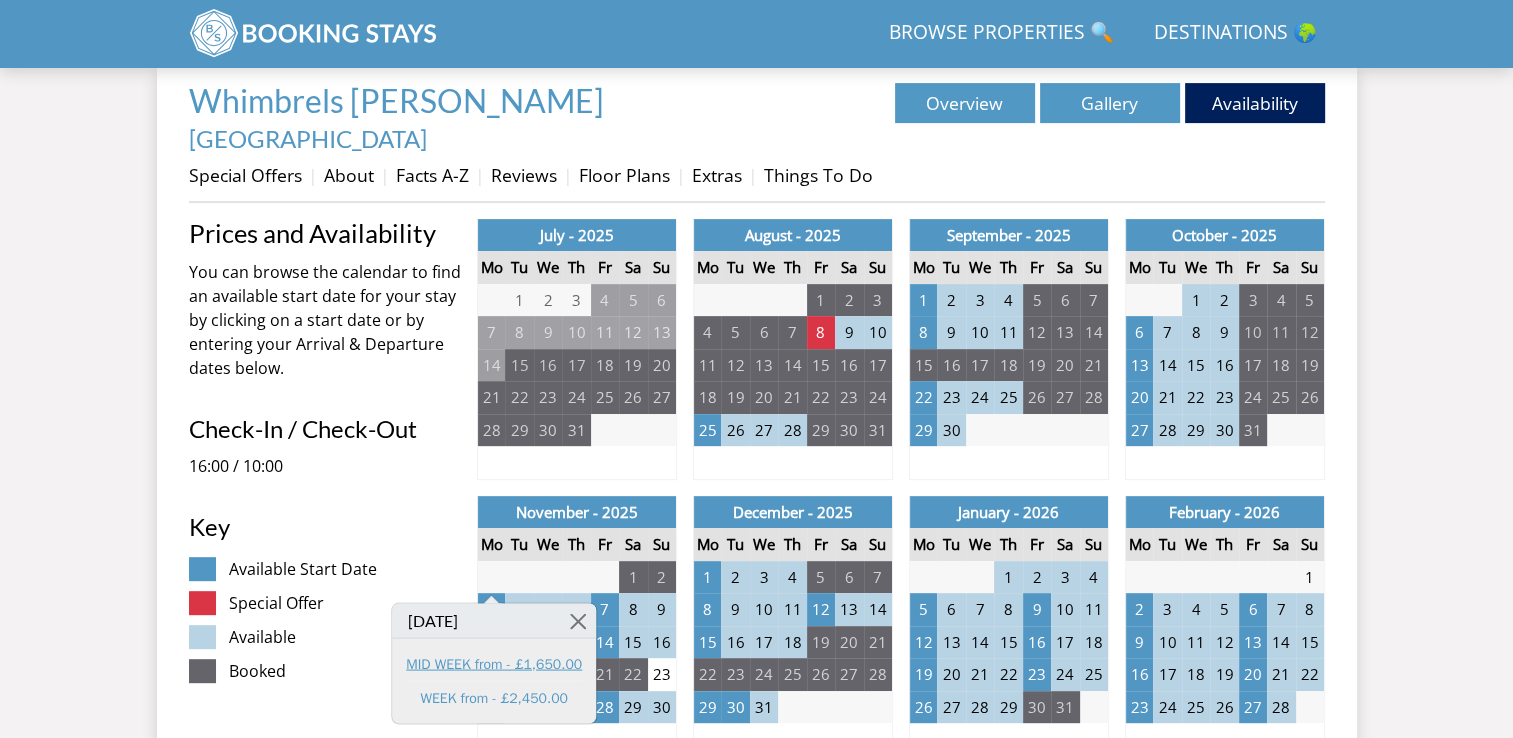 click on "MID WEEK from  - £1,650.00" at bounding box center (494, 663) 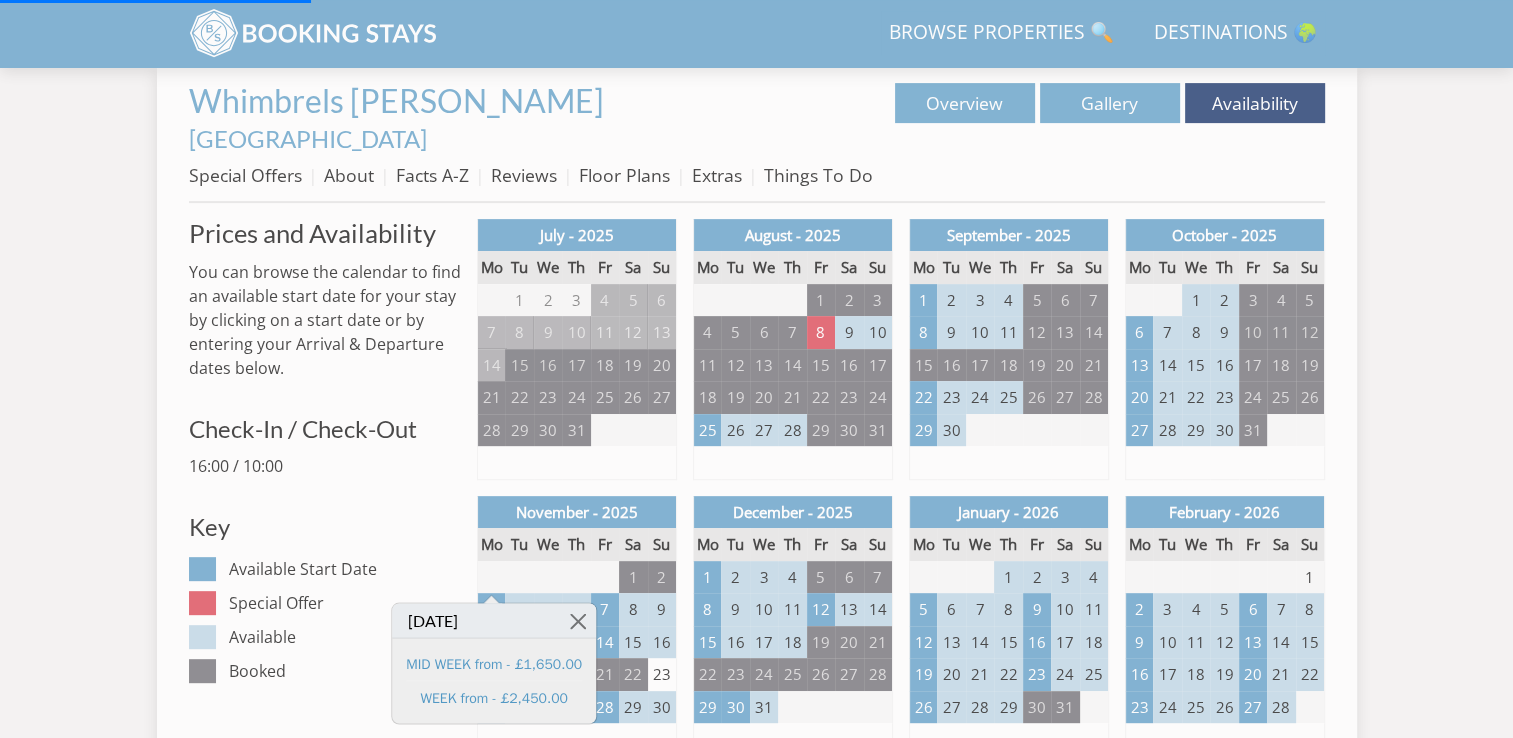 click on "Special Offers
About
Facts A-Z
Reviews
Floor Plans
Extras
Things To Do" at bounding box center (757, 180) 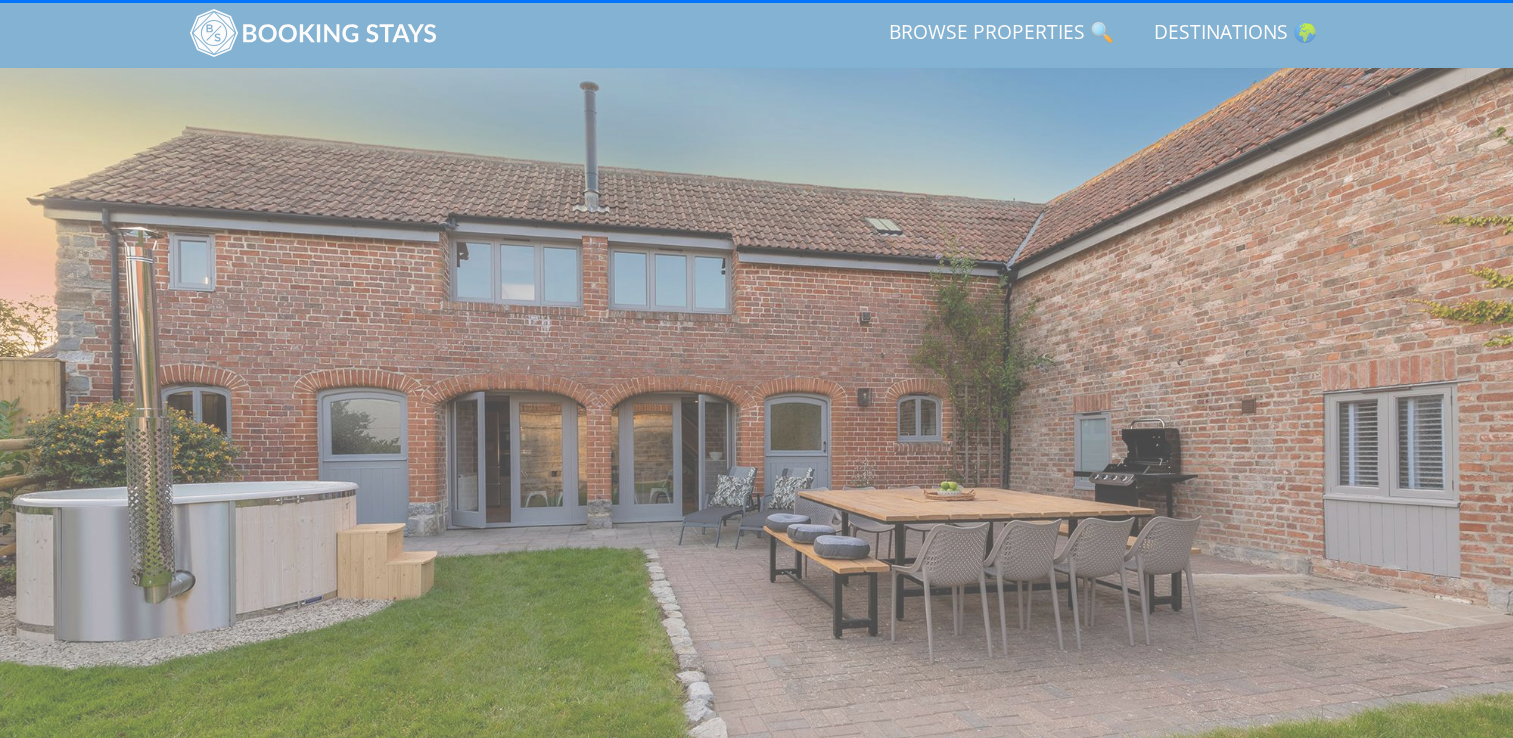scroll, scrollTop: 400, scrollLeft: 0, axis: vertical 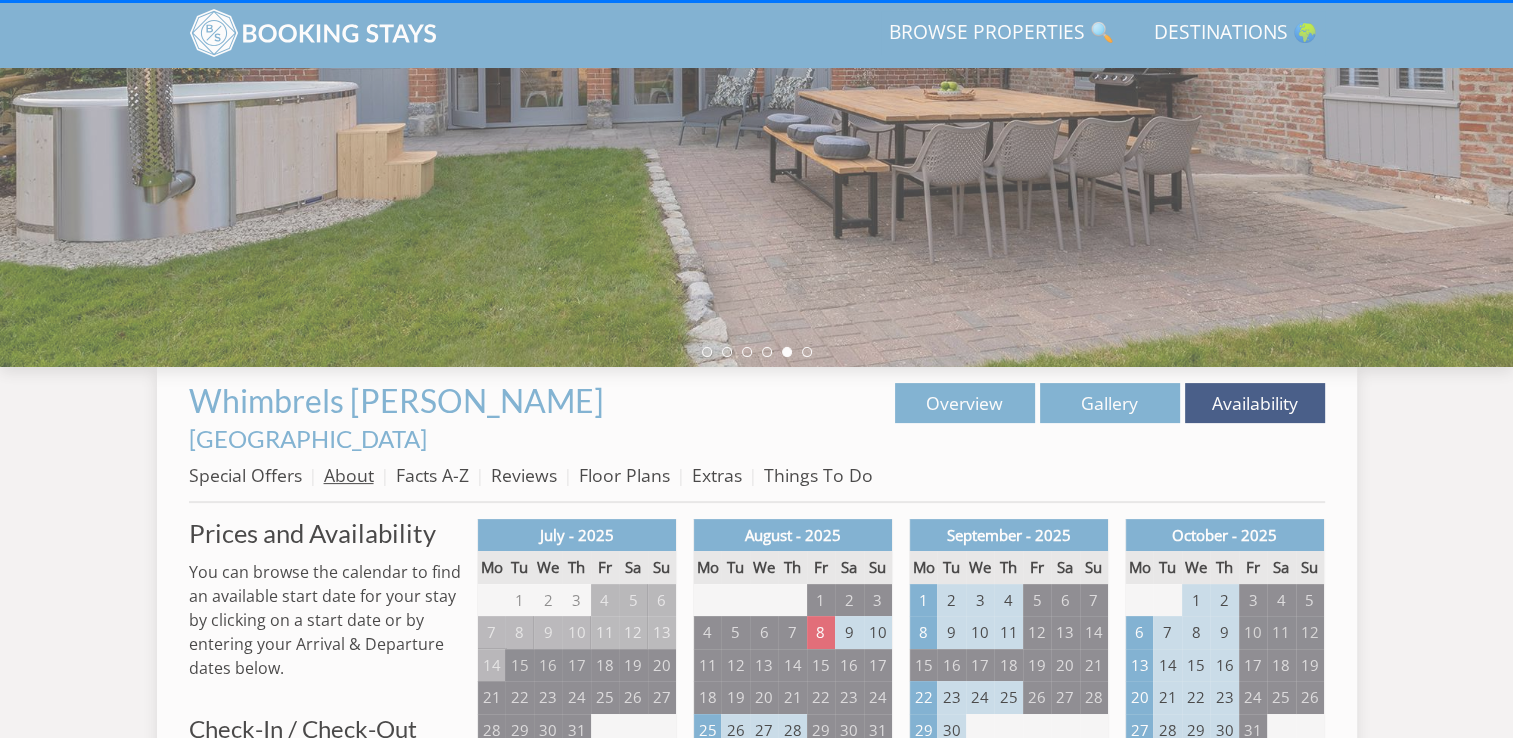 click on "About" at bounding box center [349, 475] 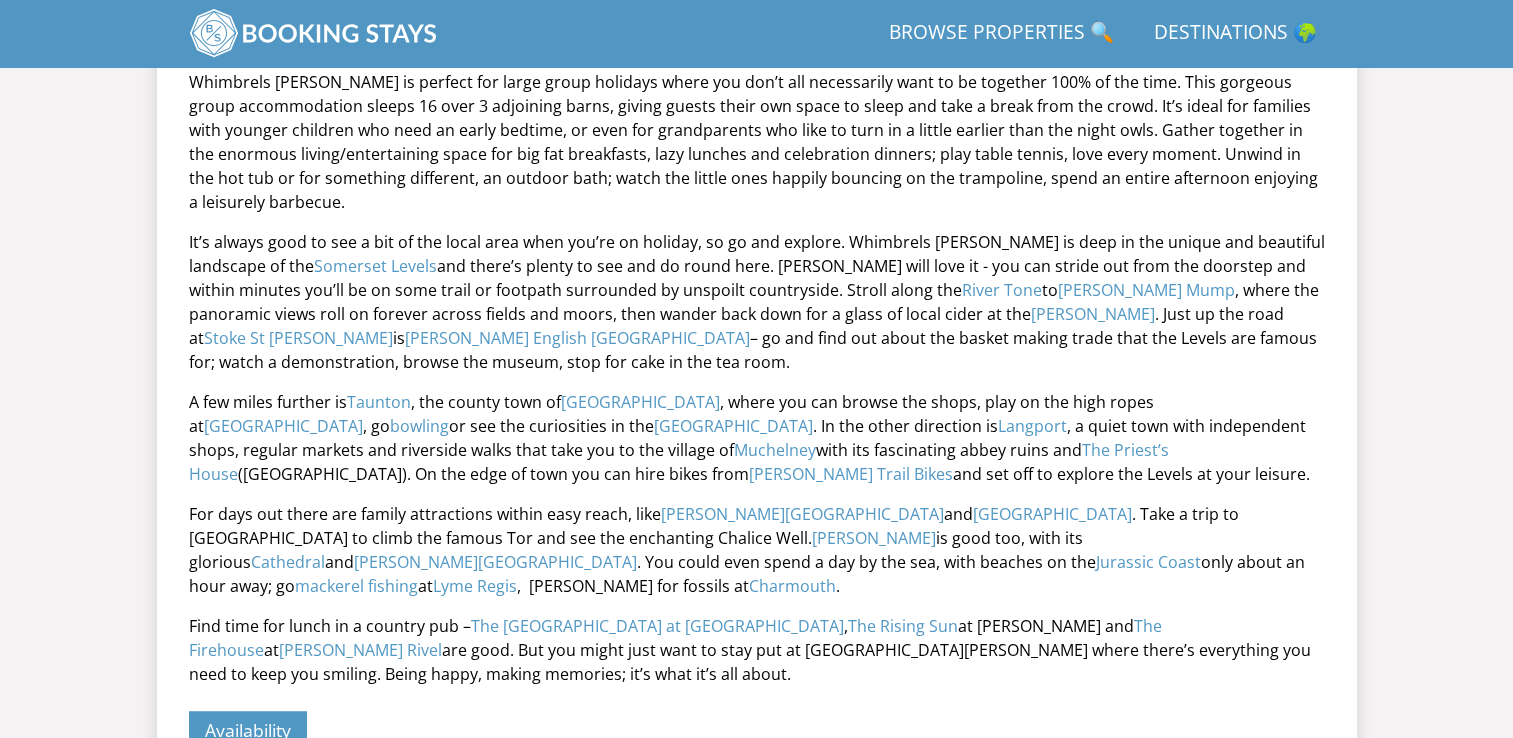 scroll, scrollTop: 1000, scrollLeft: 0, axis: vertical 